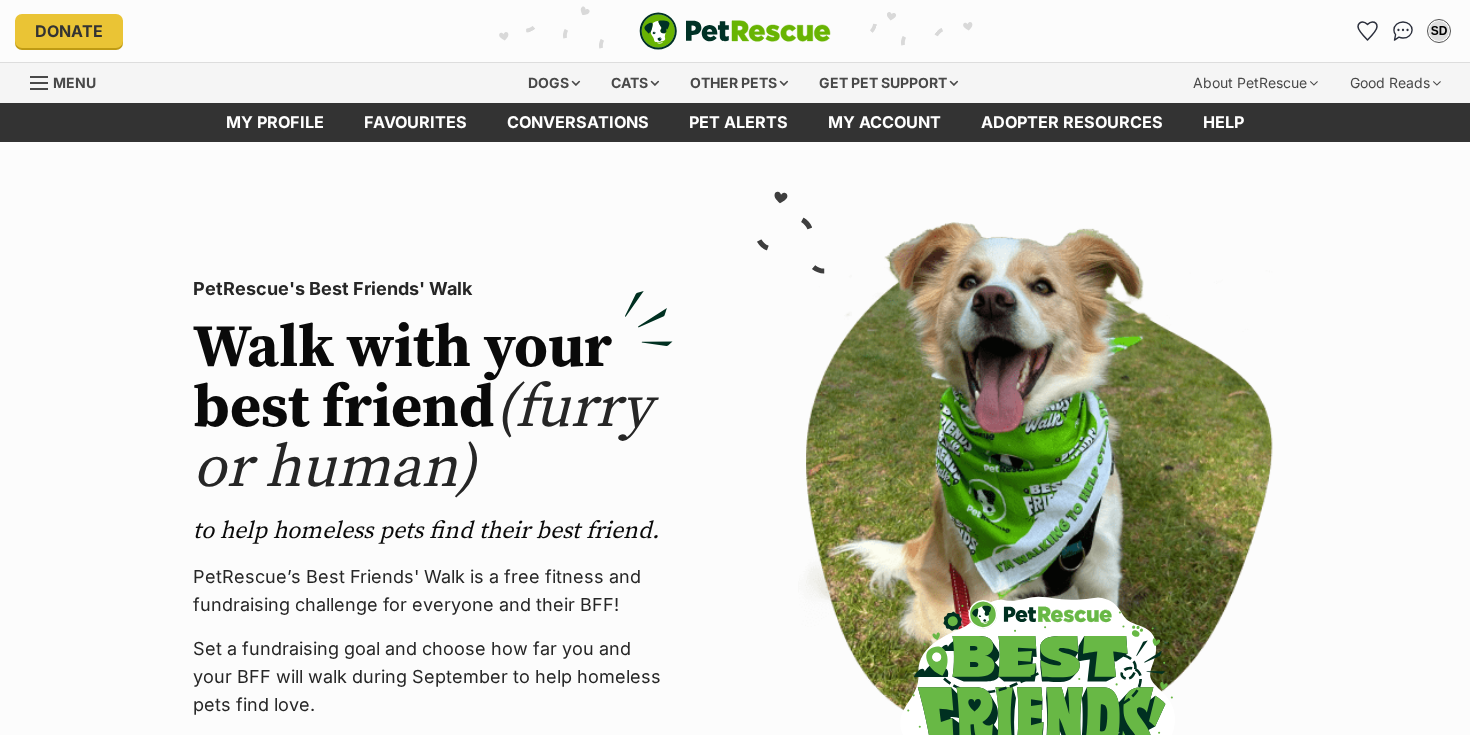 scroll, scrollTop: 0, scrollLeft: 0, axis: both 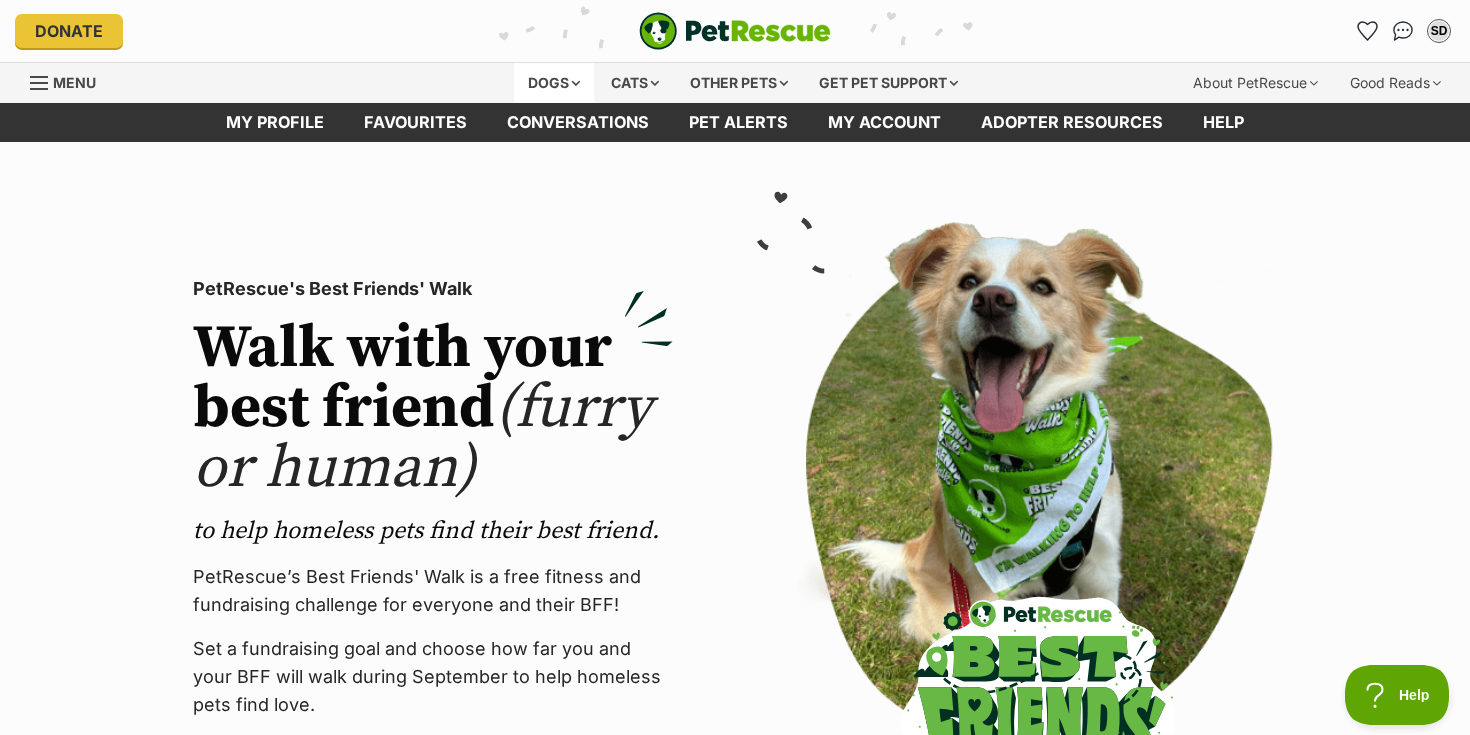 click on "Dogs" at bounding box center [554, 83] 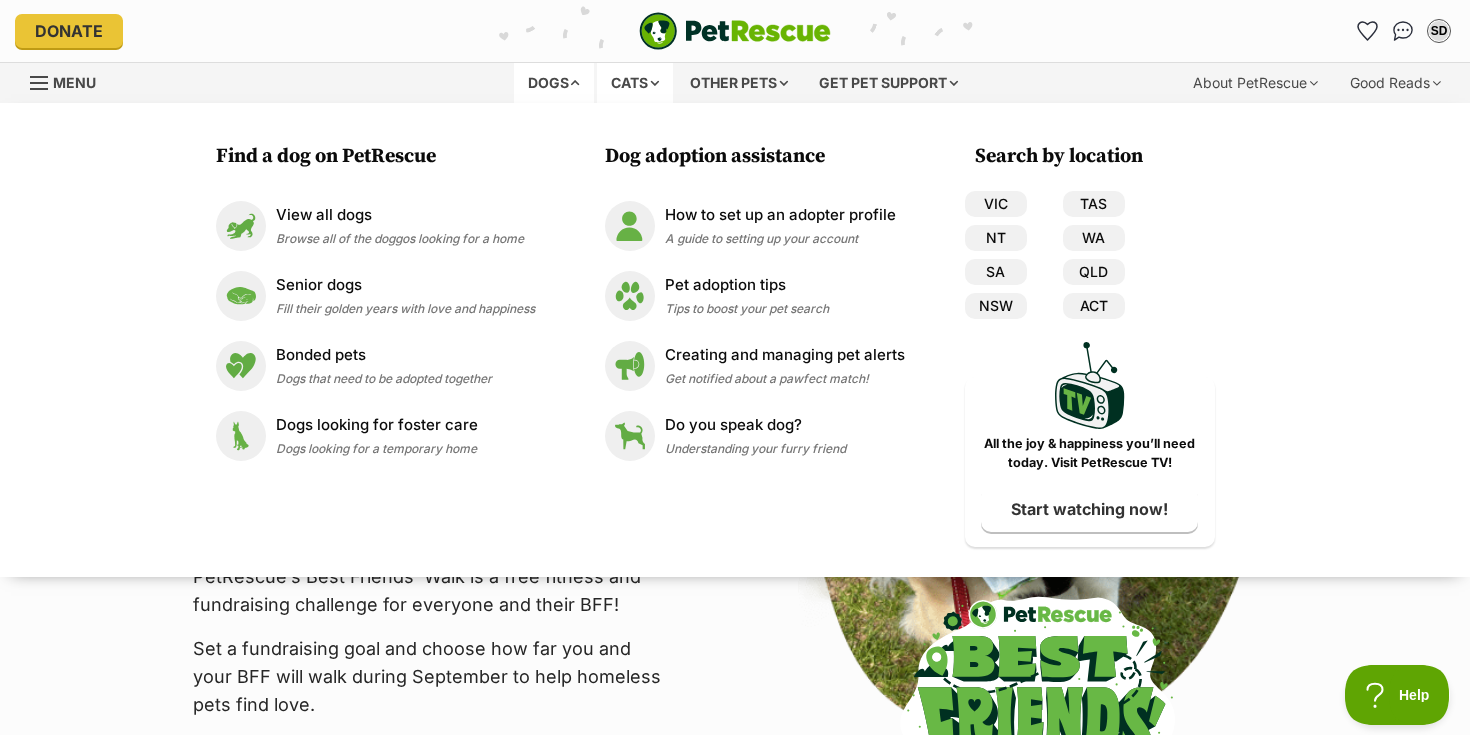 click on "Cats" at bounding box center [635, 83] 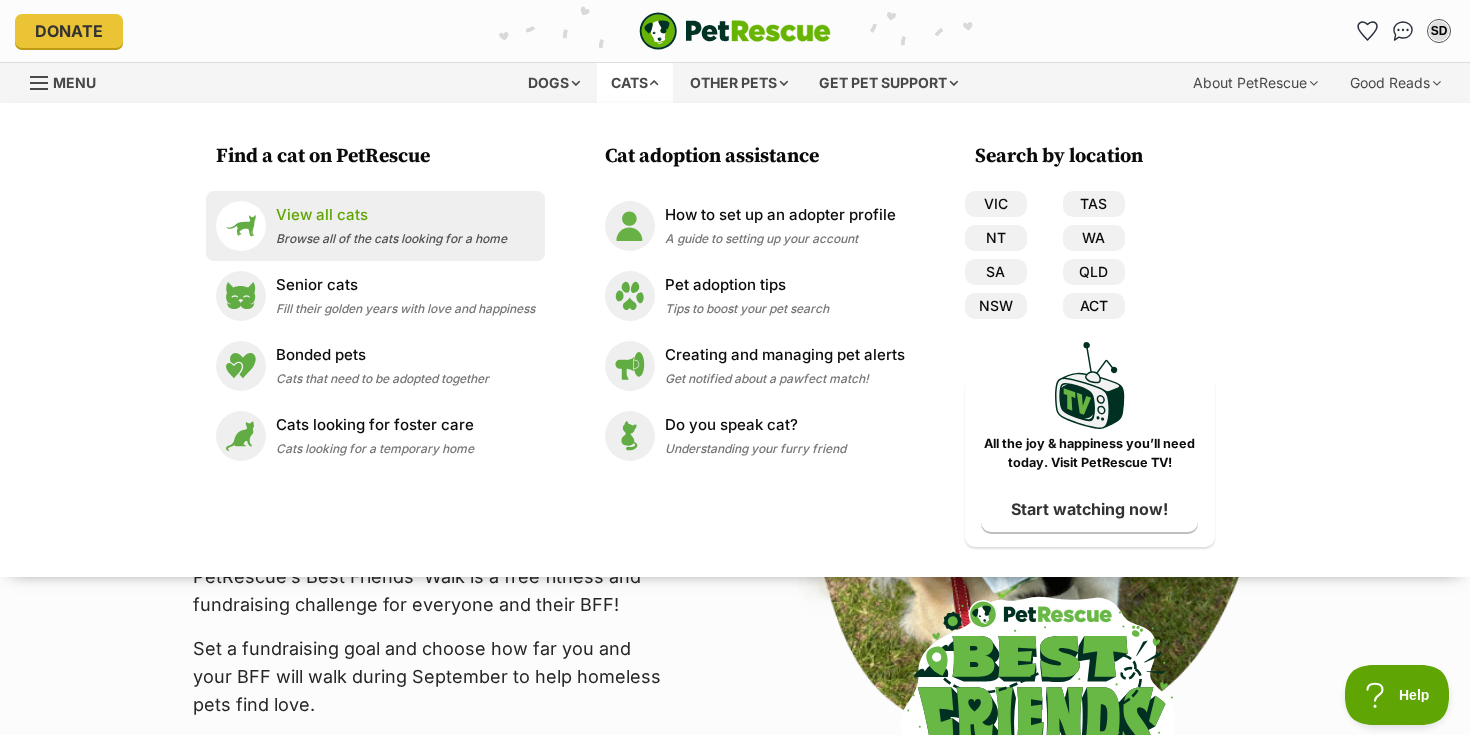click on "View all cats" at bounding box center [391, 215] 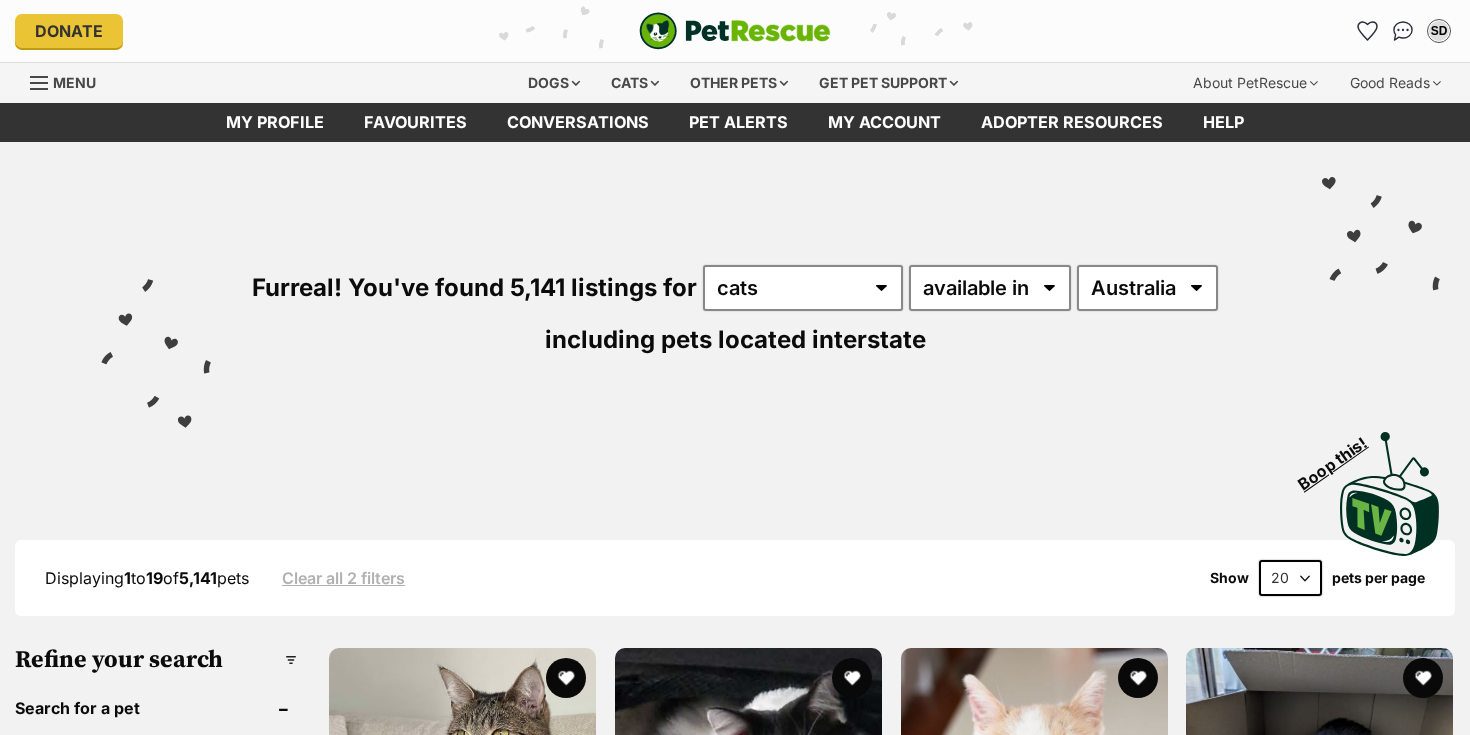 scroll, scrollTop: 0, scrollLeft: 0, axis: both 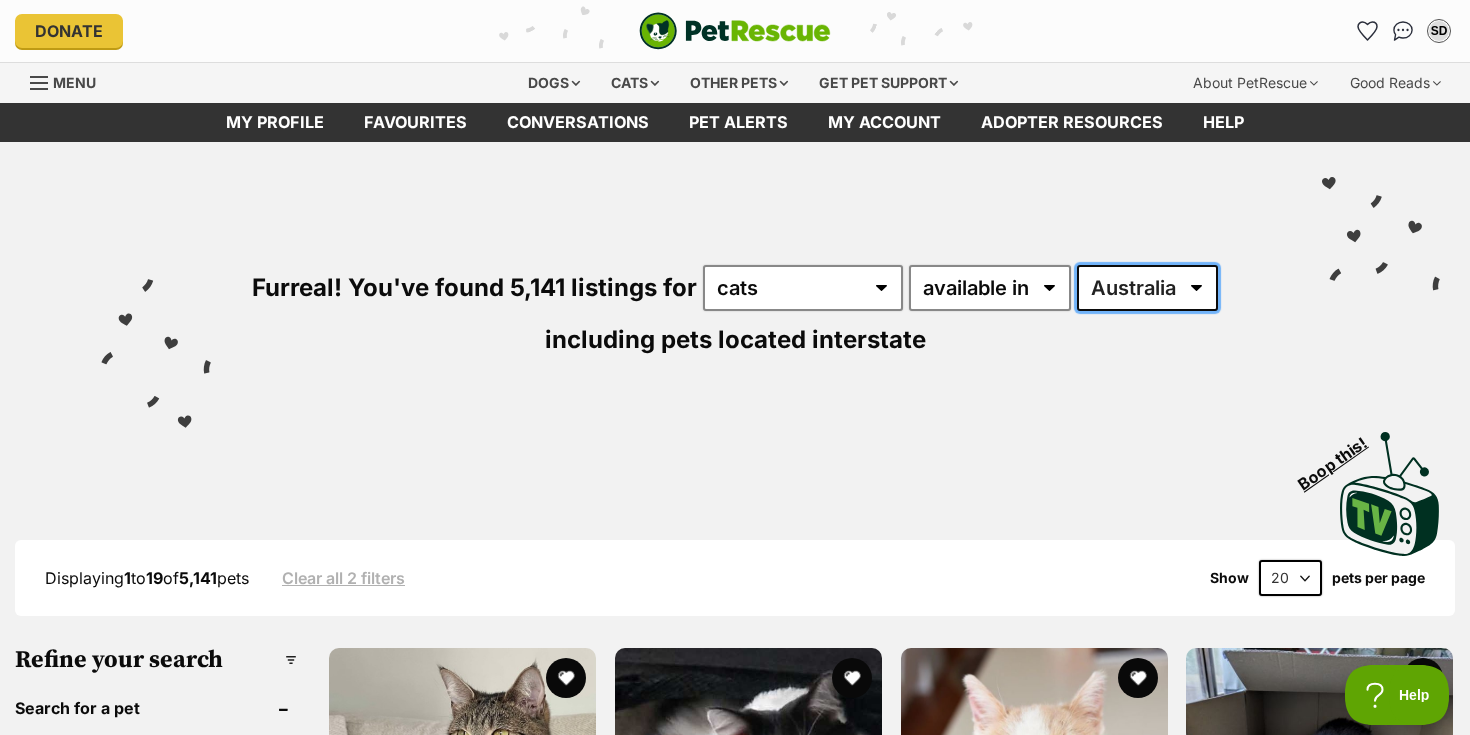 click on "Australia
ACT
NSW
NT
QLD
SA
TAS
VIC
WA" at bounding box center (1147, 288) 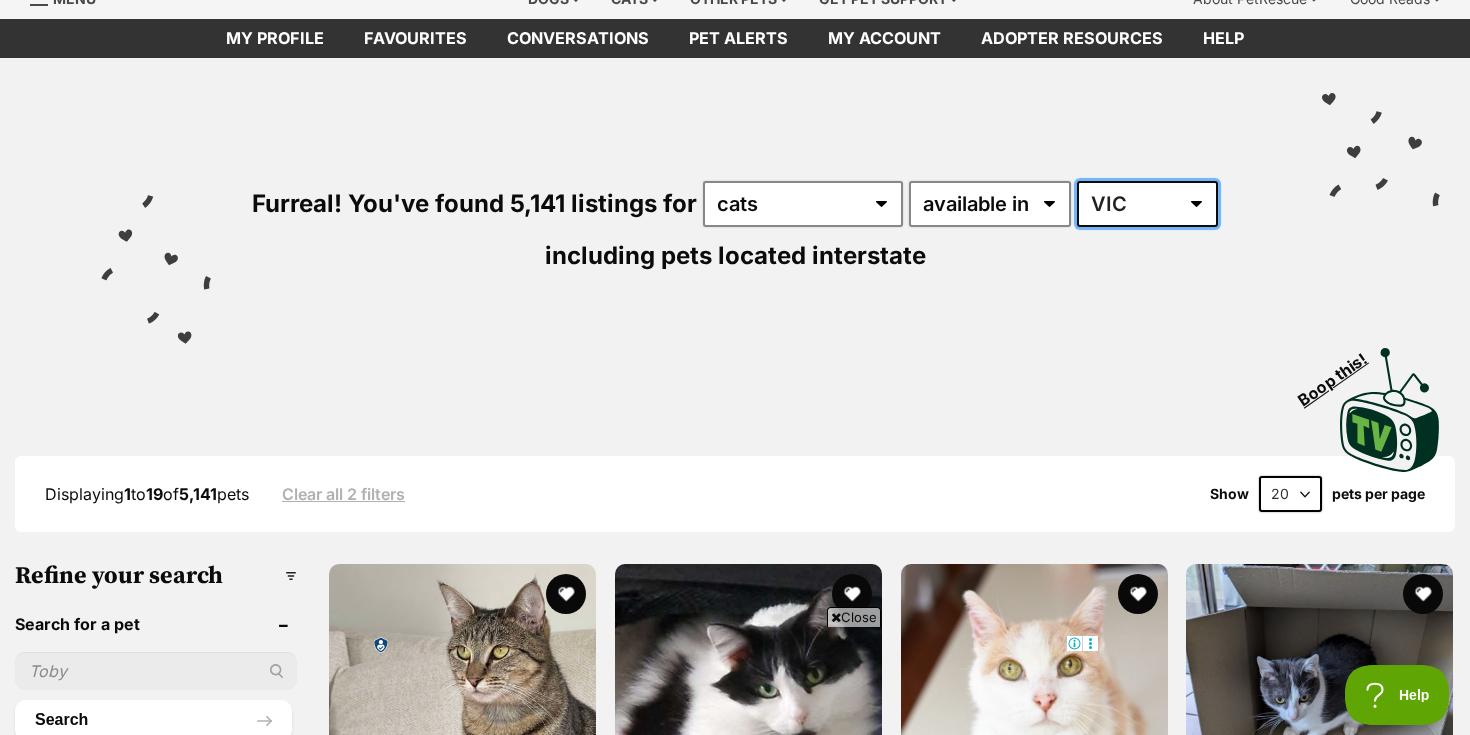 scroll, scrollTop: 112, scrollLeft: 0, axis: vertical 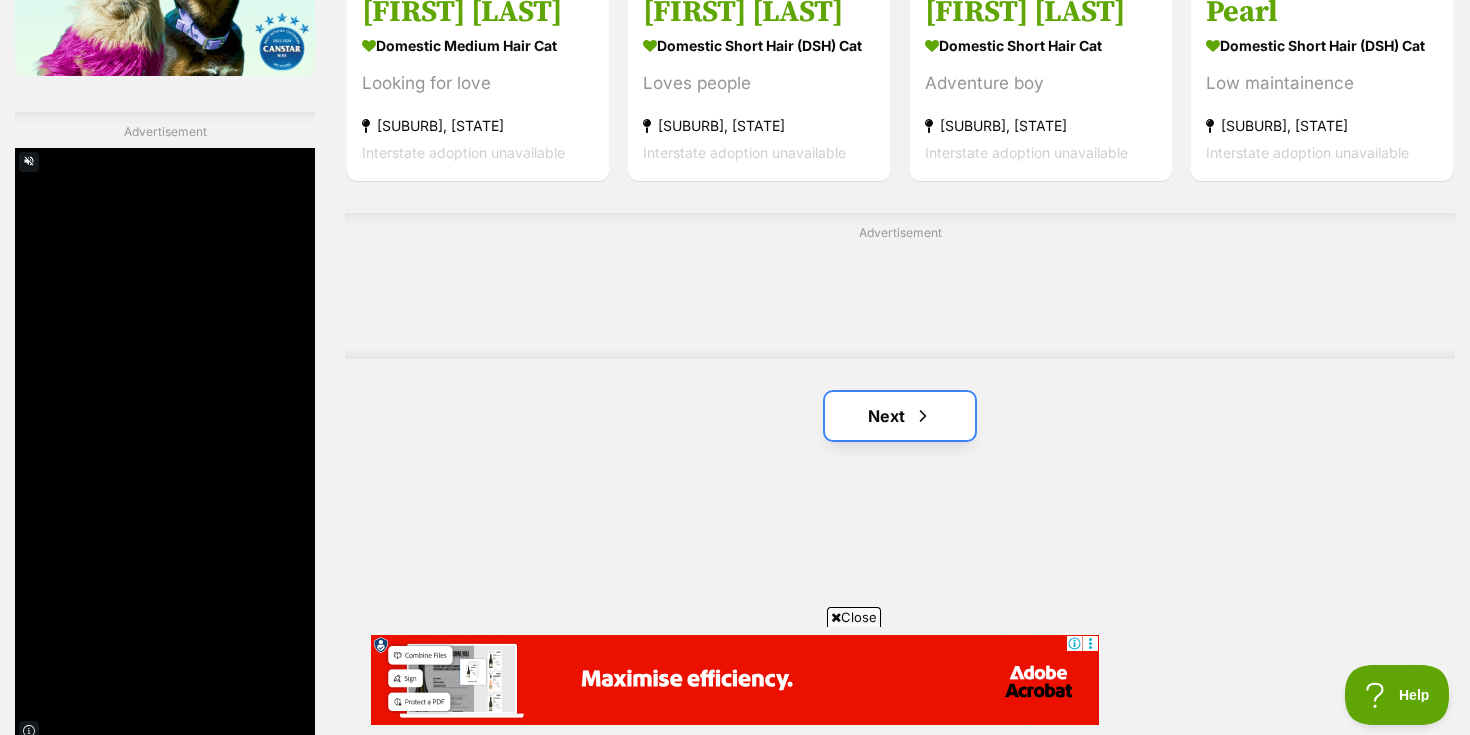 click on "Next" at bounding box center (900, 416) 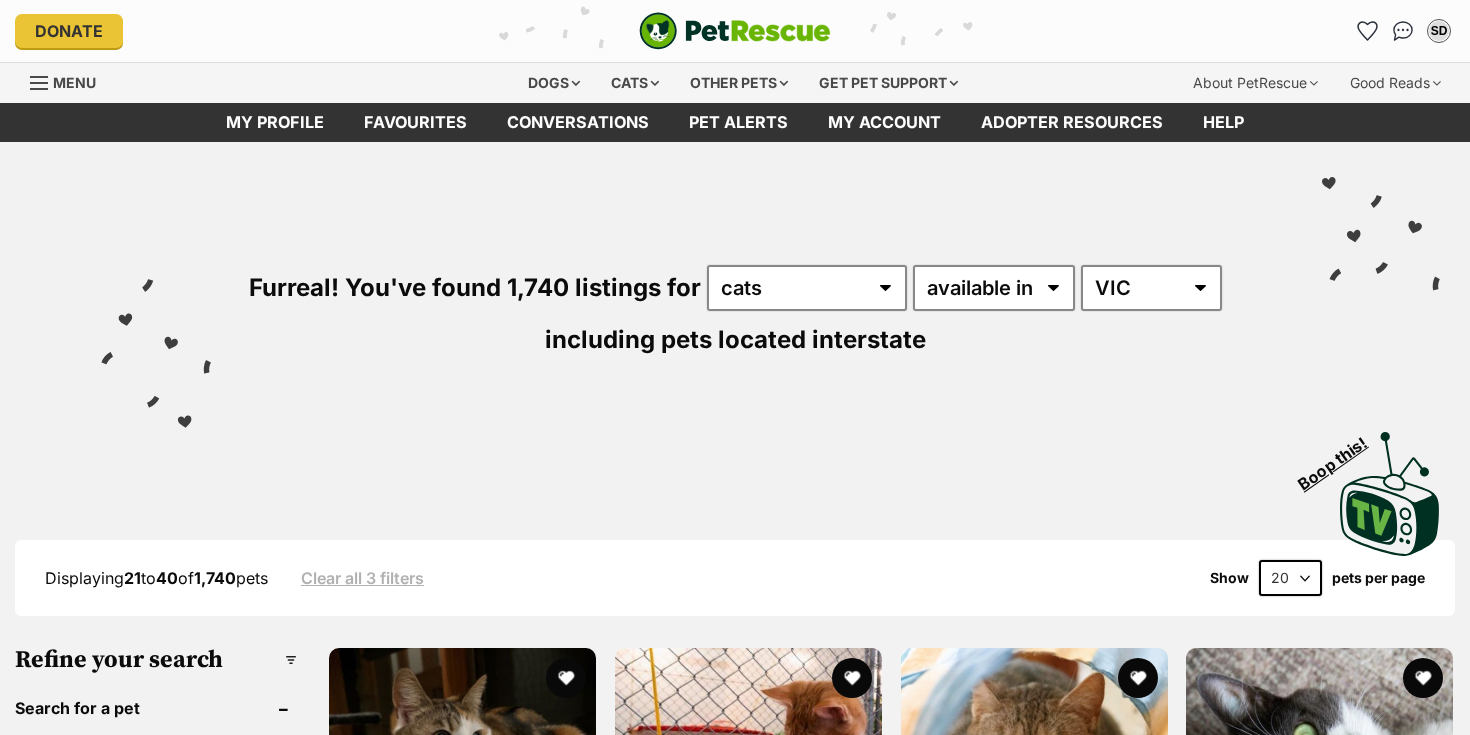 scroll, scrollTop: 0, scrollLeft: 0, axis: both 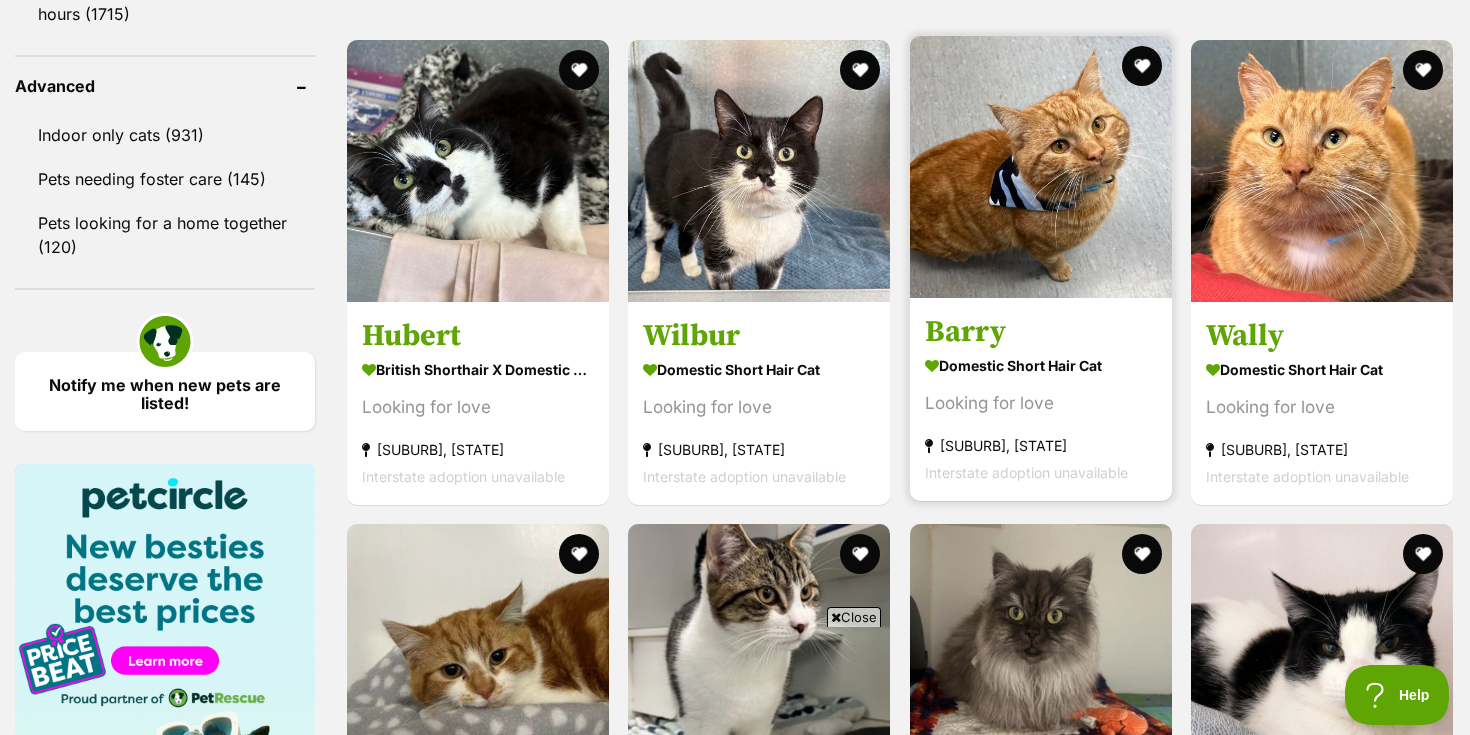 click on "Looking for love" at bounding box center (1041, 403) 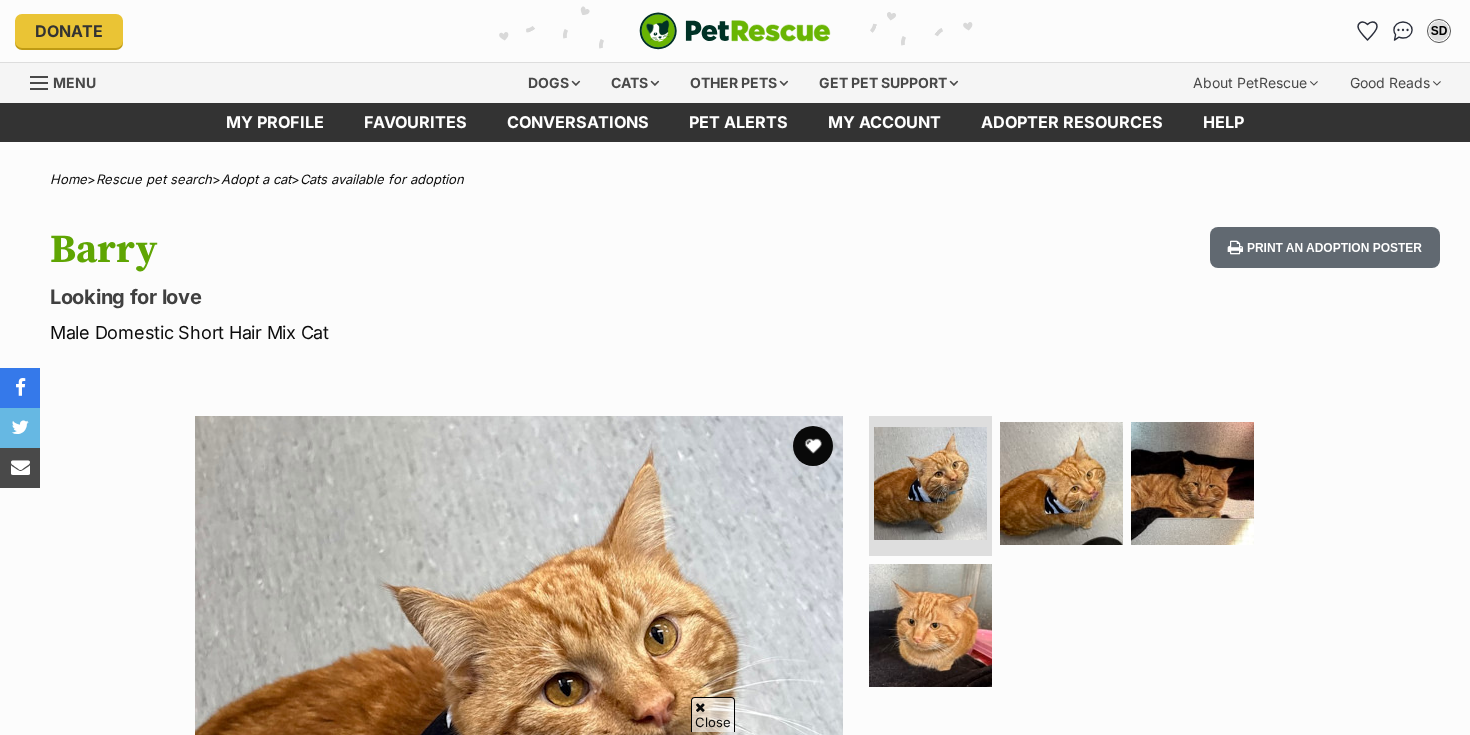 scroll, scrollTop: 304, scrollLeft: 0, axis: vertical 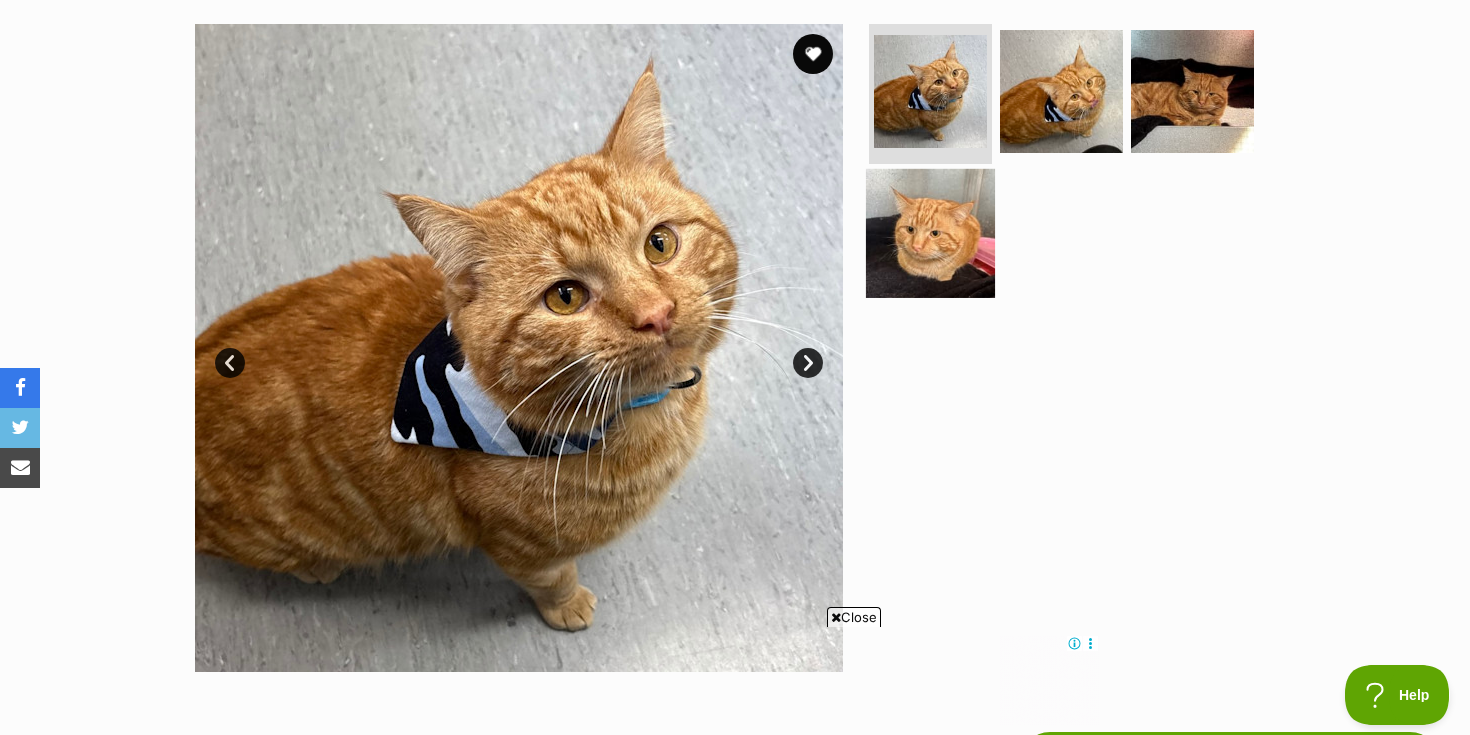 click at bounding box center [930, 232] 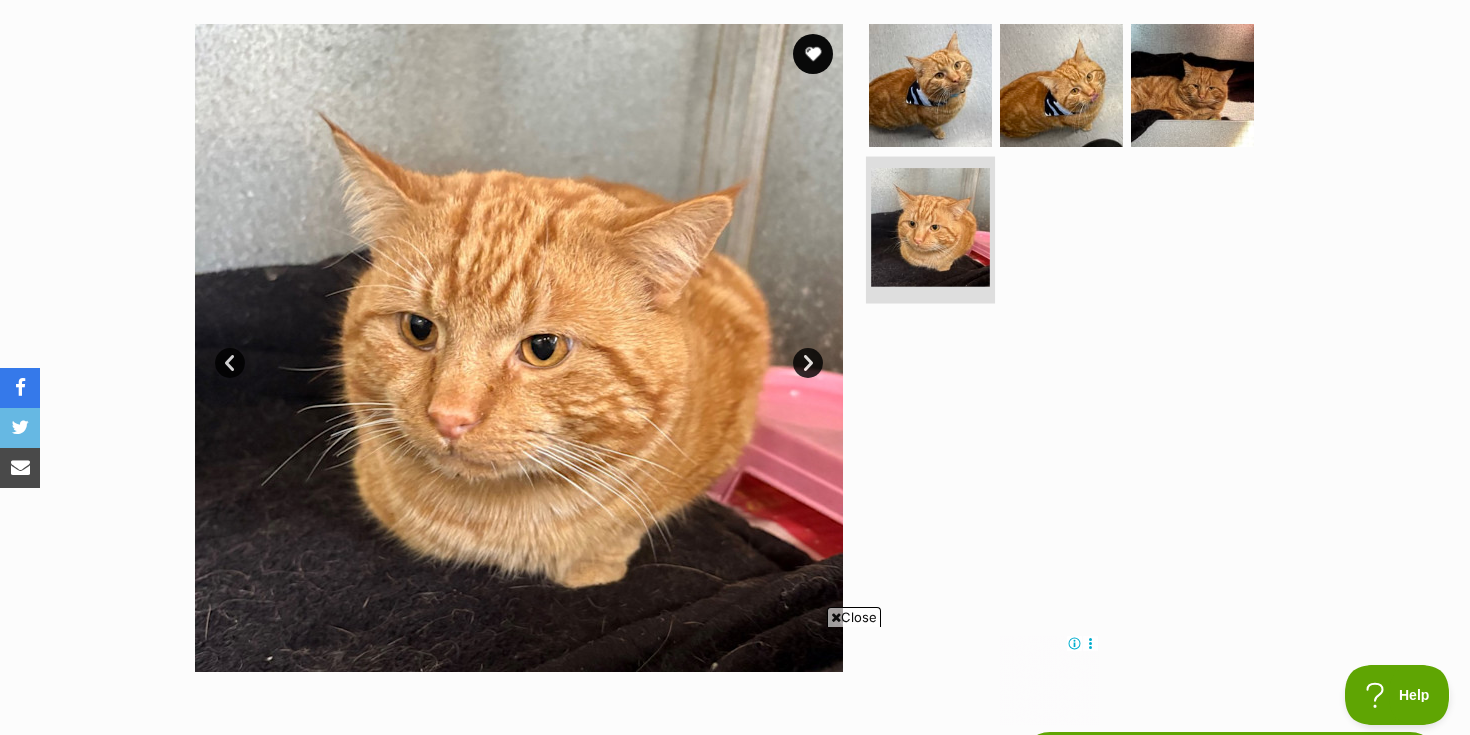 scroll, scrollTop: 0, scrollLeft: 0, axis: both 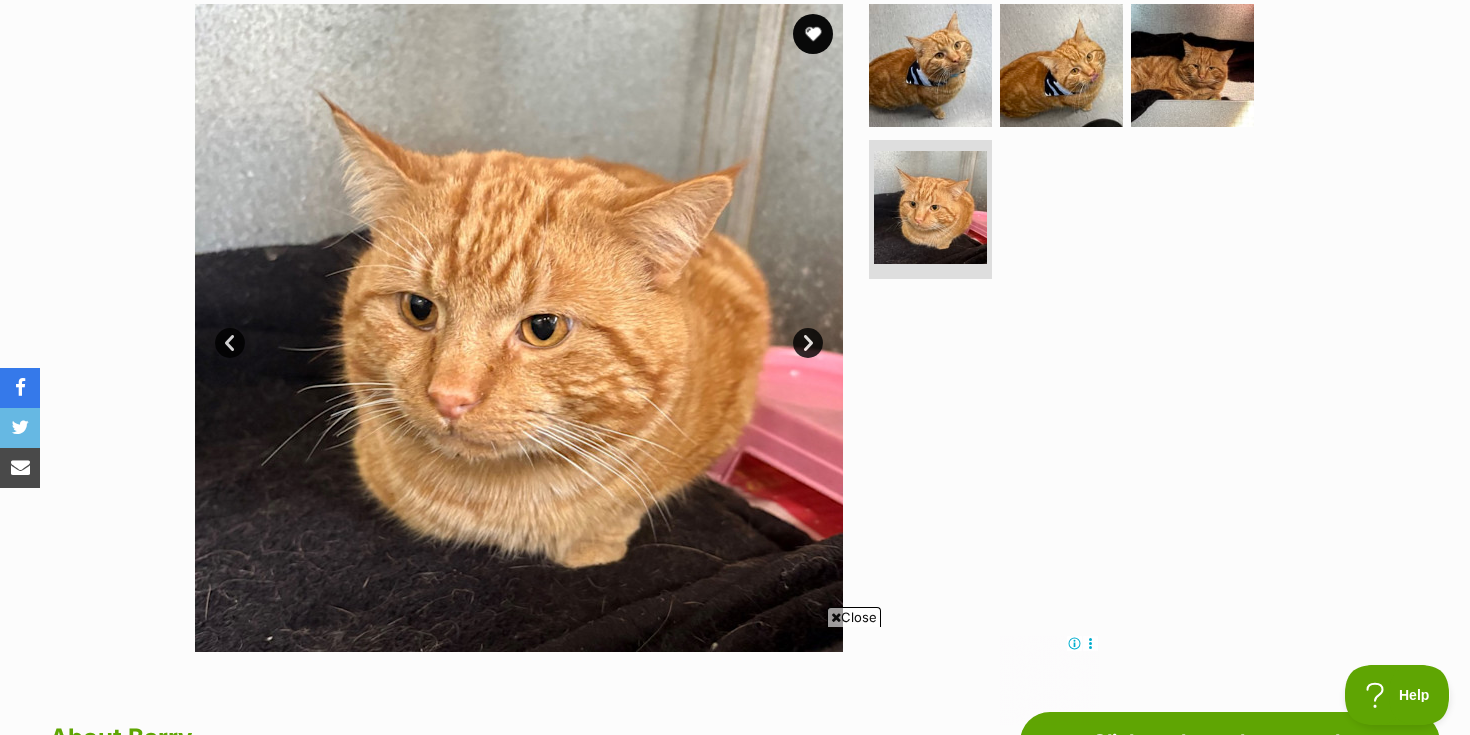click at bounding box center [1070, 146] 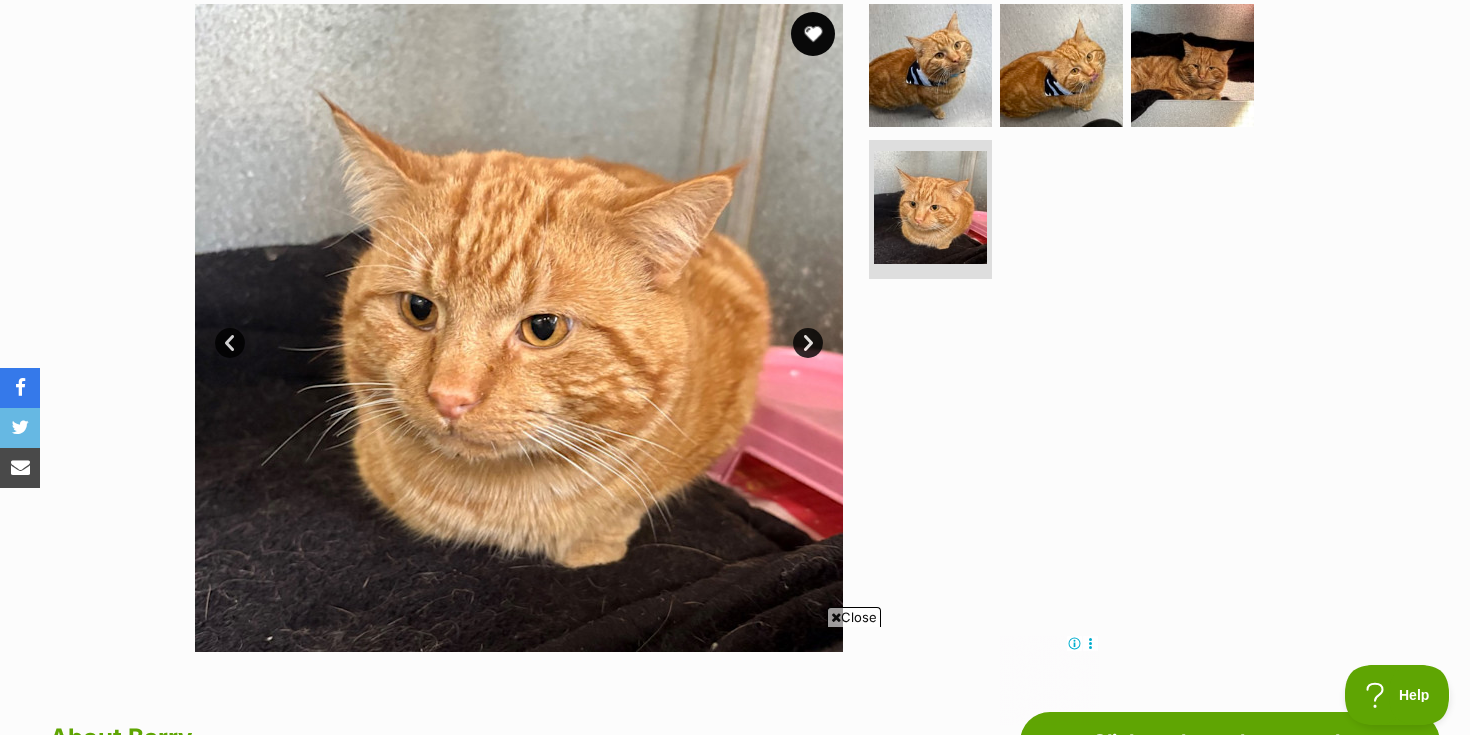 click at bounding box center (813, 34) 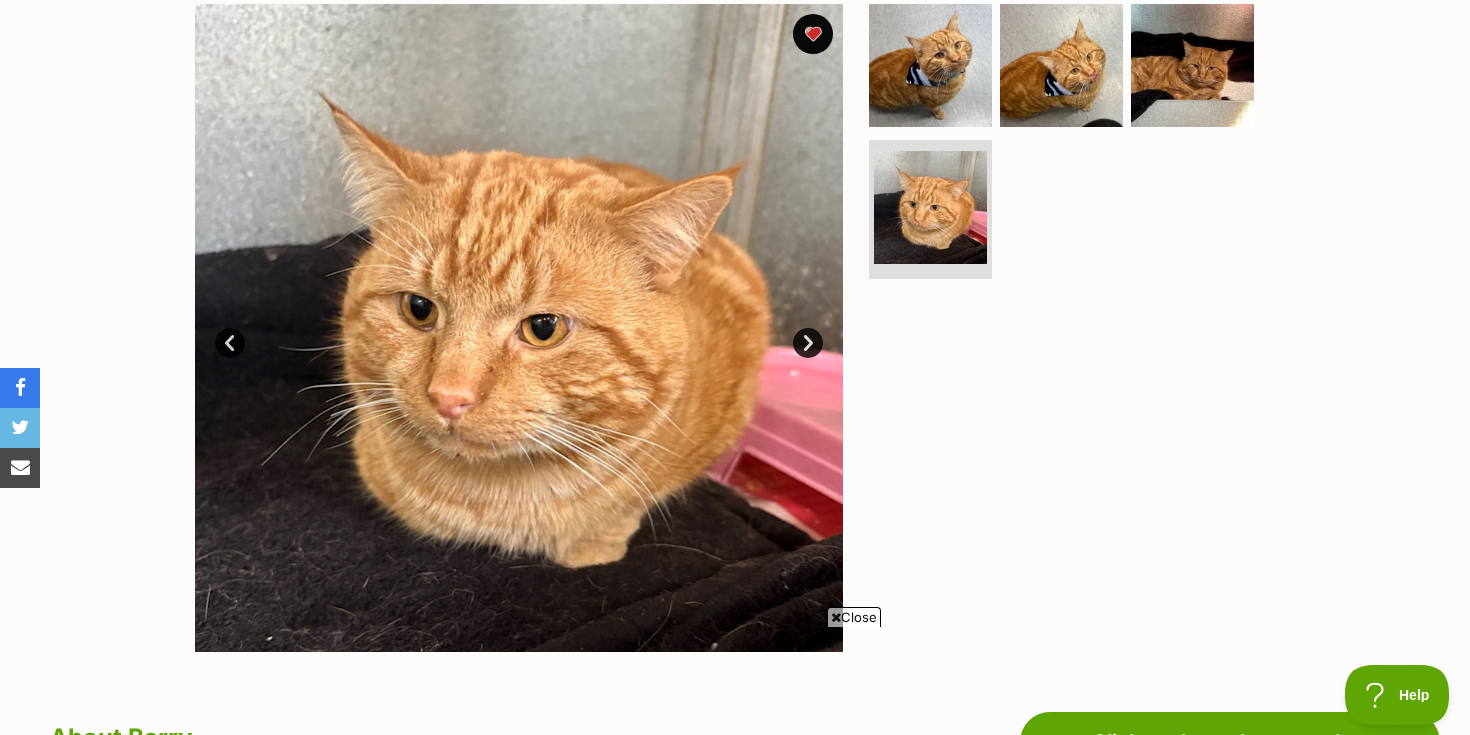scroll, scrollTop: 0, scrollLeft: 0, axis: both 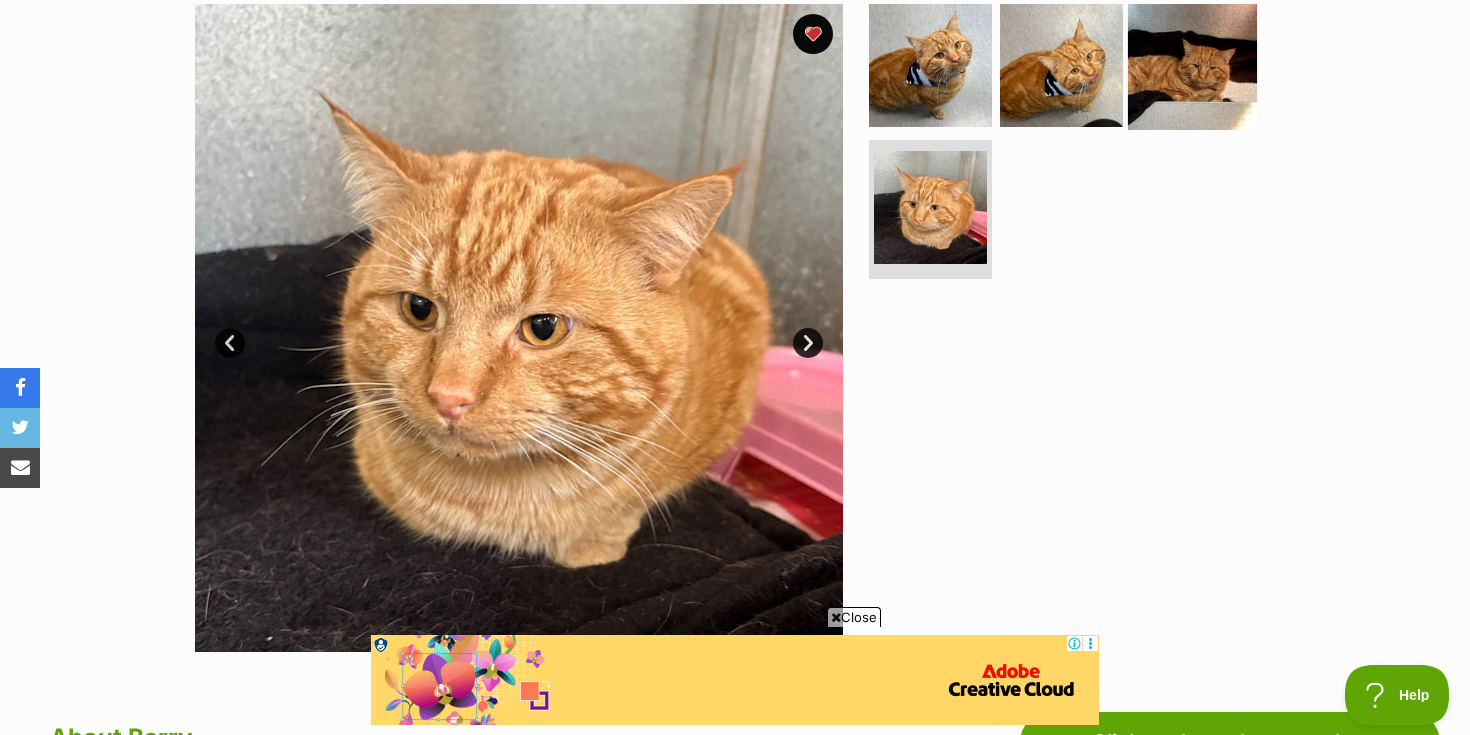 click at bounding box center [1192, 65] 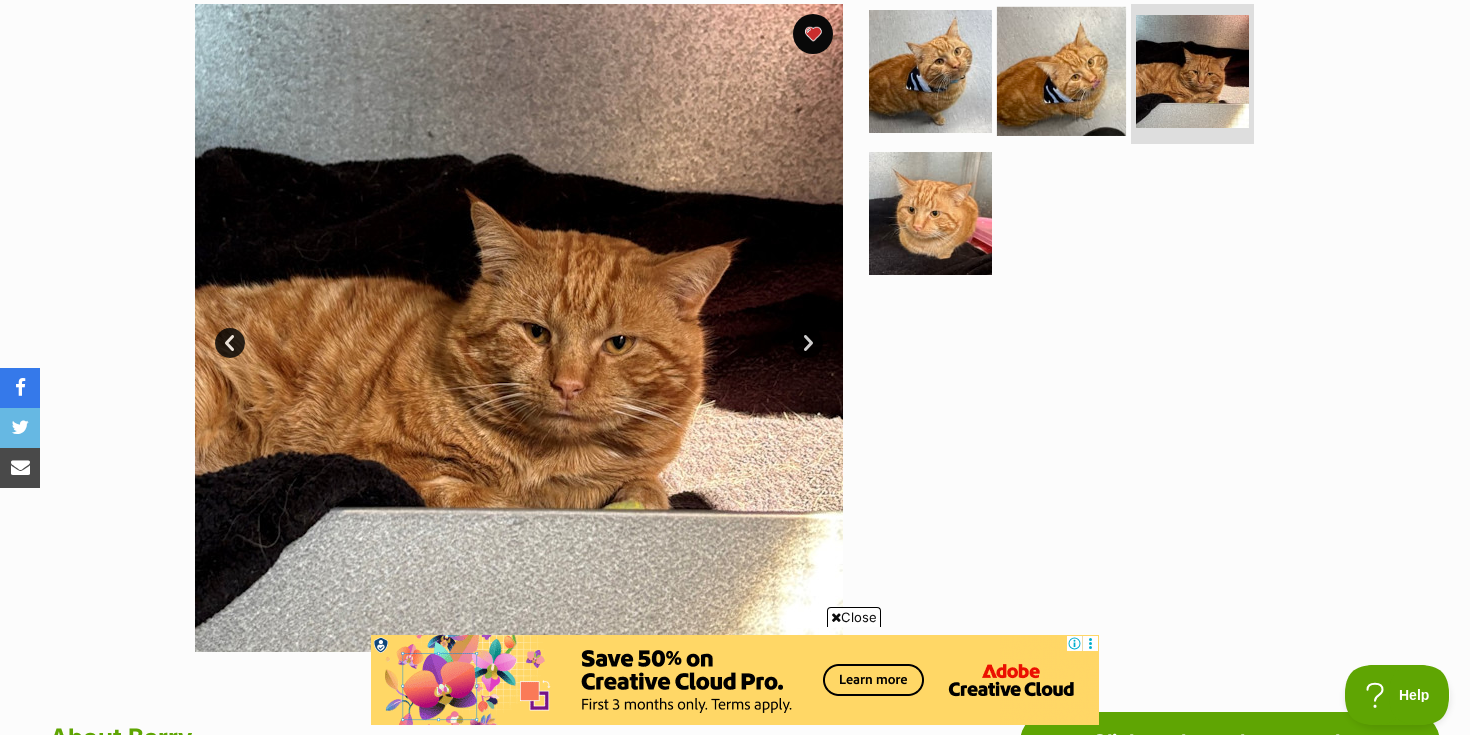 click at bounding box center [1061, 71] 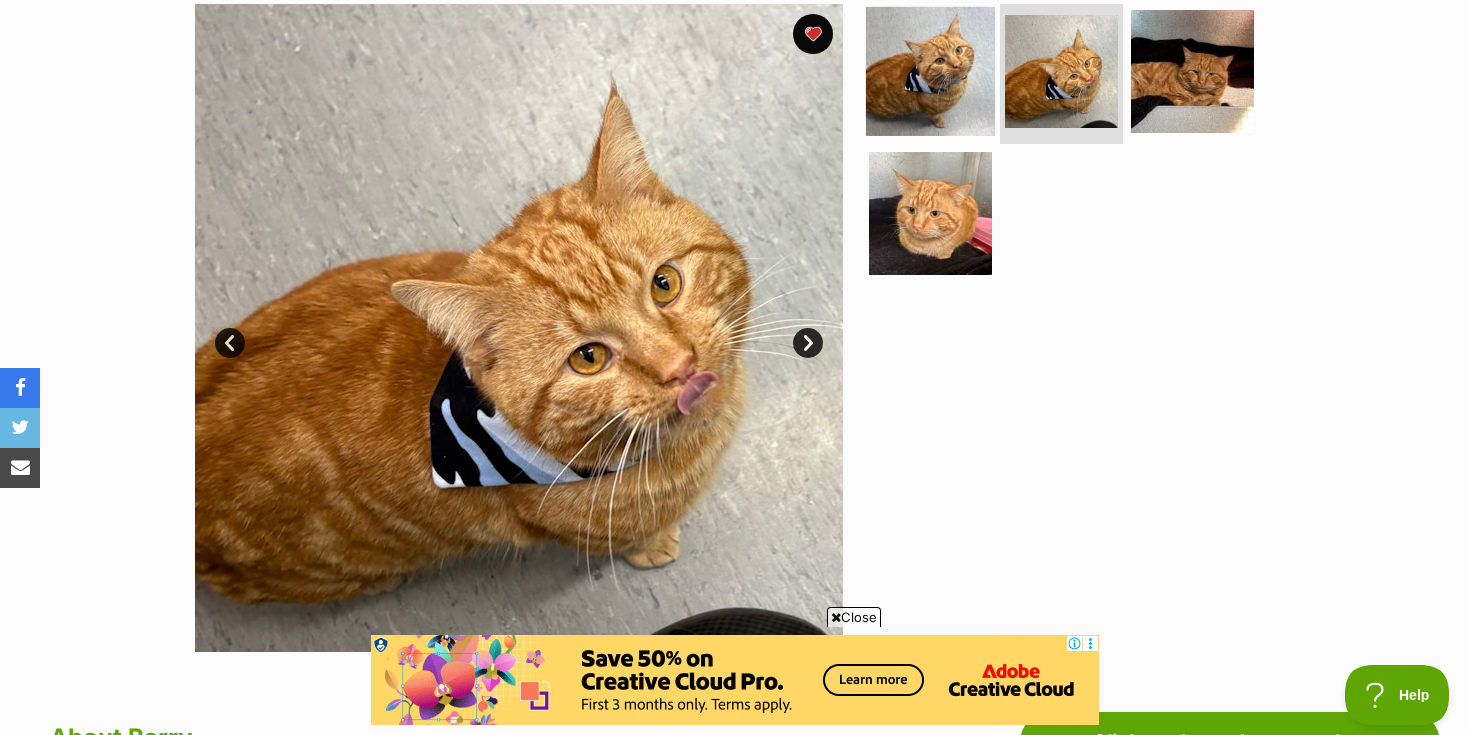 click at bounding box center (930, 71) 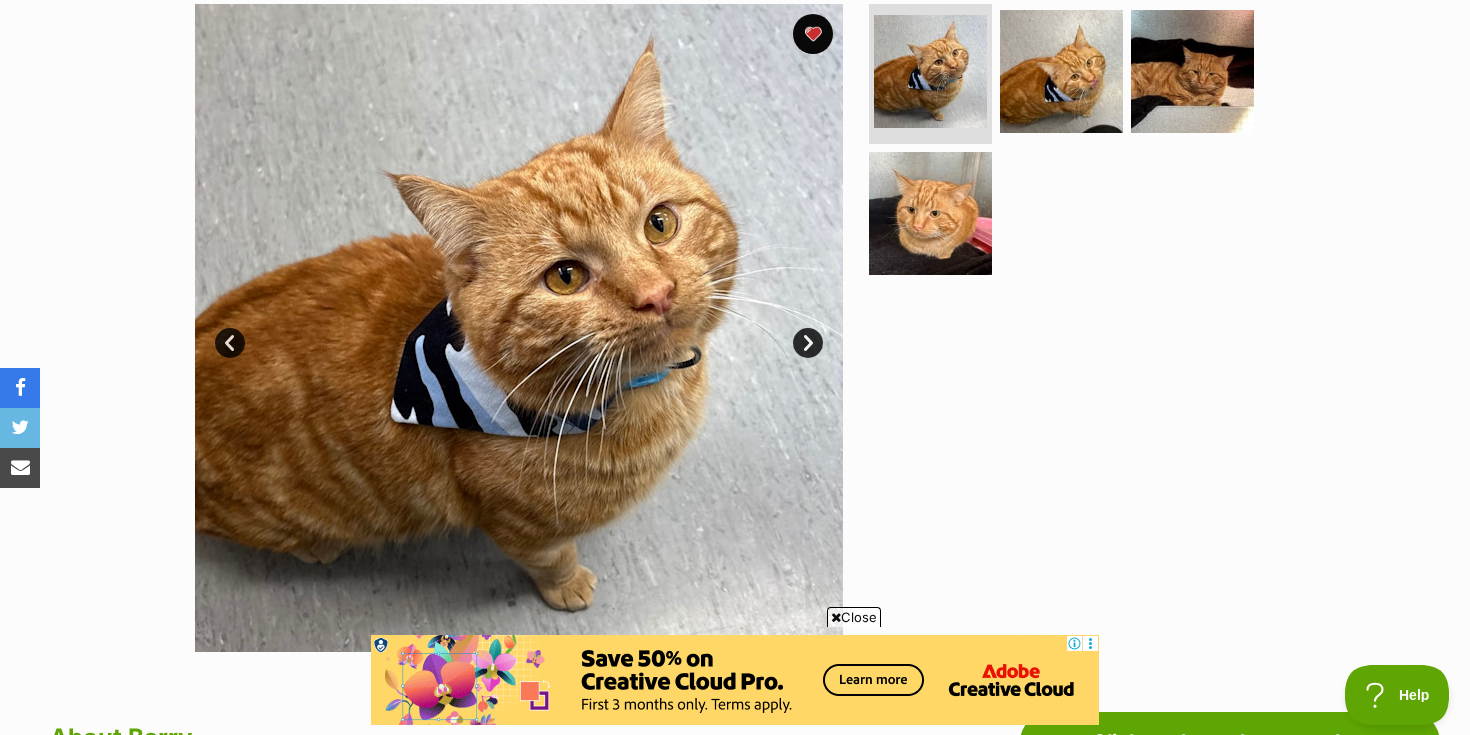 scroll, scrollTop: 0, scrollLeft: 0, axis: both 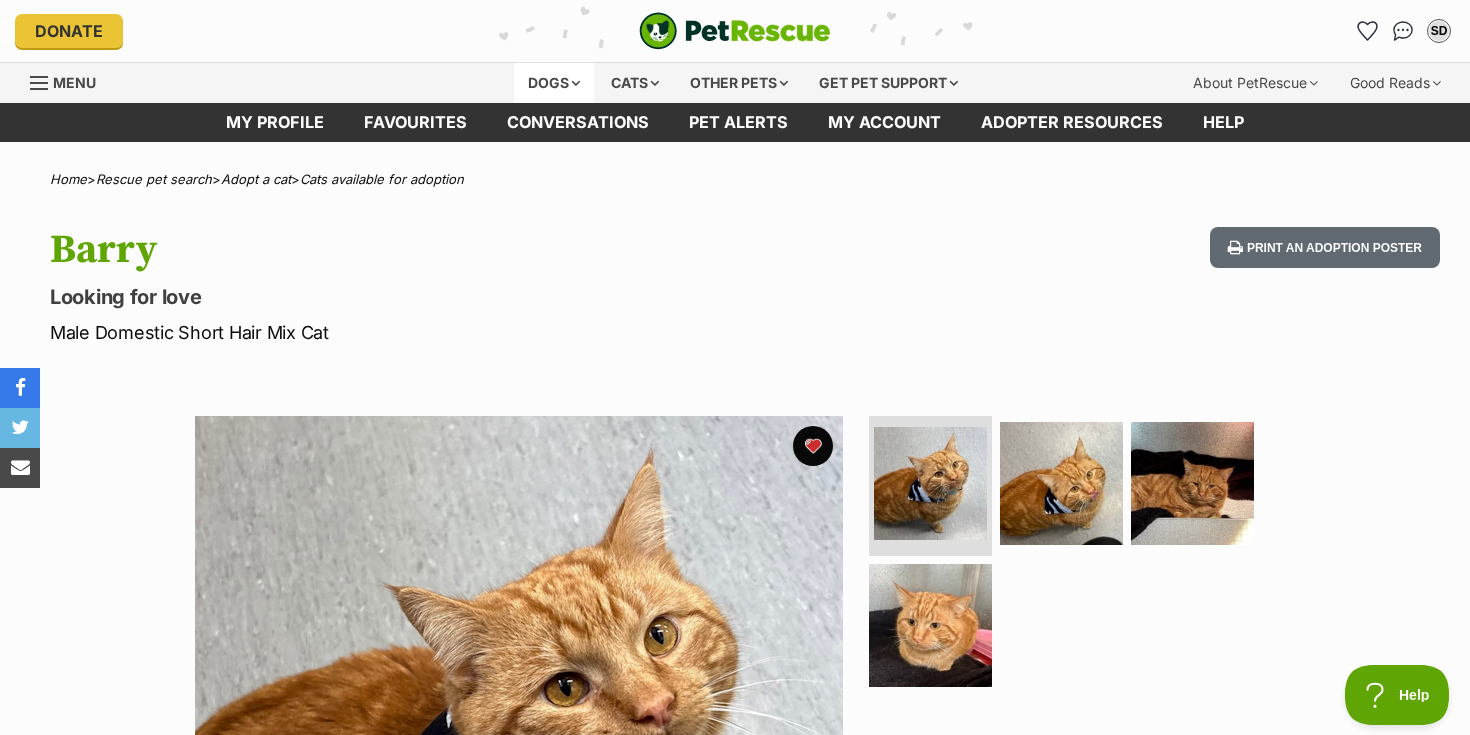 click on "Dogs" at bounding box center [554, 83] 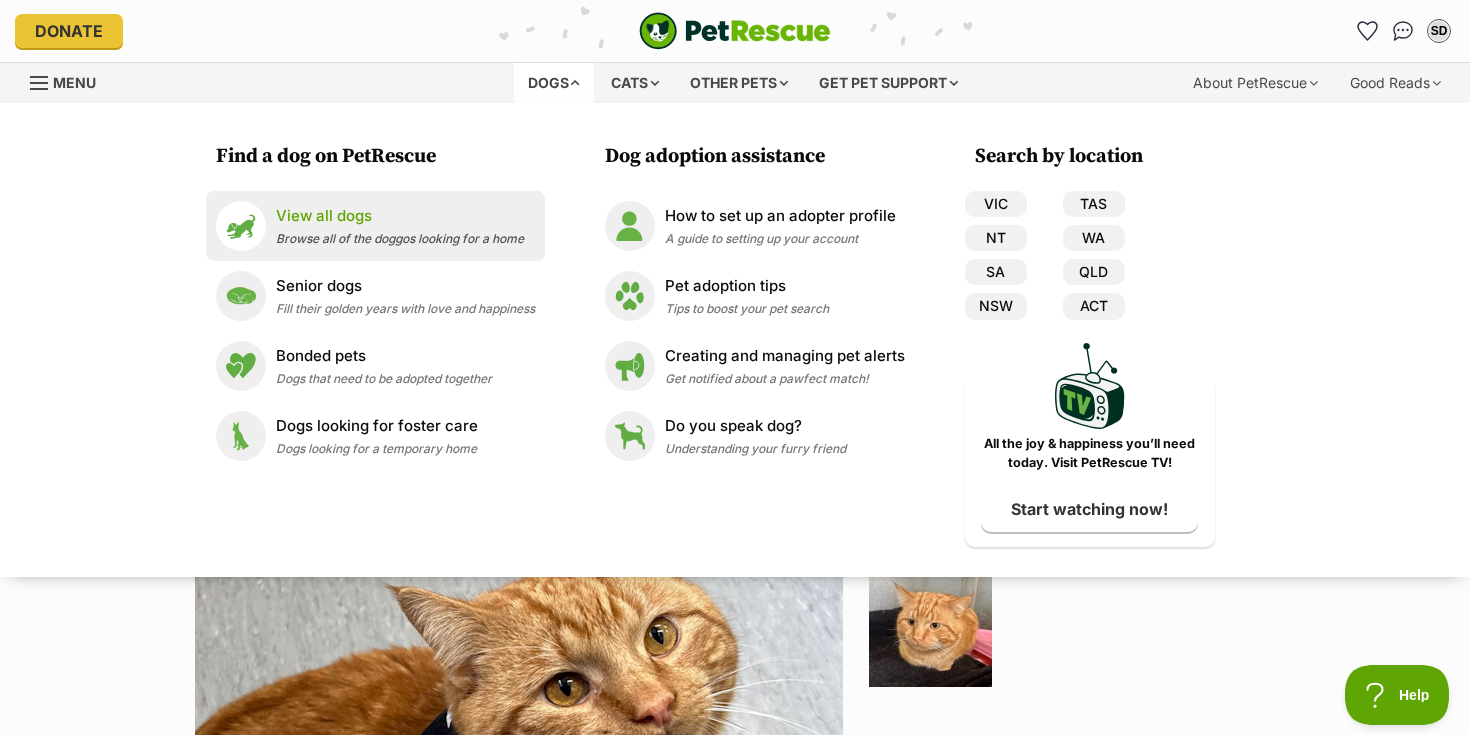 click on "View all dogs" at bounding box center (400, 216) 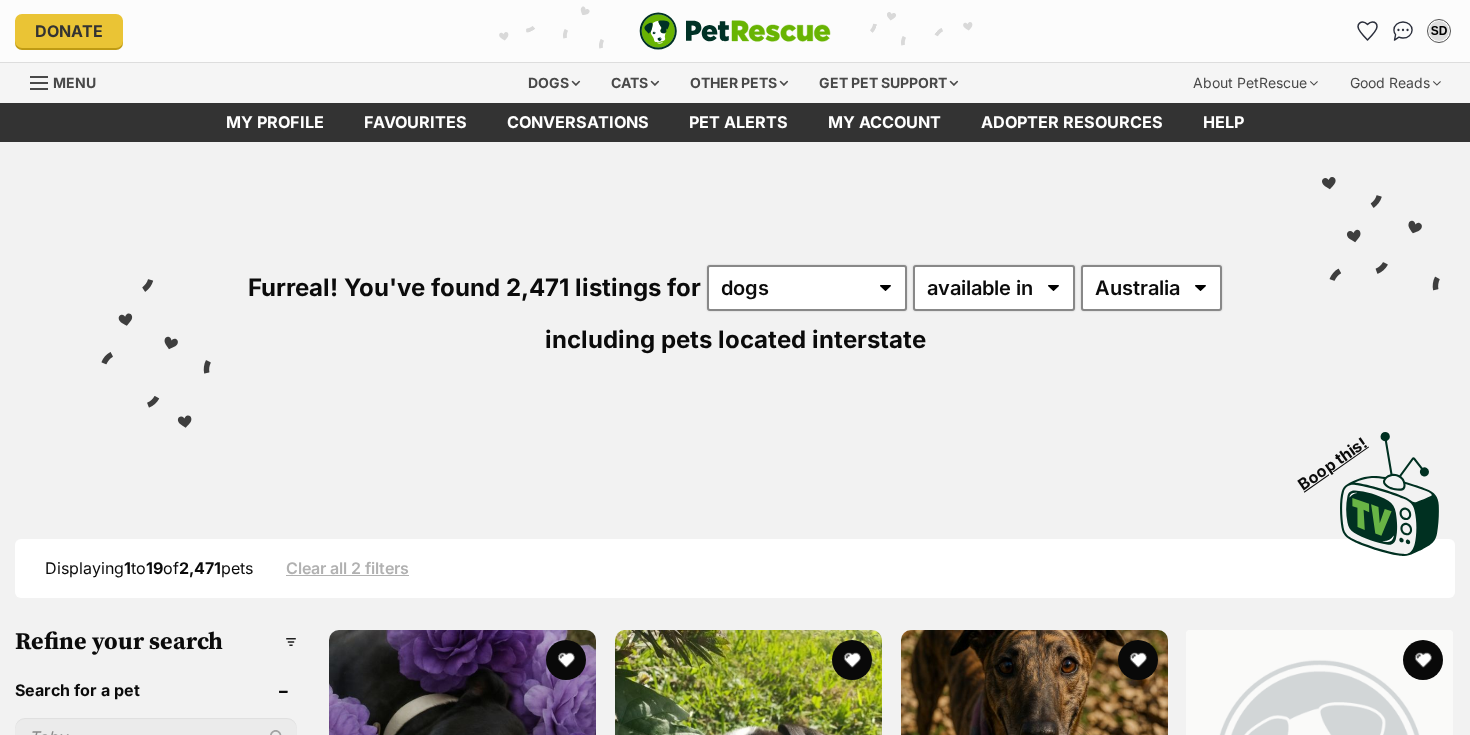 scroll, scrollTop: 0, scrollLeft: 0, axis: both 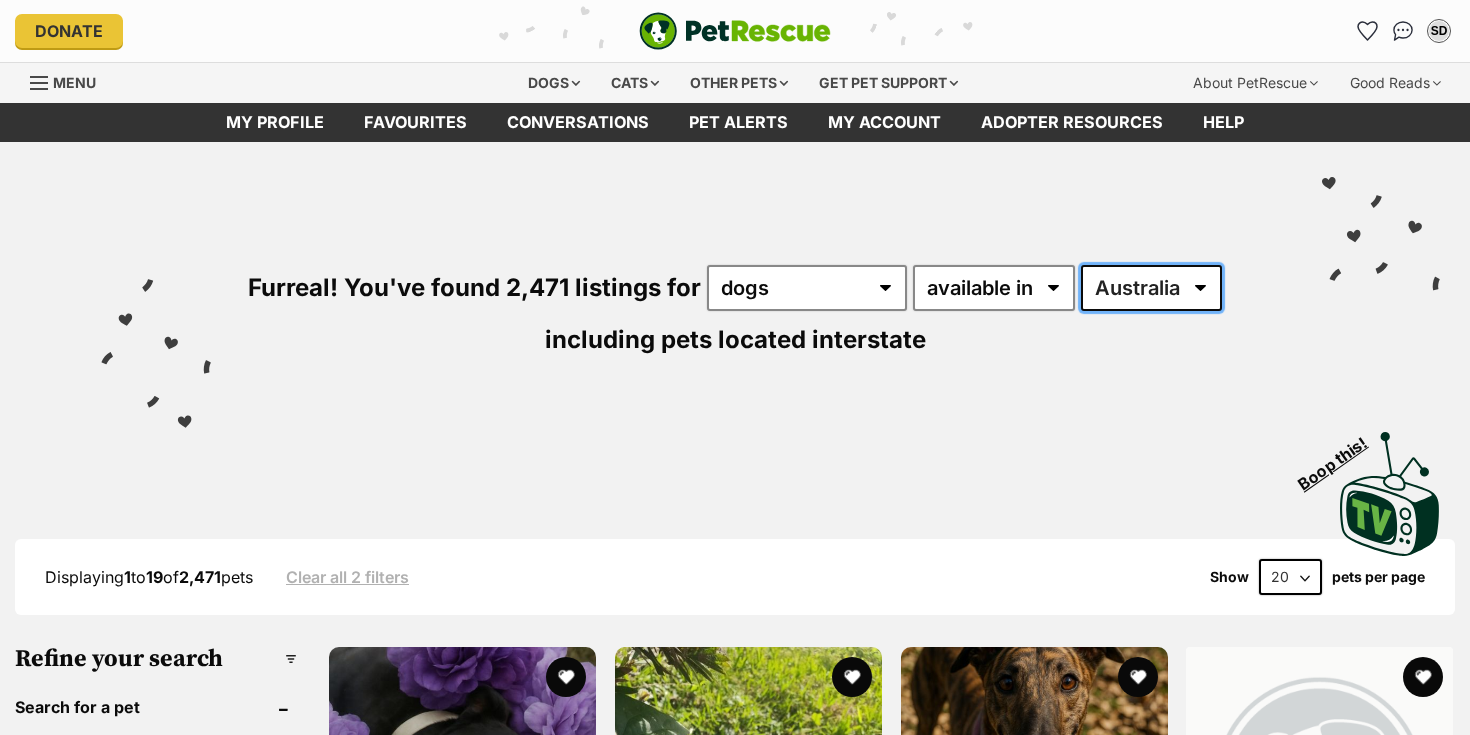 click on "Australia
ACT
NSW
NT
QLD
SA
TAS
VIC
WA" at bounding box center [1151, 288] 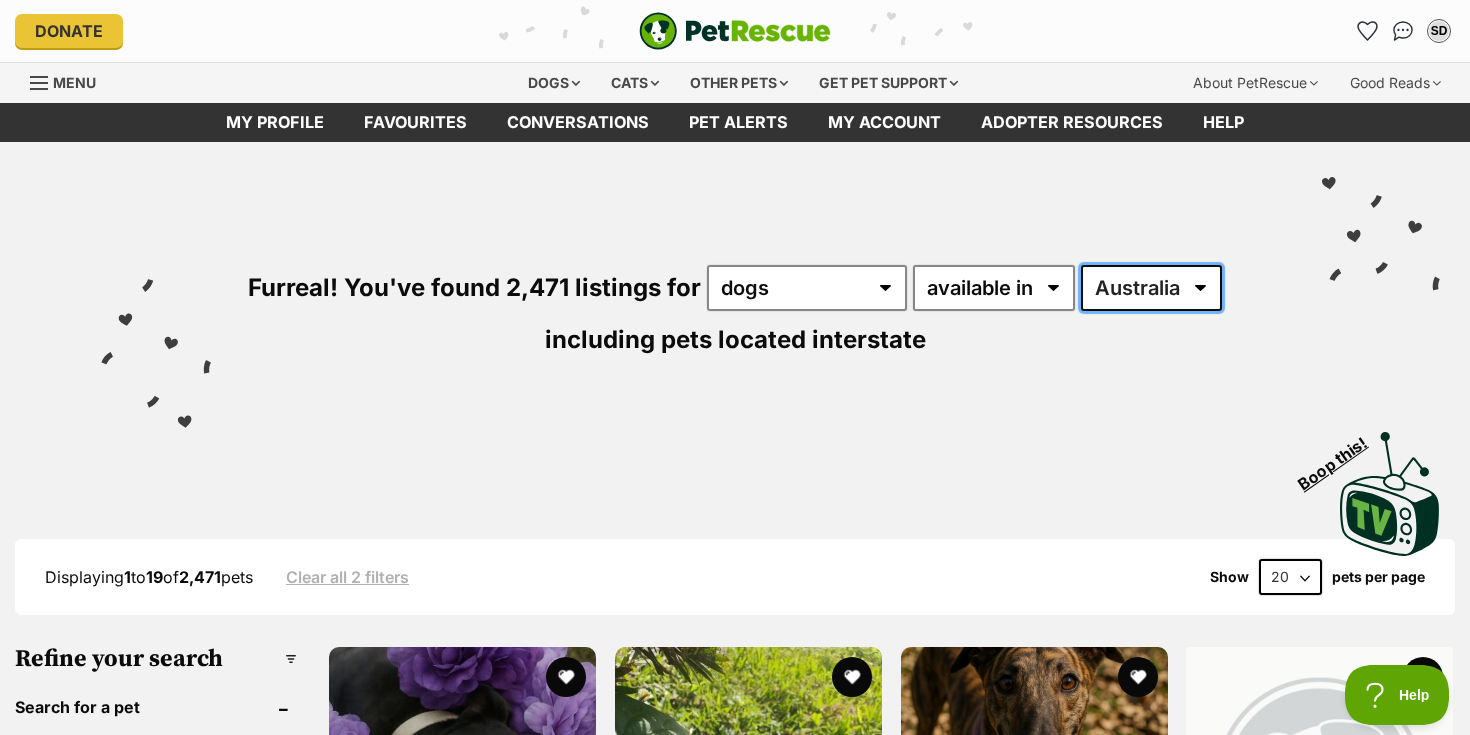 scroll, scrollTop: 0, scrollLeft: 0, axis: both 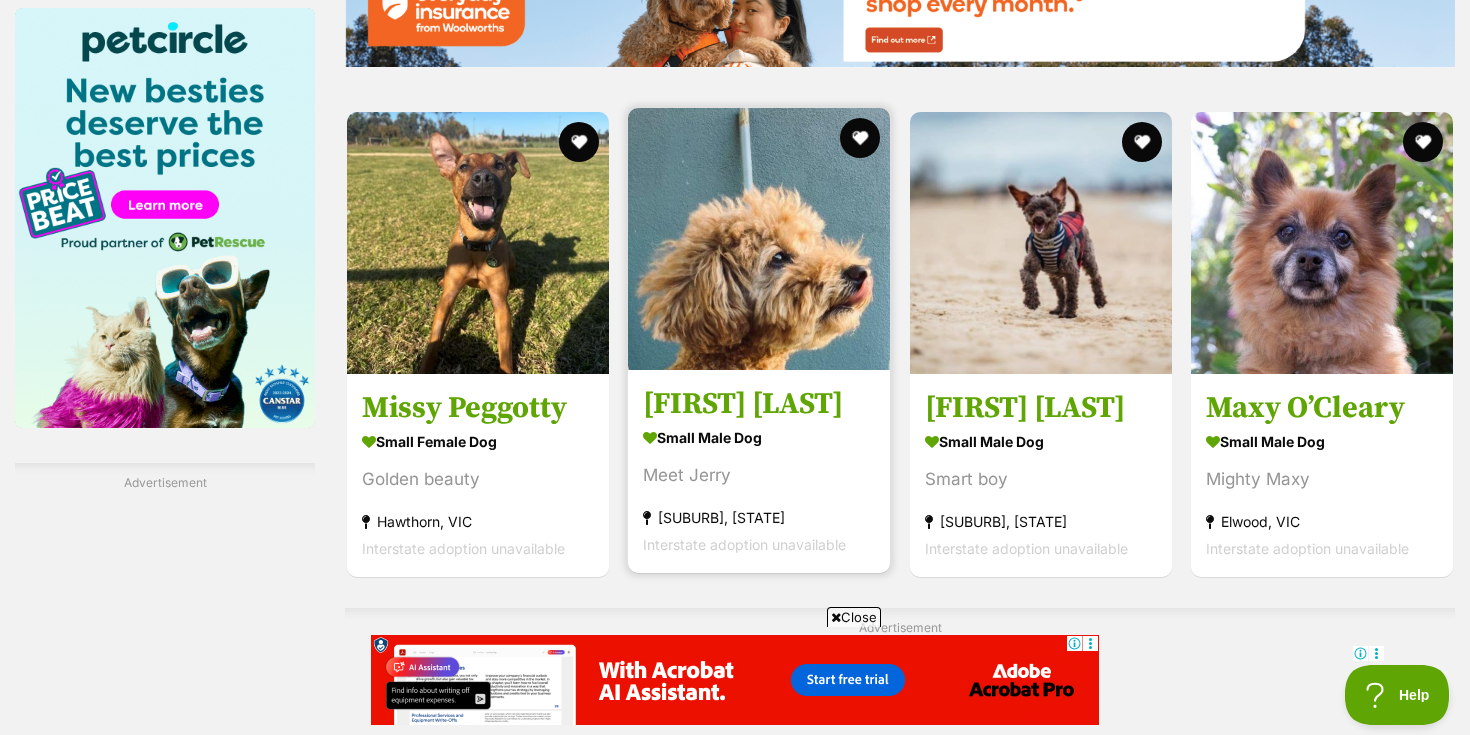 click on "Meet Jerry" at bounding box center [759, 474] 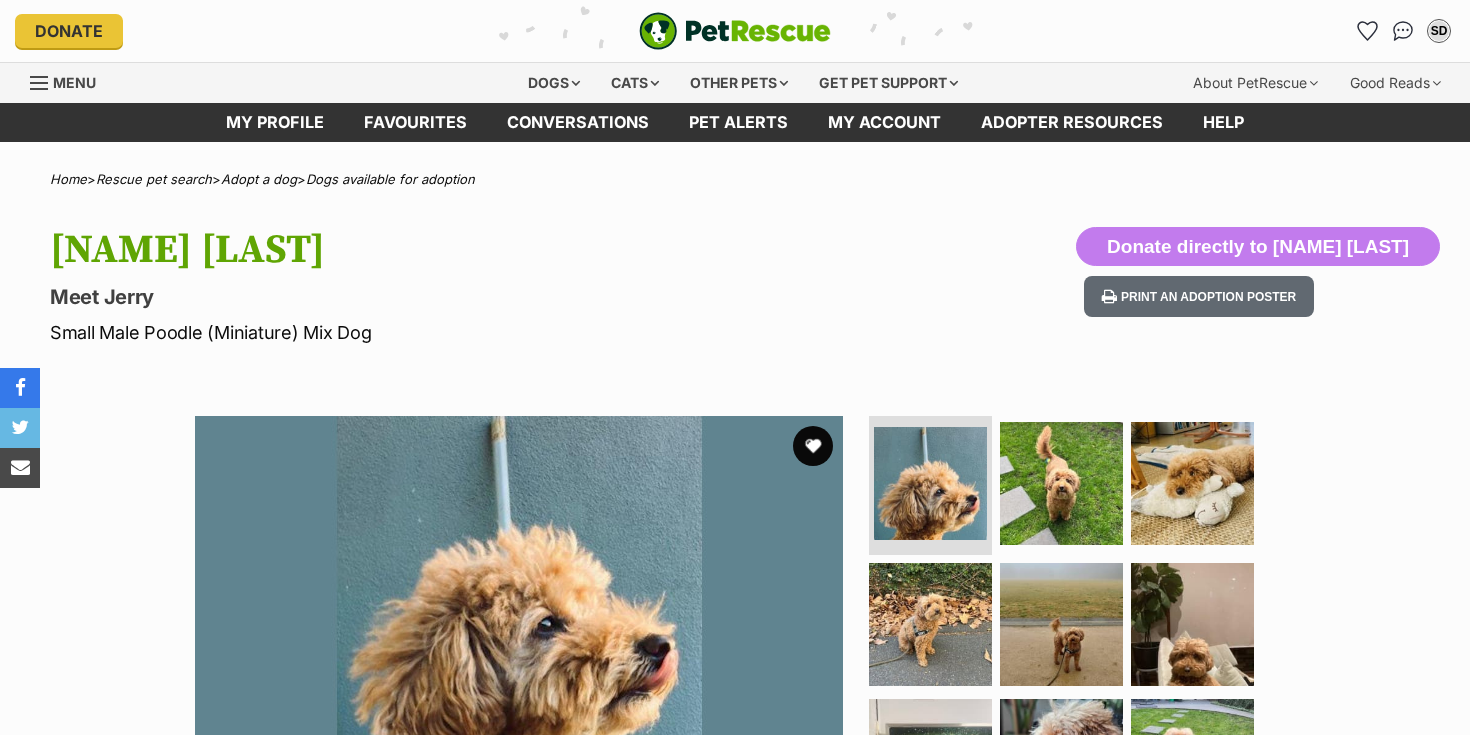 scroll, scrollTop: 0, scrollLeft: 0, axis: both 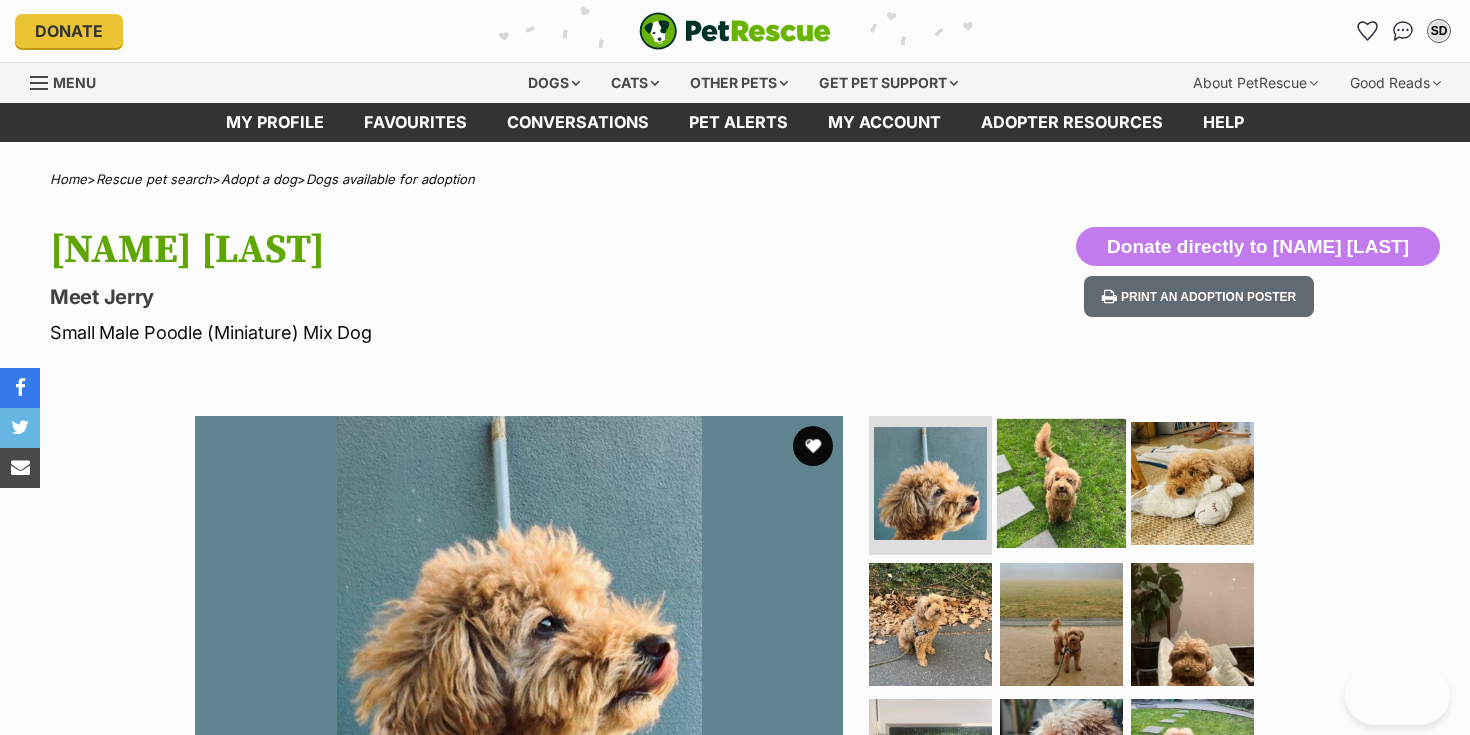 click at bounding box center [1061, 482] 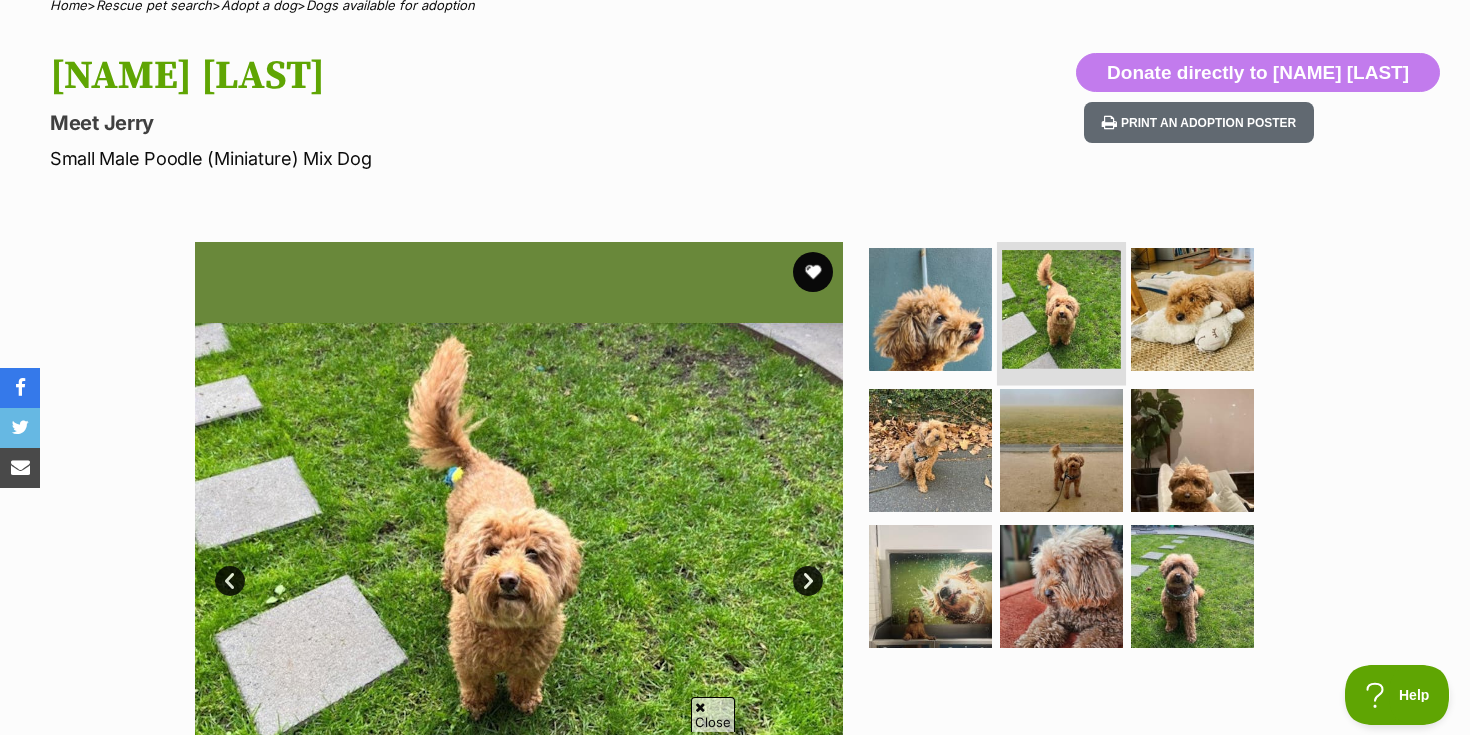 scroll, scrollTop: 203, scrollLeft: 0, axis: vertical 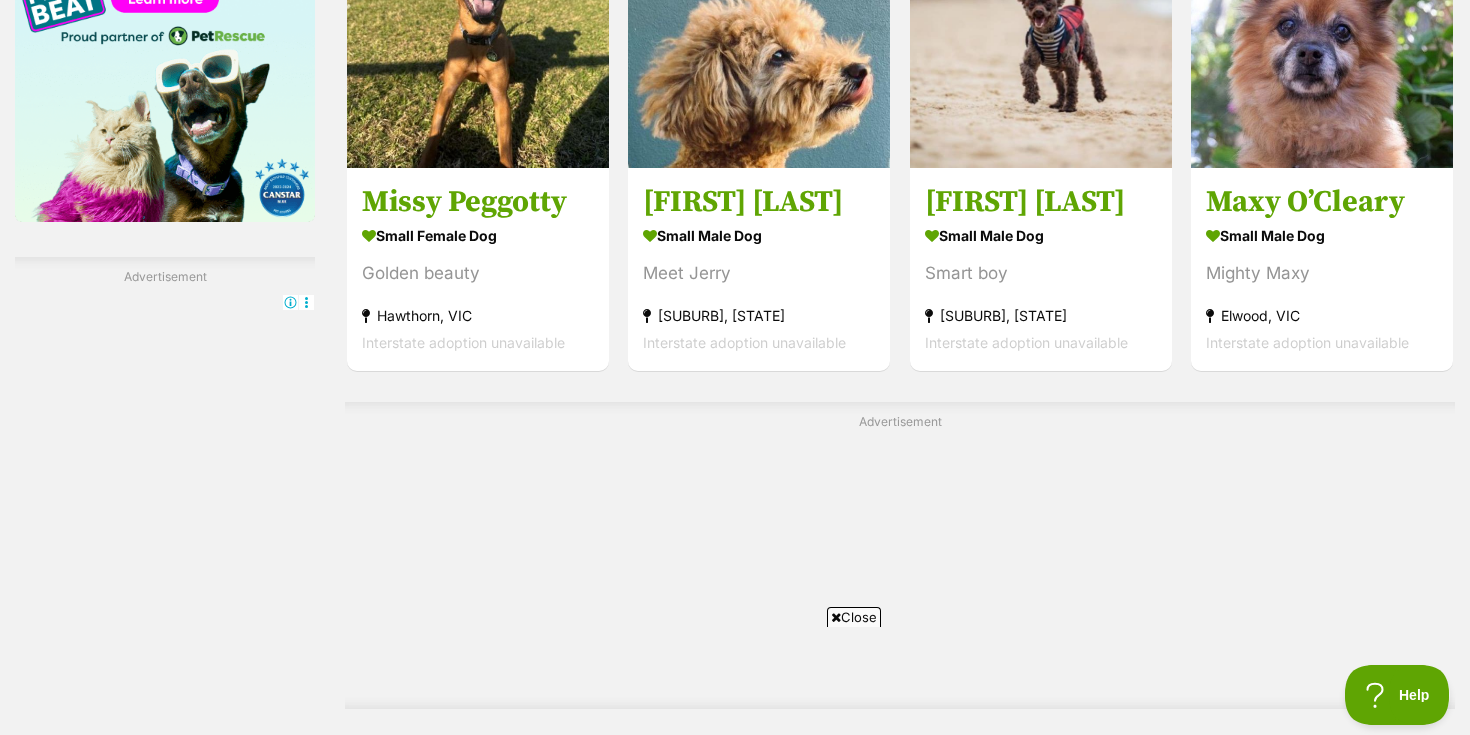 click on "Next" at bounding box center (900, 766) 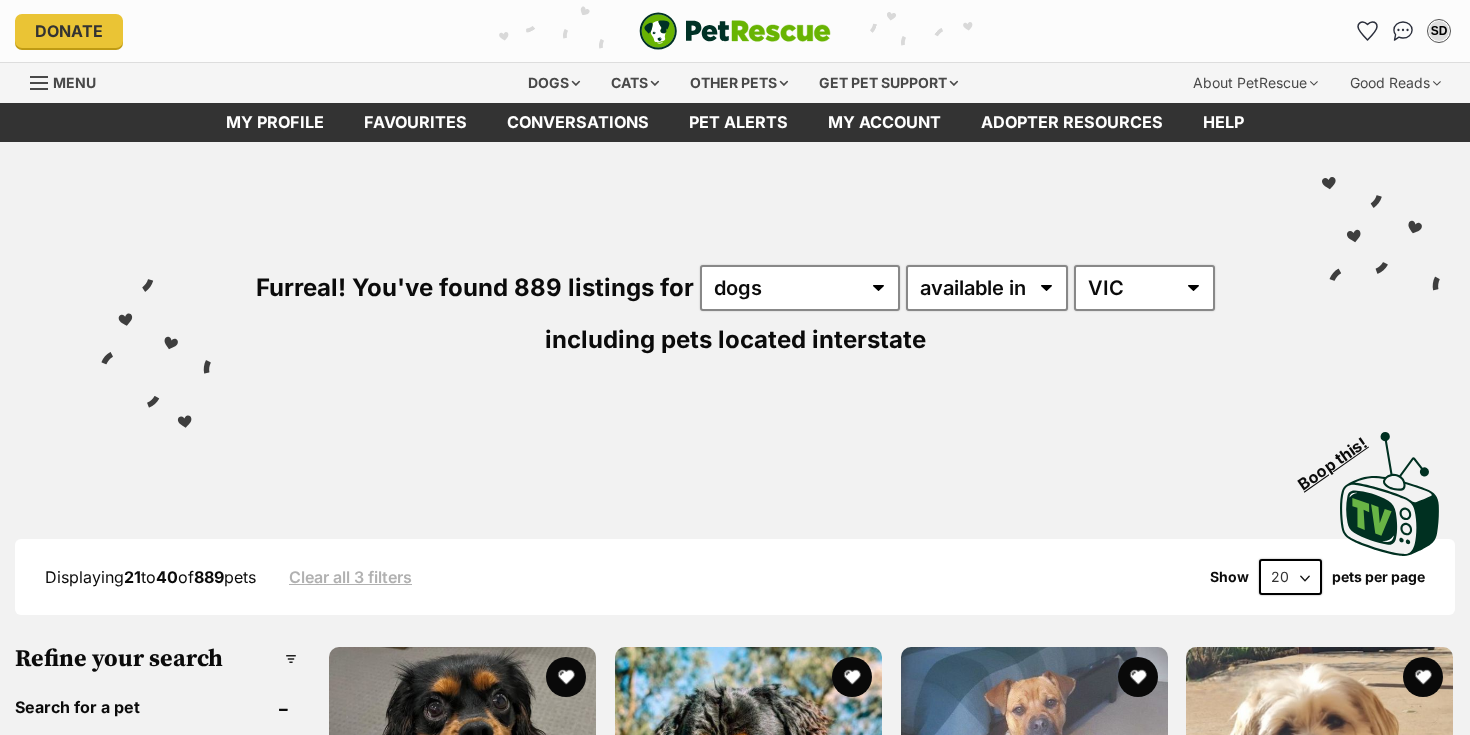 scroll, scrollTop: 0, scrollLeft: 0, axis: both 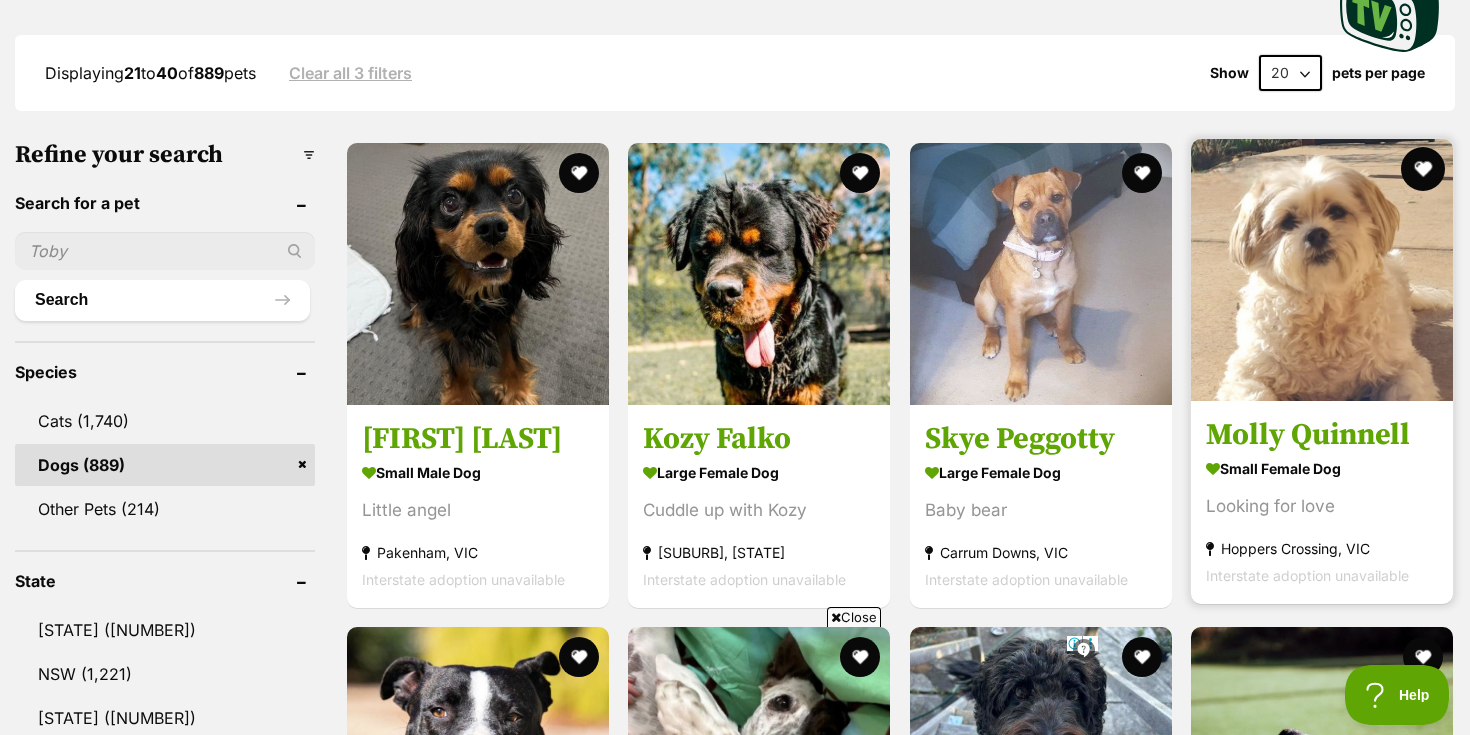 click at bounding box center [1423, 169] 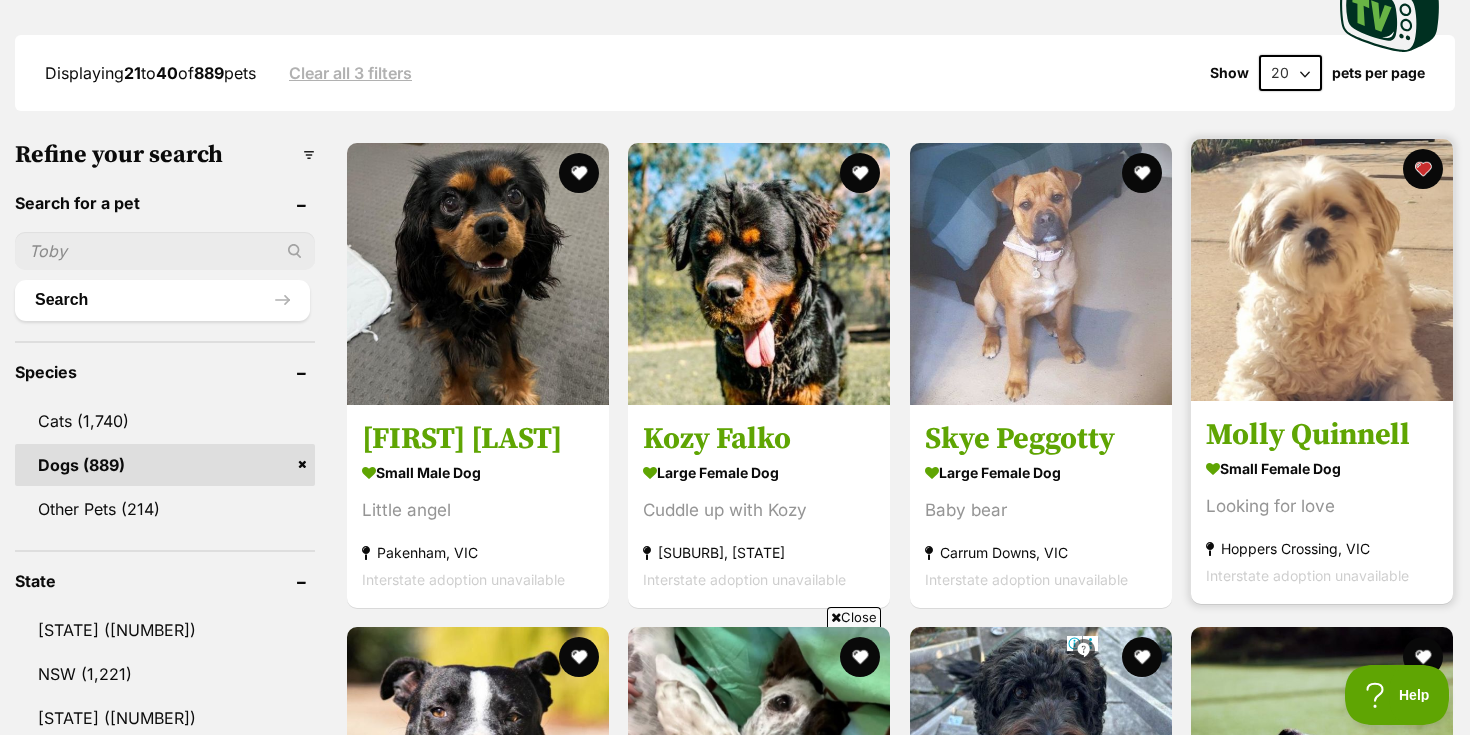 click on "Molly Quinnell
small female Dog
Looking for love
Hoppers Crossing, VIC
Interstate adoption unavailable" at bounding box center [1322, 502] 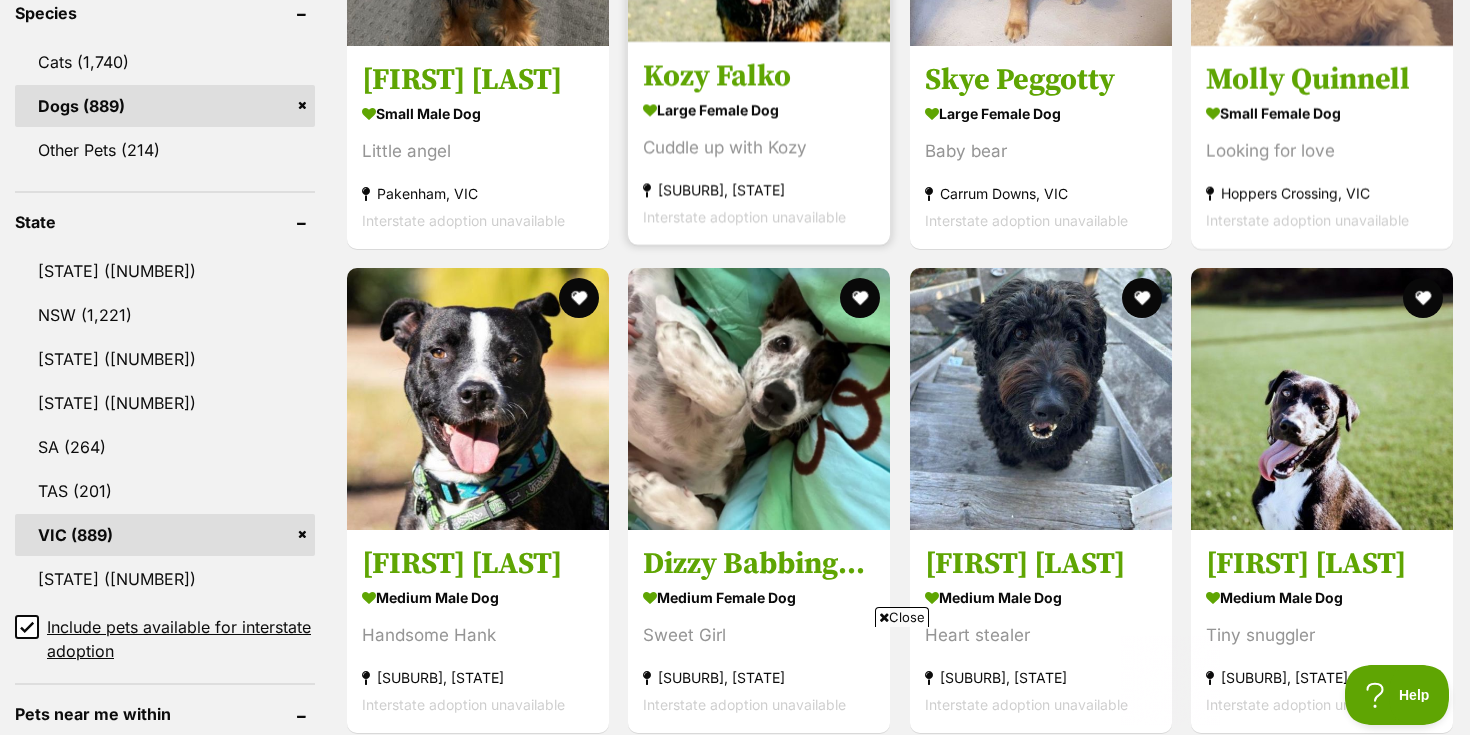 scroll, scrollTop: 1133, scrollLeft: 0, axis: vertical 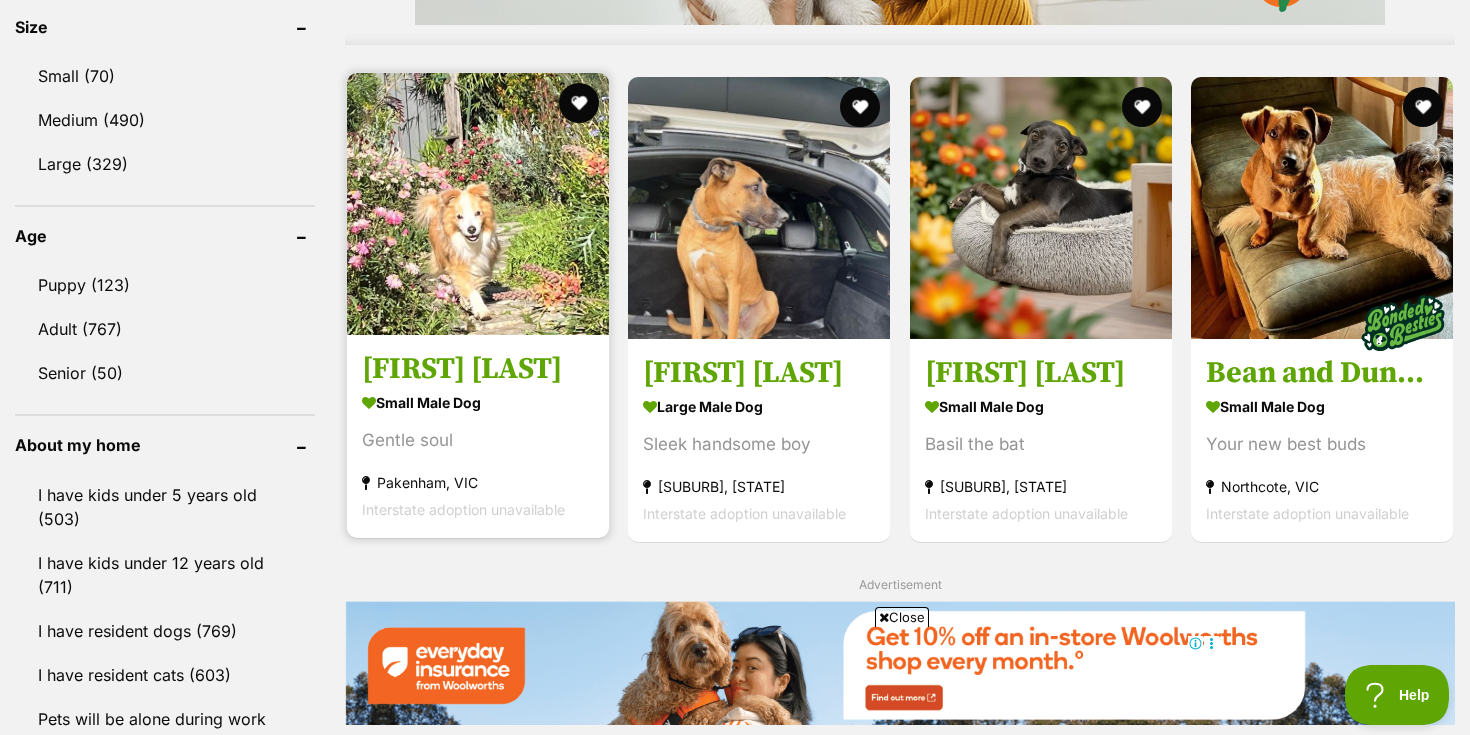 click on "Max Quinnell
small male Dog
Gentle soul
Pakenham, VIC
Interstate adoption unavailable" at bounding box center (478, 435) 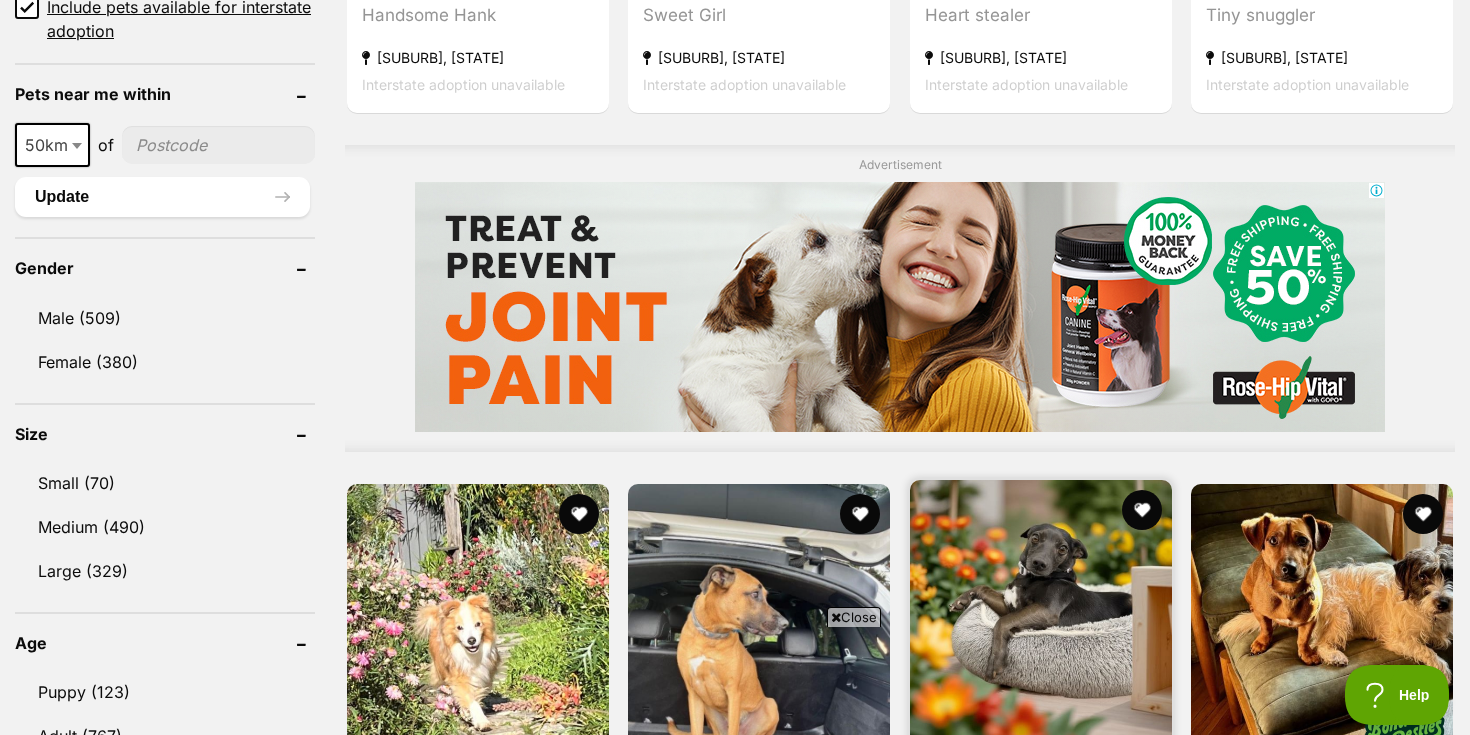 scroll, scrollTop: 1475, scrollLeft: 0, axis: vertical 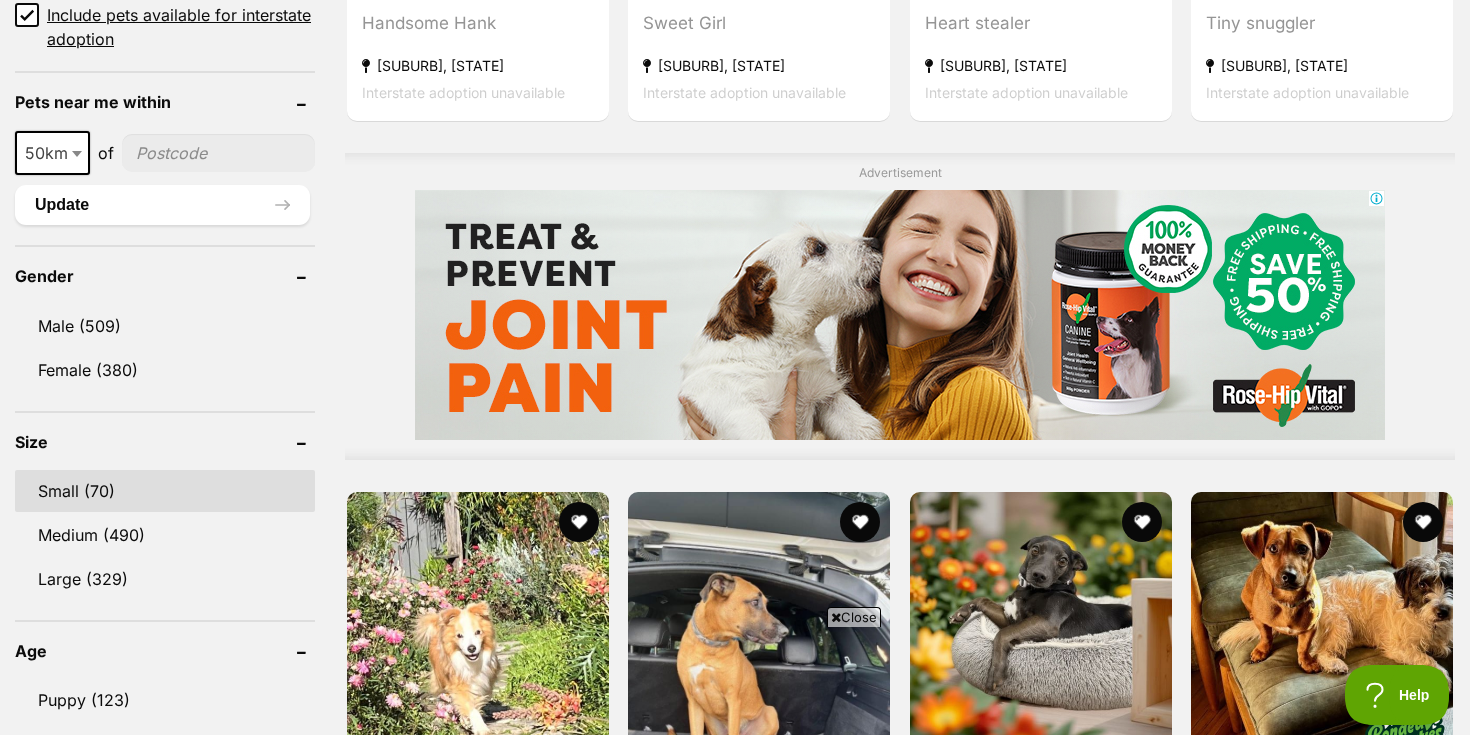 click on "Small (70)" at bounding box center [165, 491] 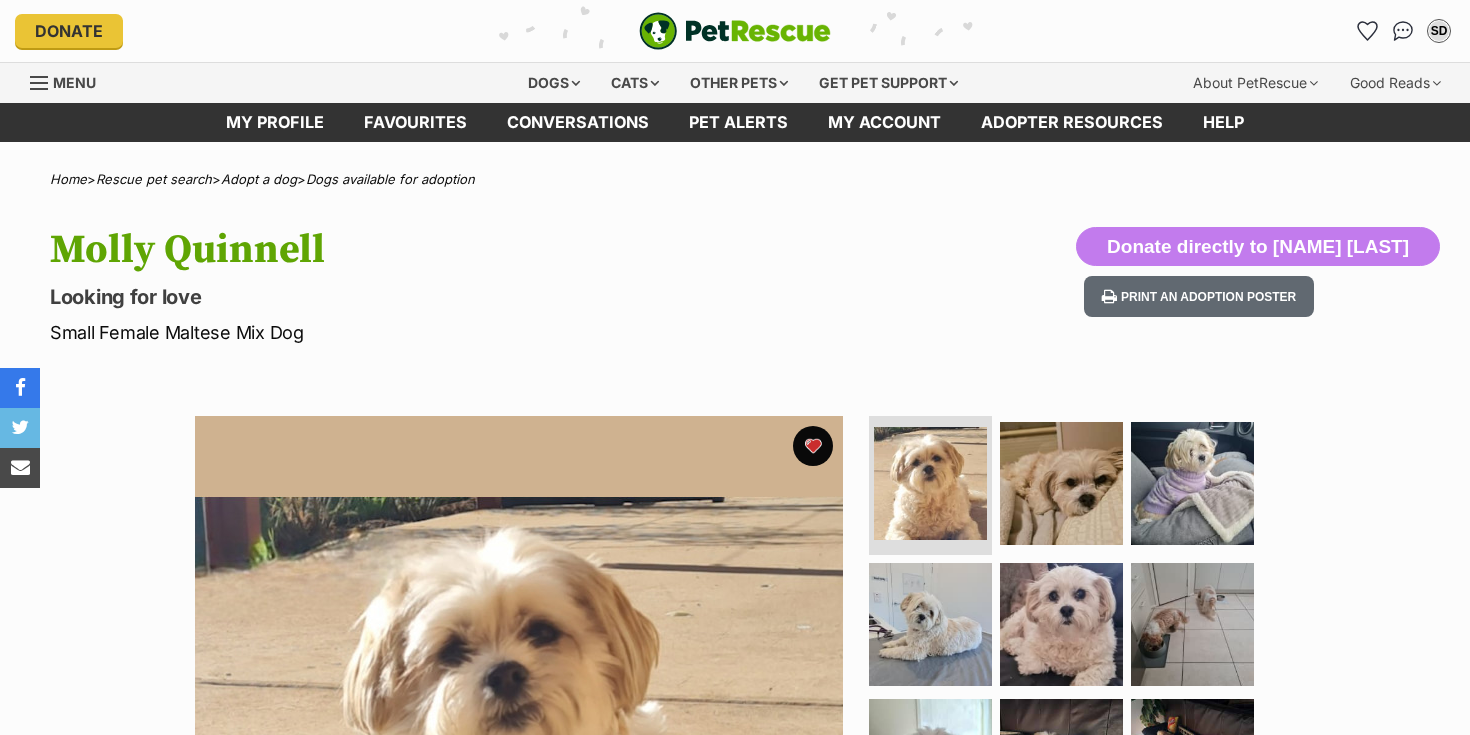 scroll, scrollTop: 0, scrollLeft: 0, axis: both 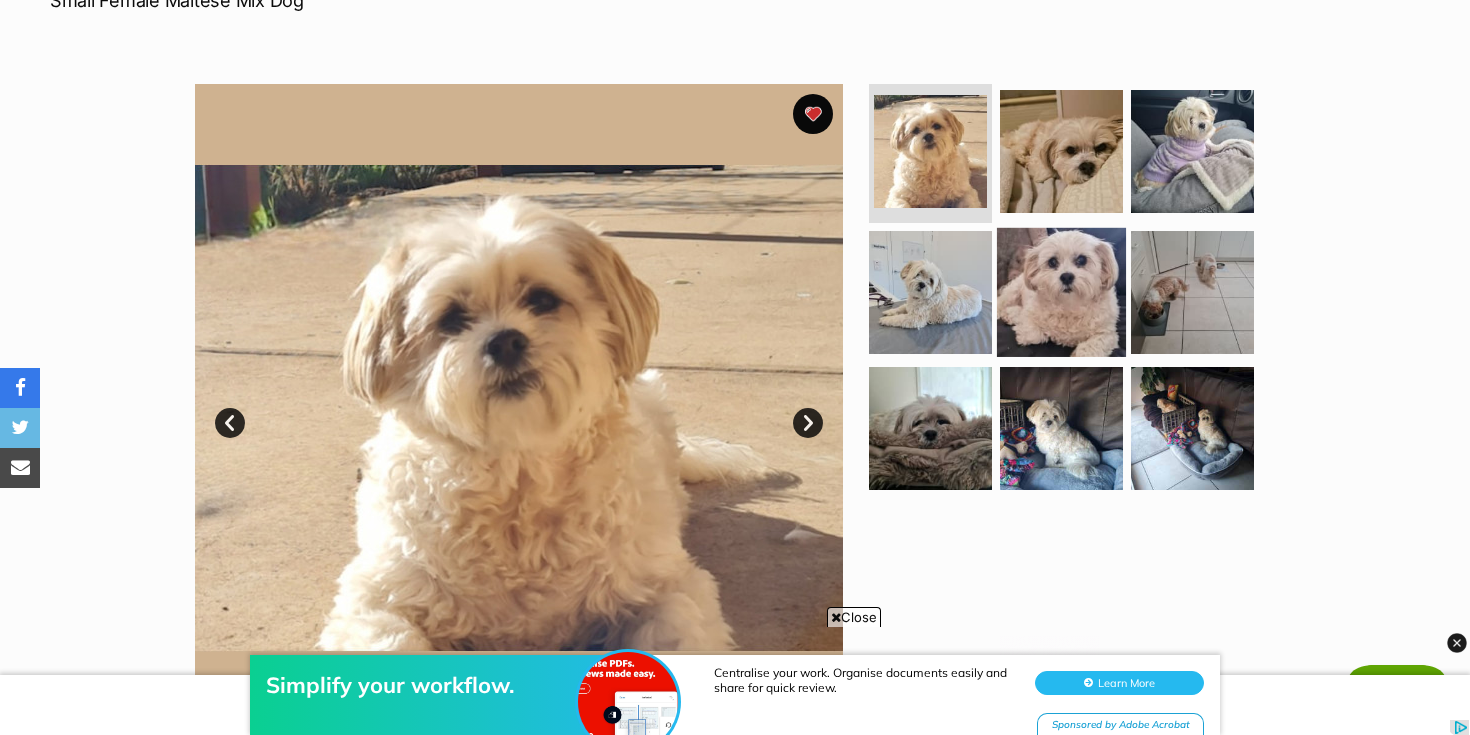 click at bounding box center [1061, 292] 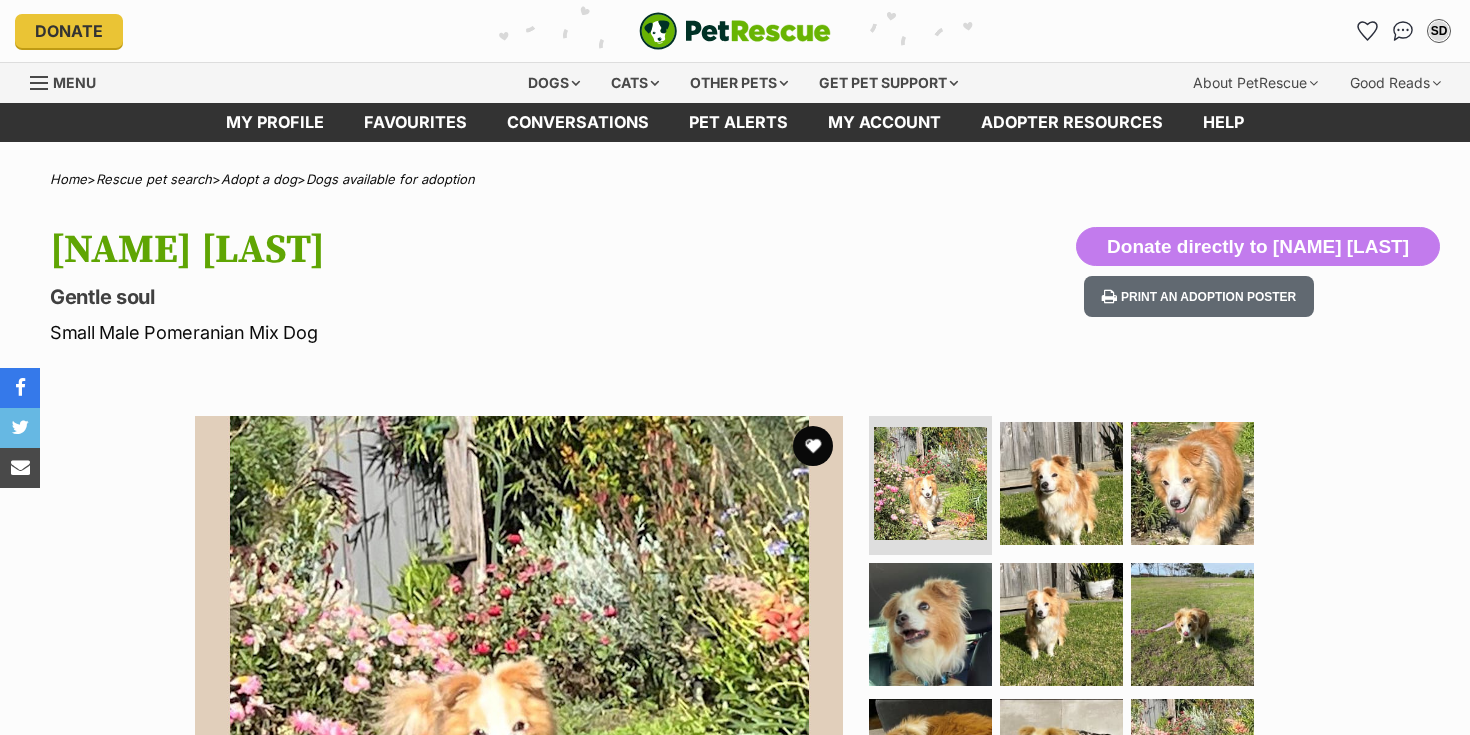 scroll, scrollTop: 0, scrollLeft: 0, axis: both 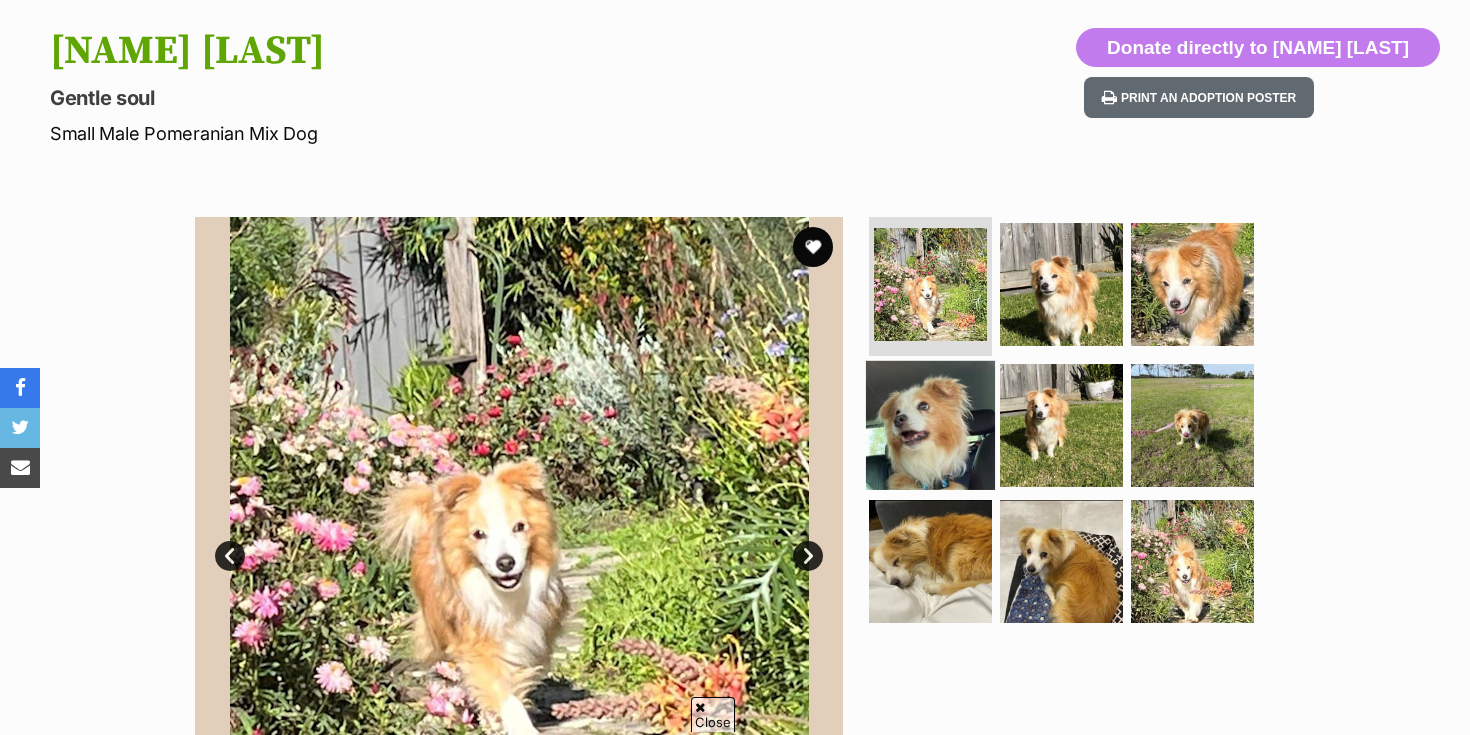 click at bounding box center (930, 425) 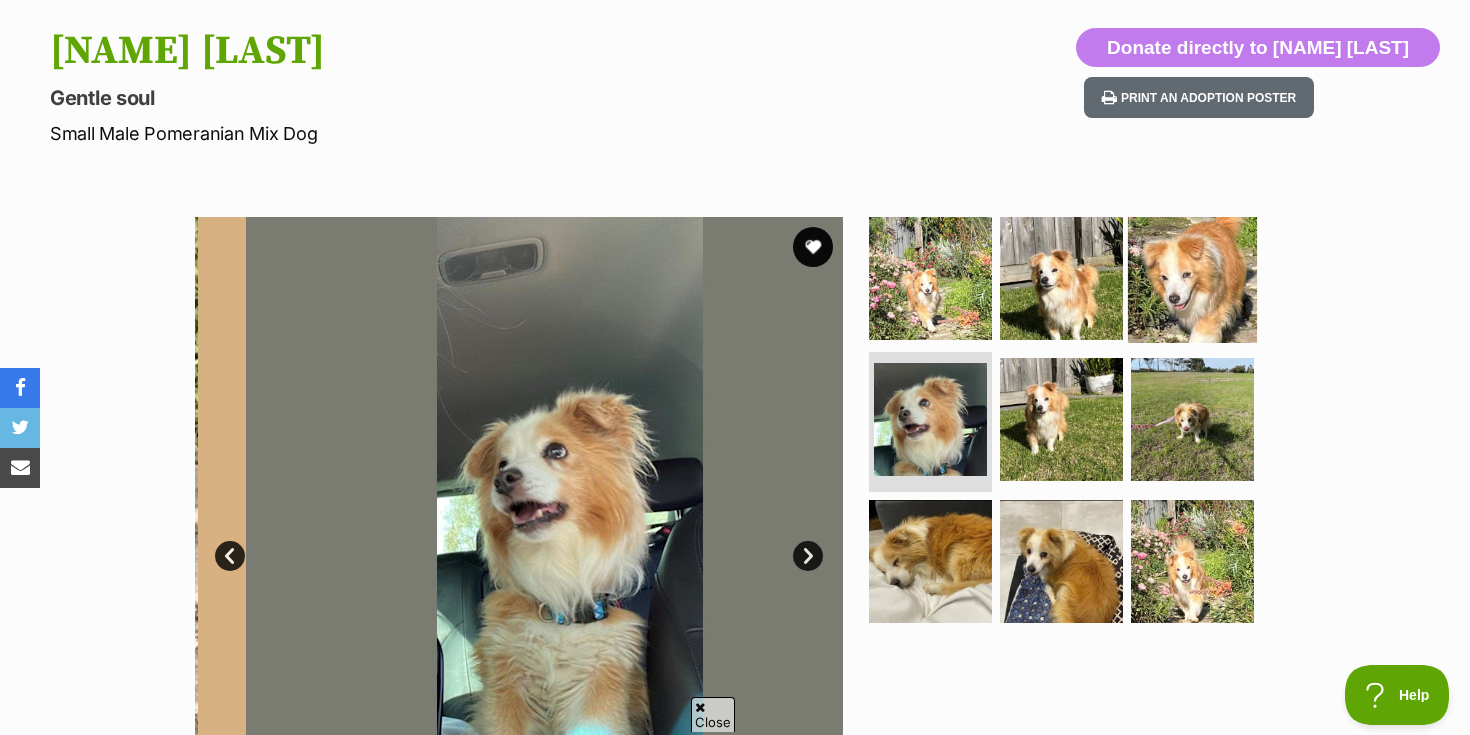 scroll, scrollTop: 0, scrollLeft: 0, axis: both 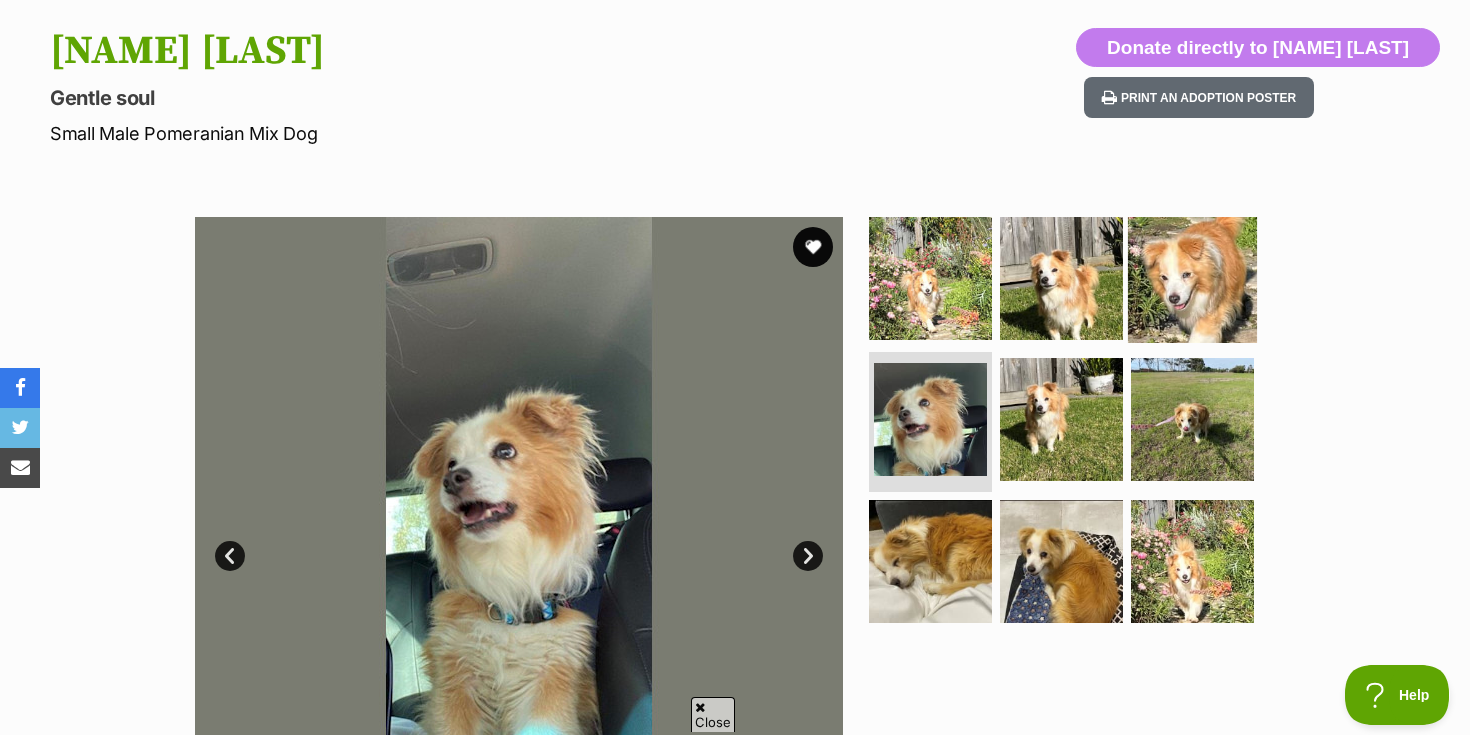 click at bounding box center (1192, 277) 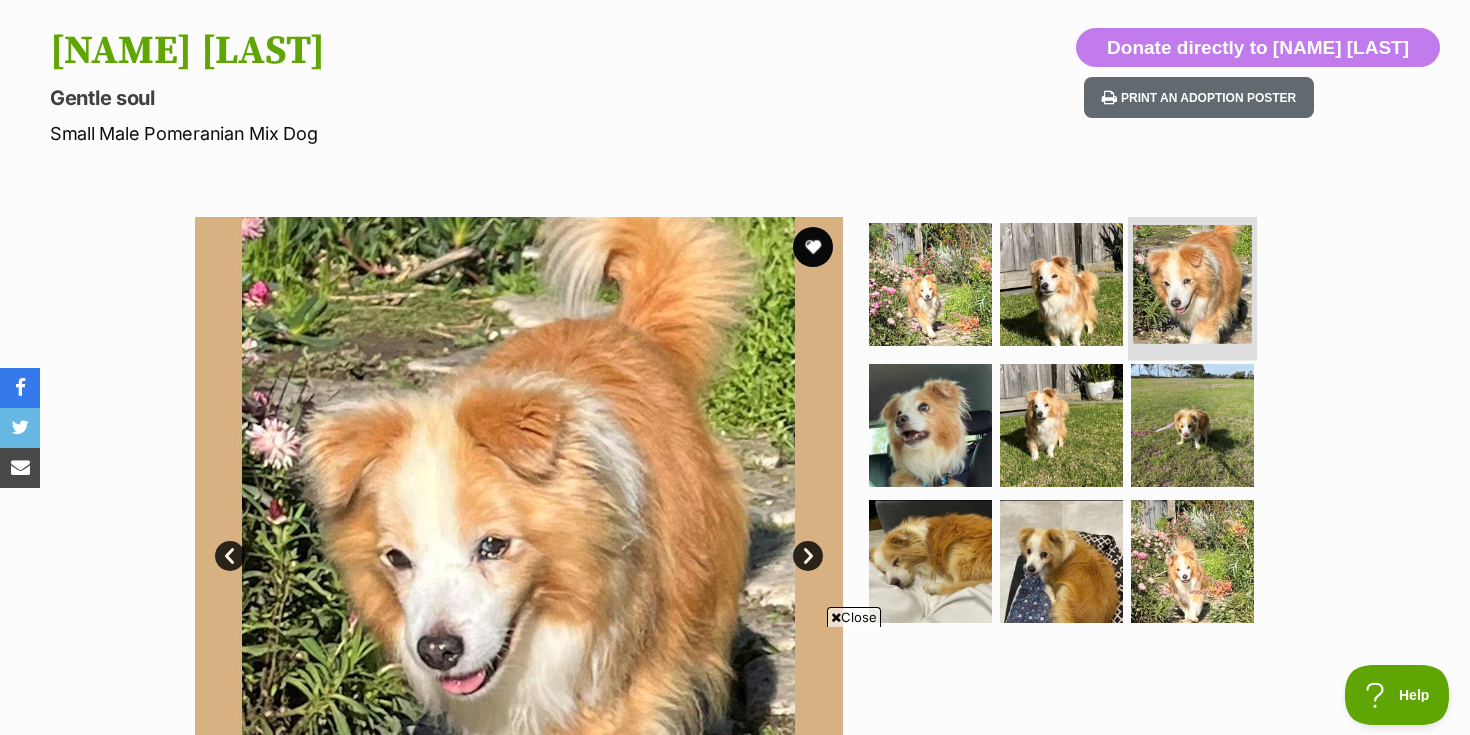 scroll, scrollTop: 0, scrollLeft: 0, axis: both 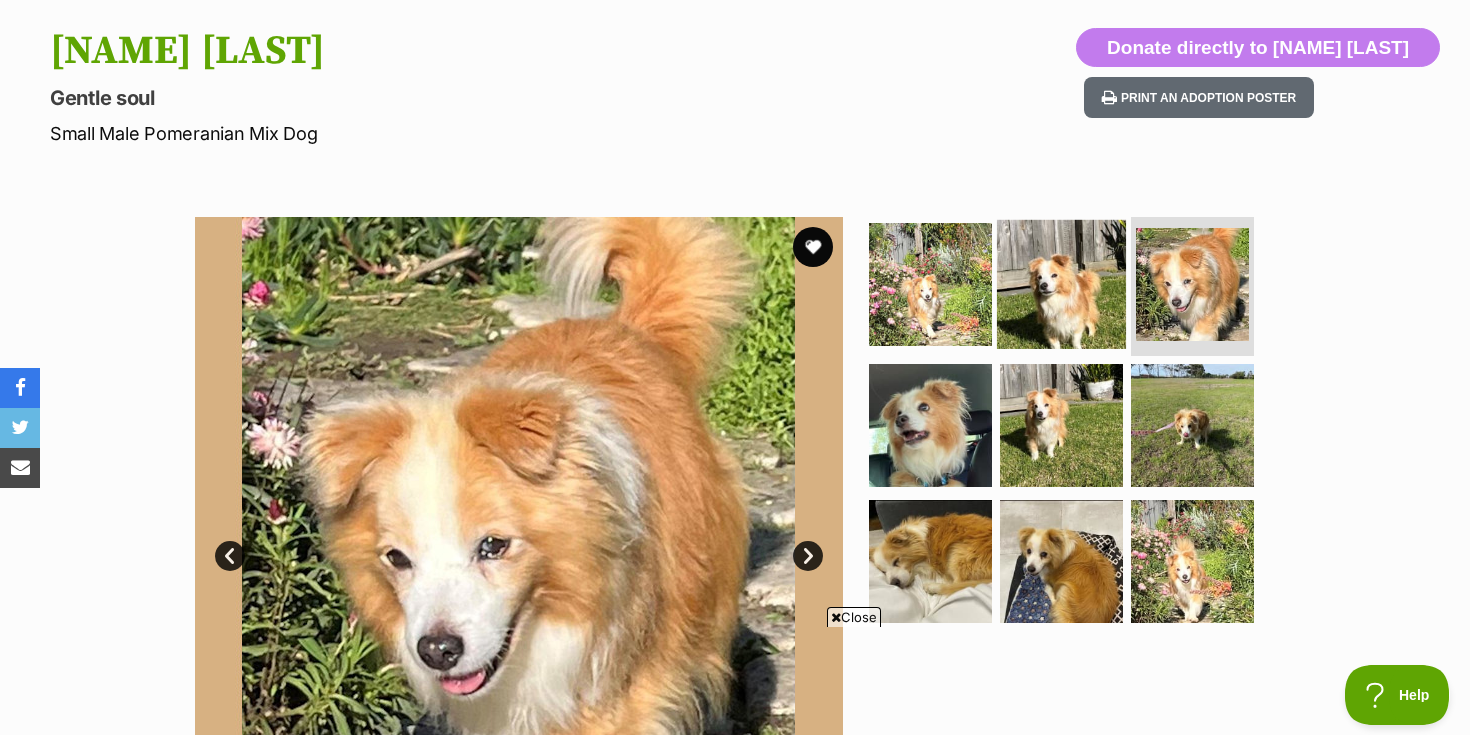 click at bounding box center (1061, 283) 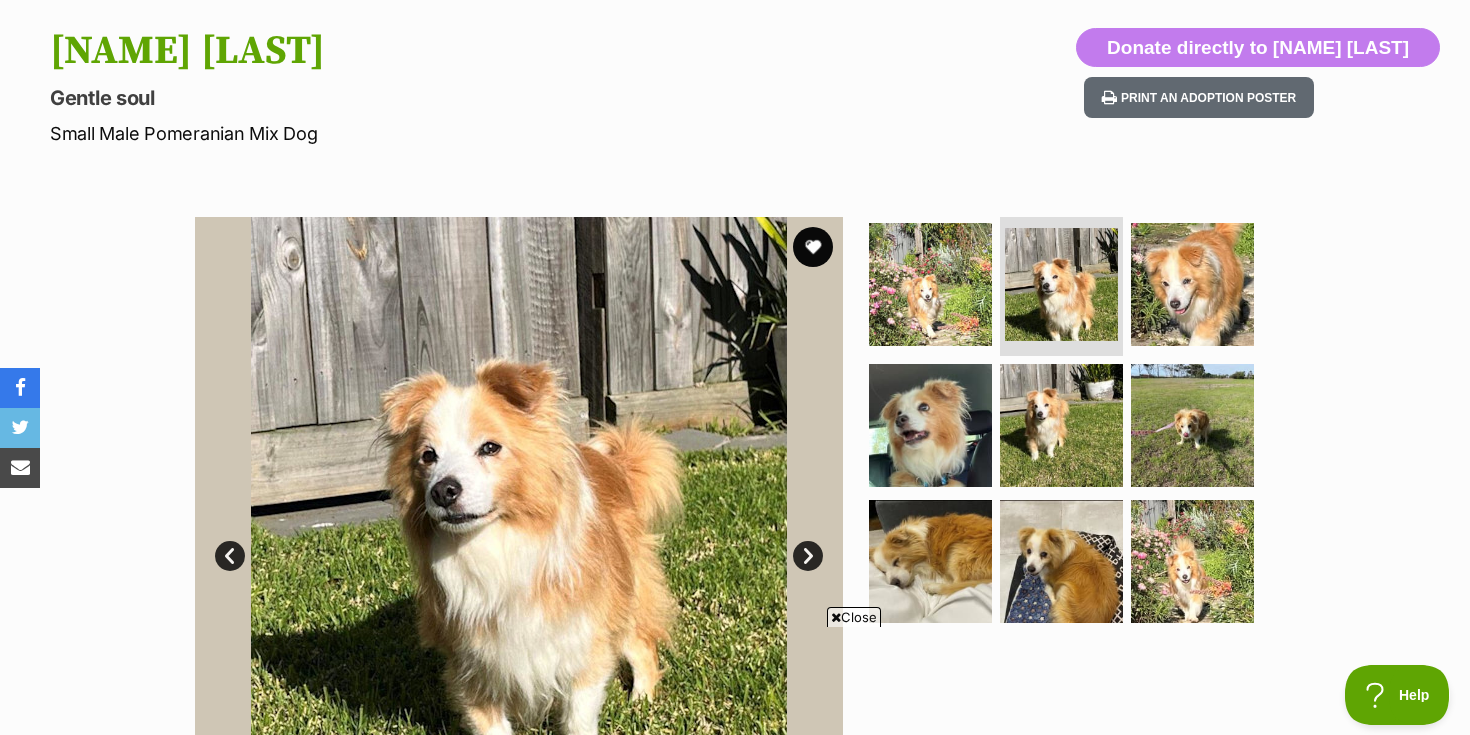 click at bounding box center (1070, 426) 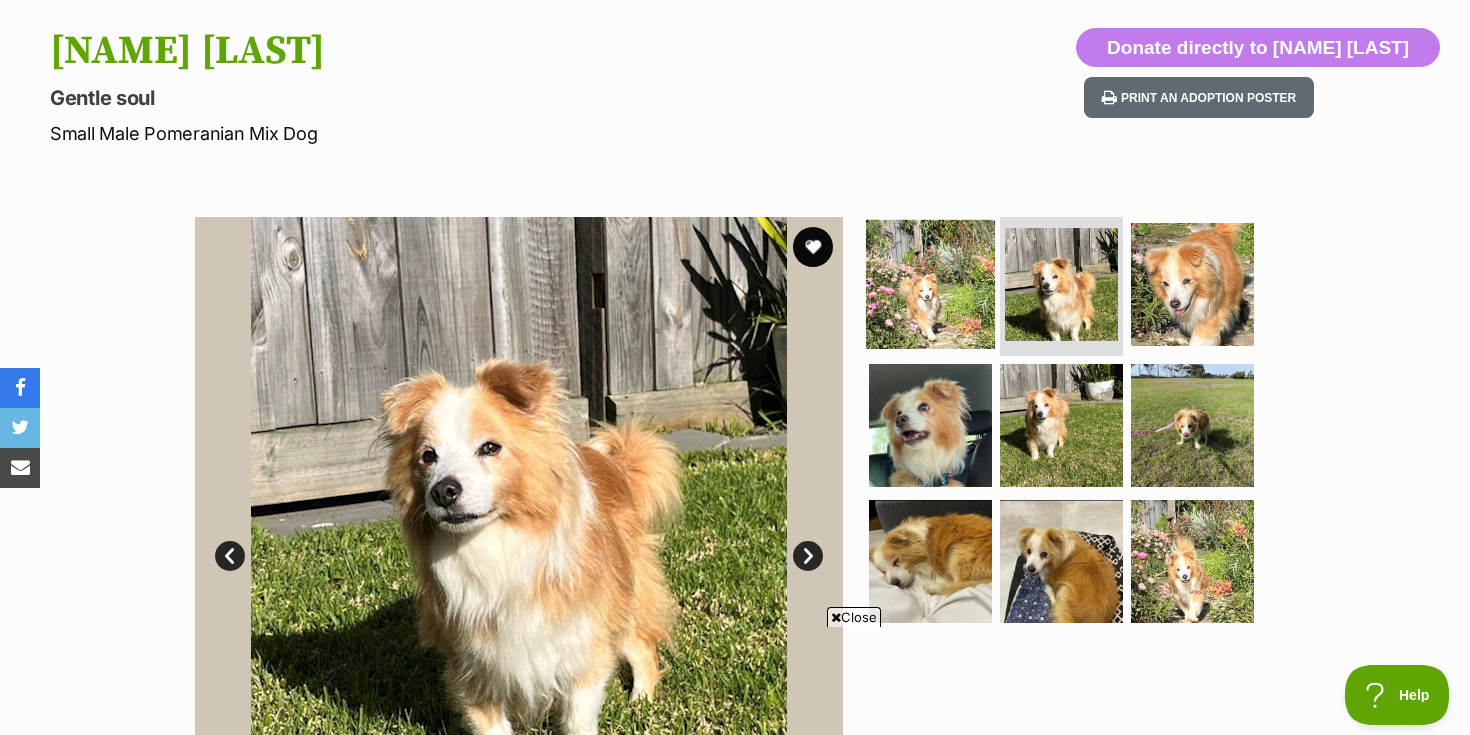 click at bounding box center [930, 283] 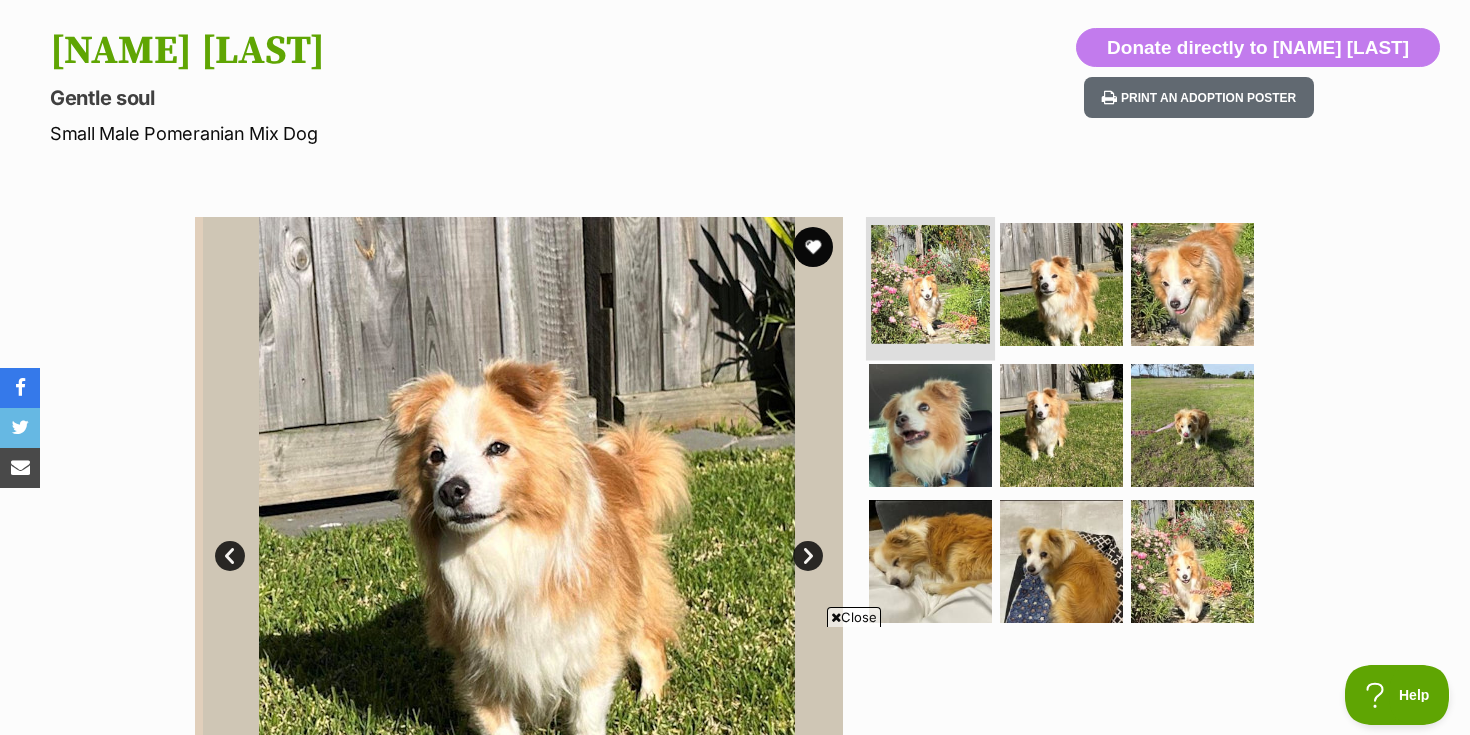 scroll, scrollTop: 0, scrollLeft: 0, axis: both 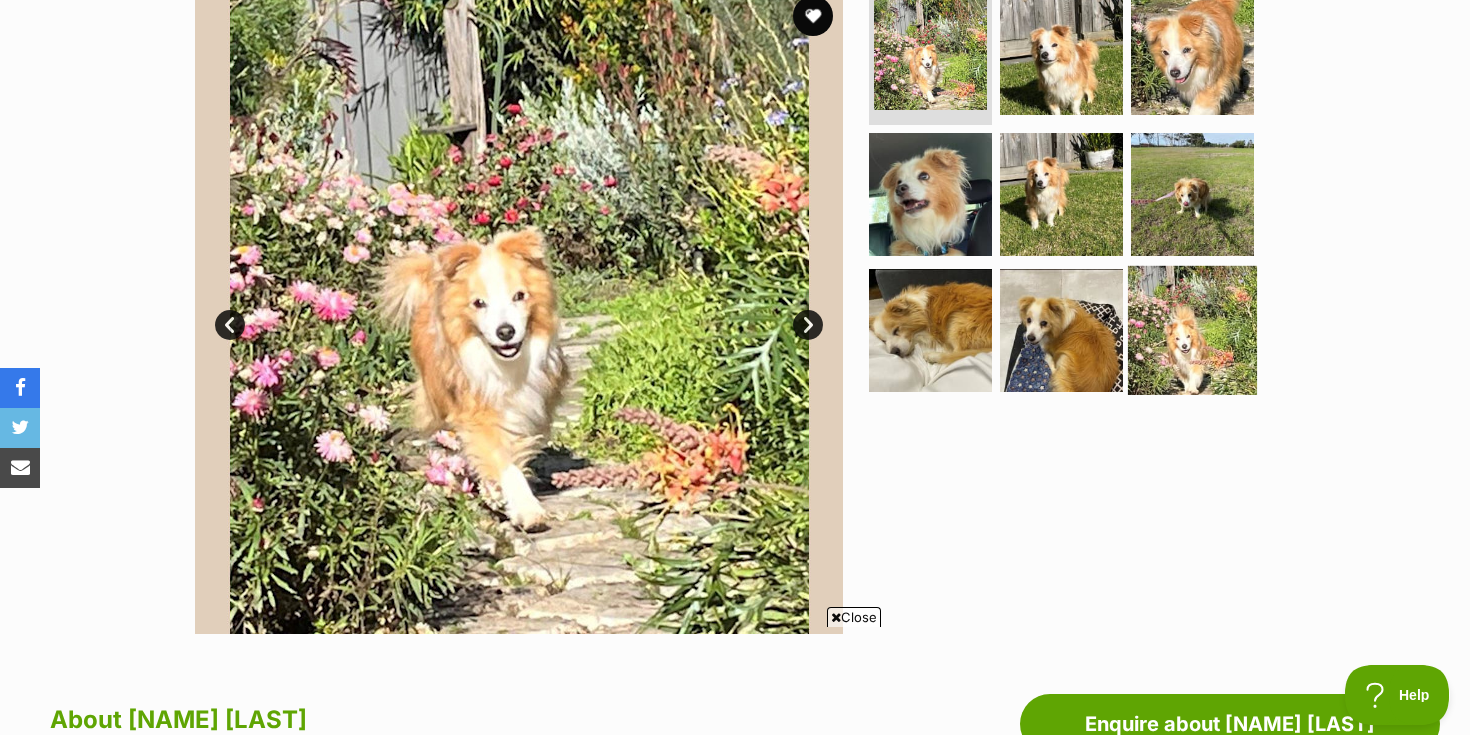 click at bounding box center (1192, 330) 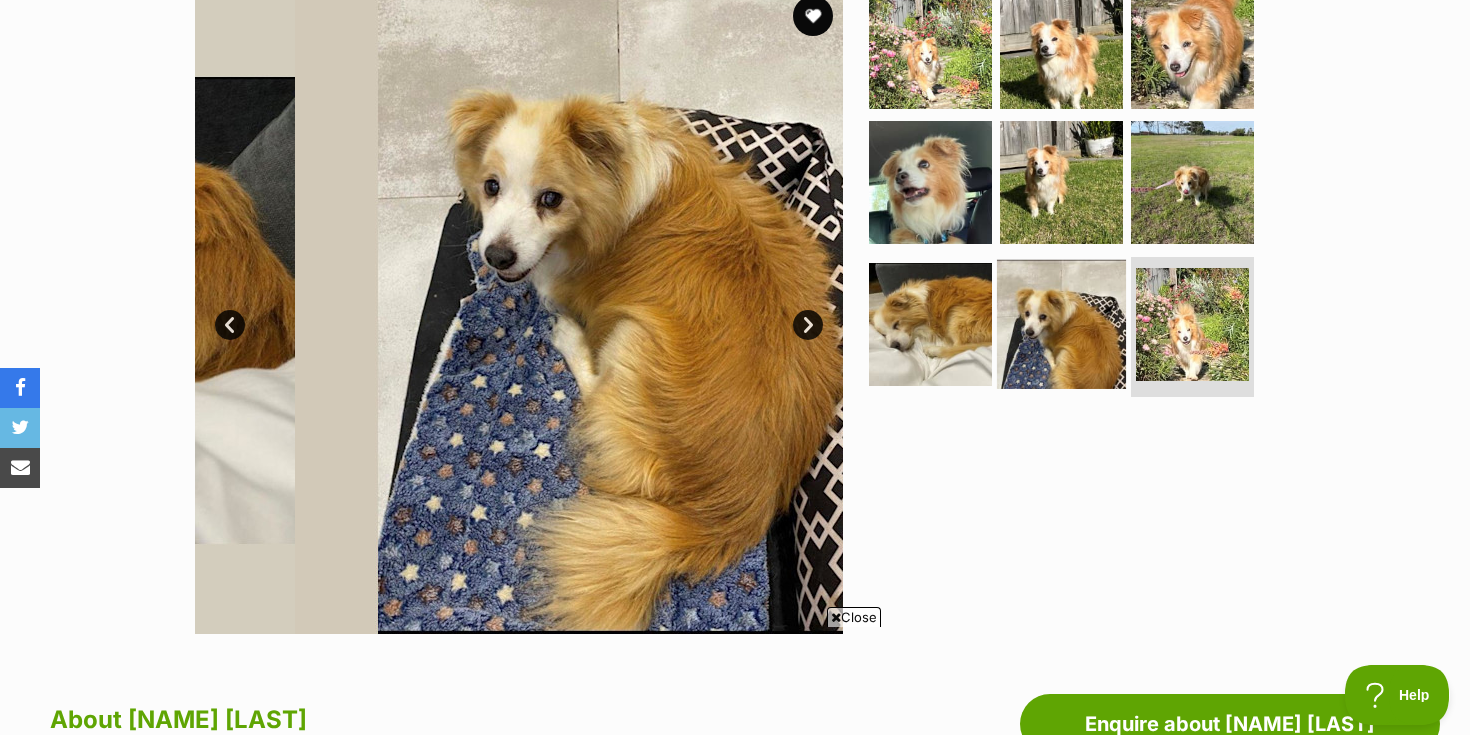 click at bounding box center [1061, 324] 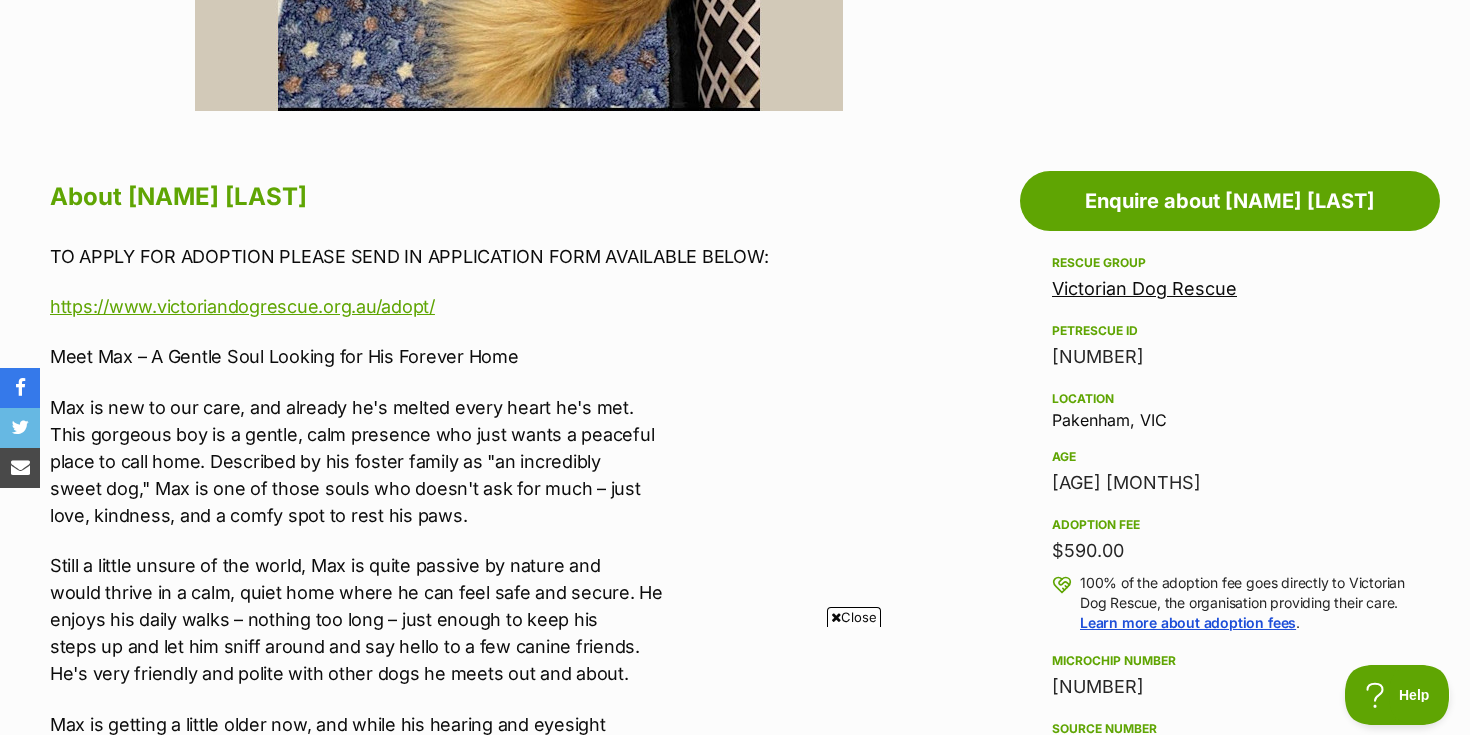 scroll, scrollTop: 960, scrollLeft: 0, axis: vertical 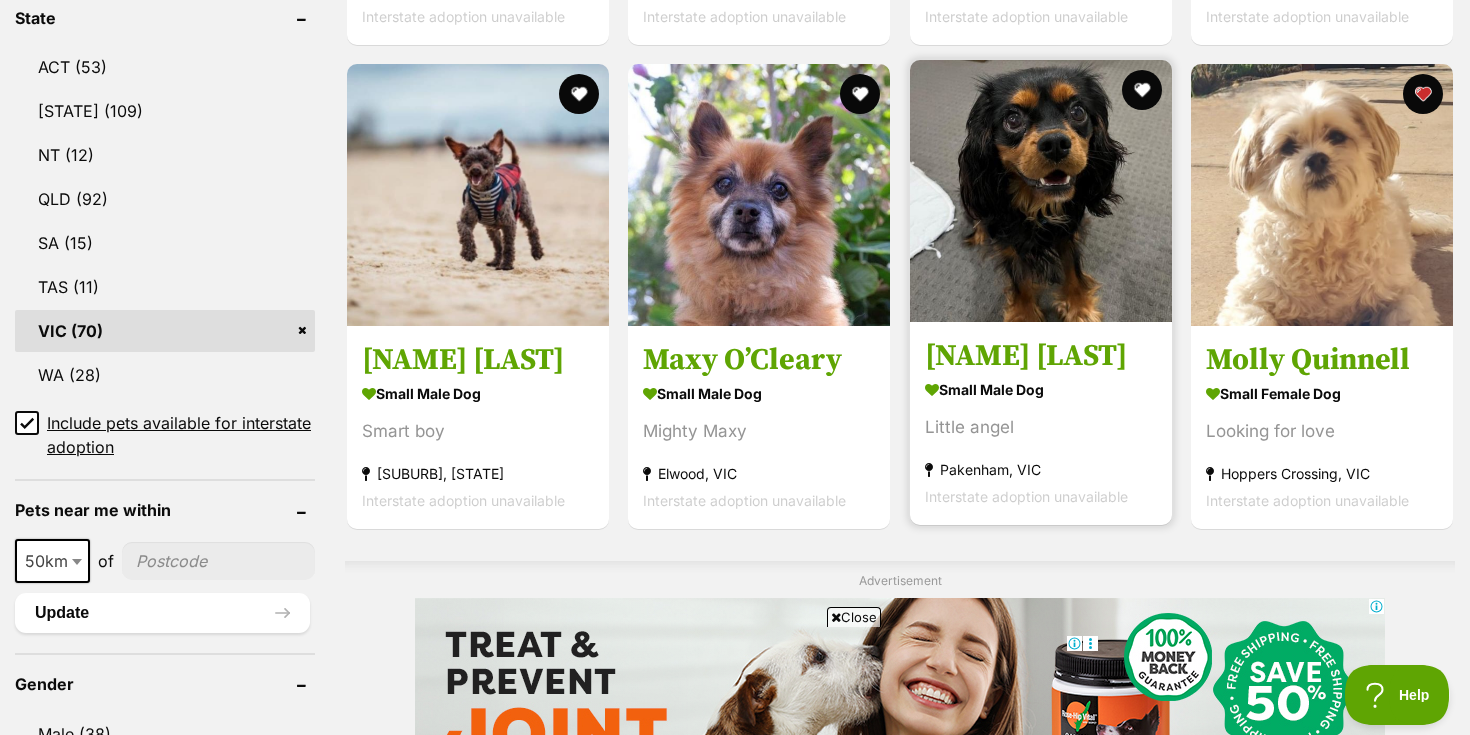 click on "small male Dog
Little angel
Pakenham, VIC
Interstate adoption unavailable" at bounding box center [1041, 442] 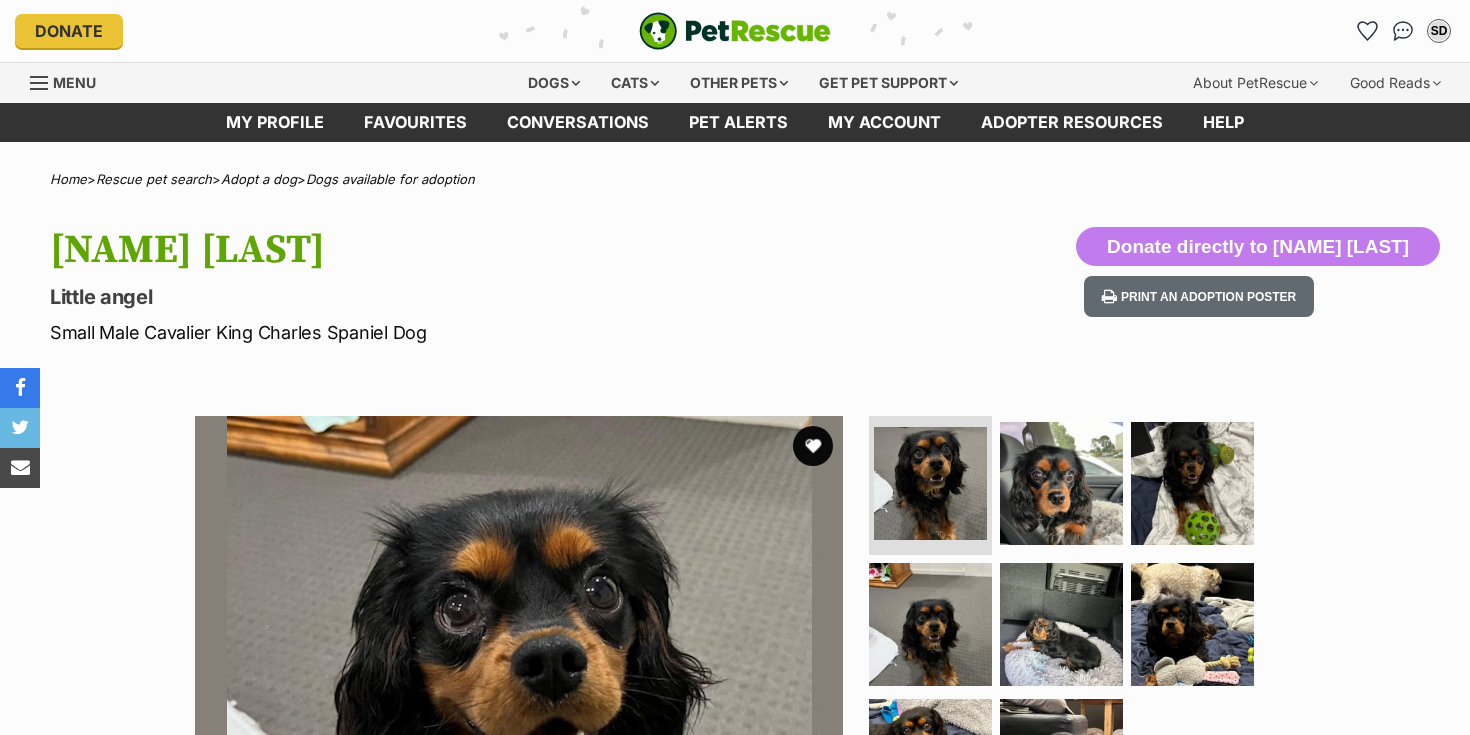 scroll, scrollTop: 0, scrollLeft: 0, axis: both 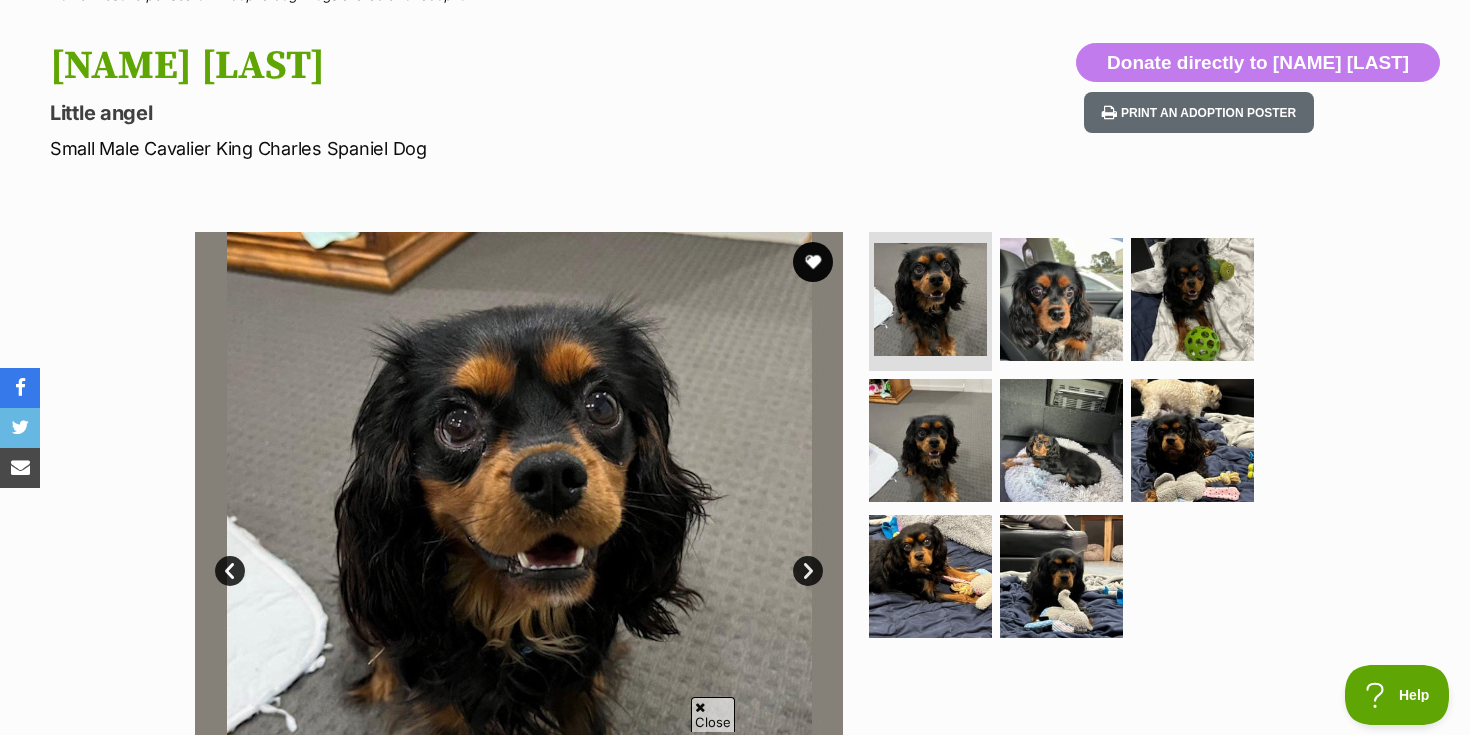 click at bounding box center [1061, 440] 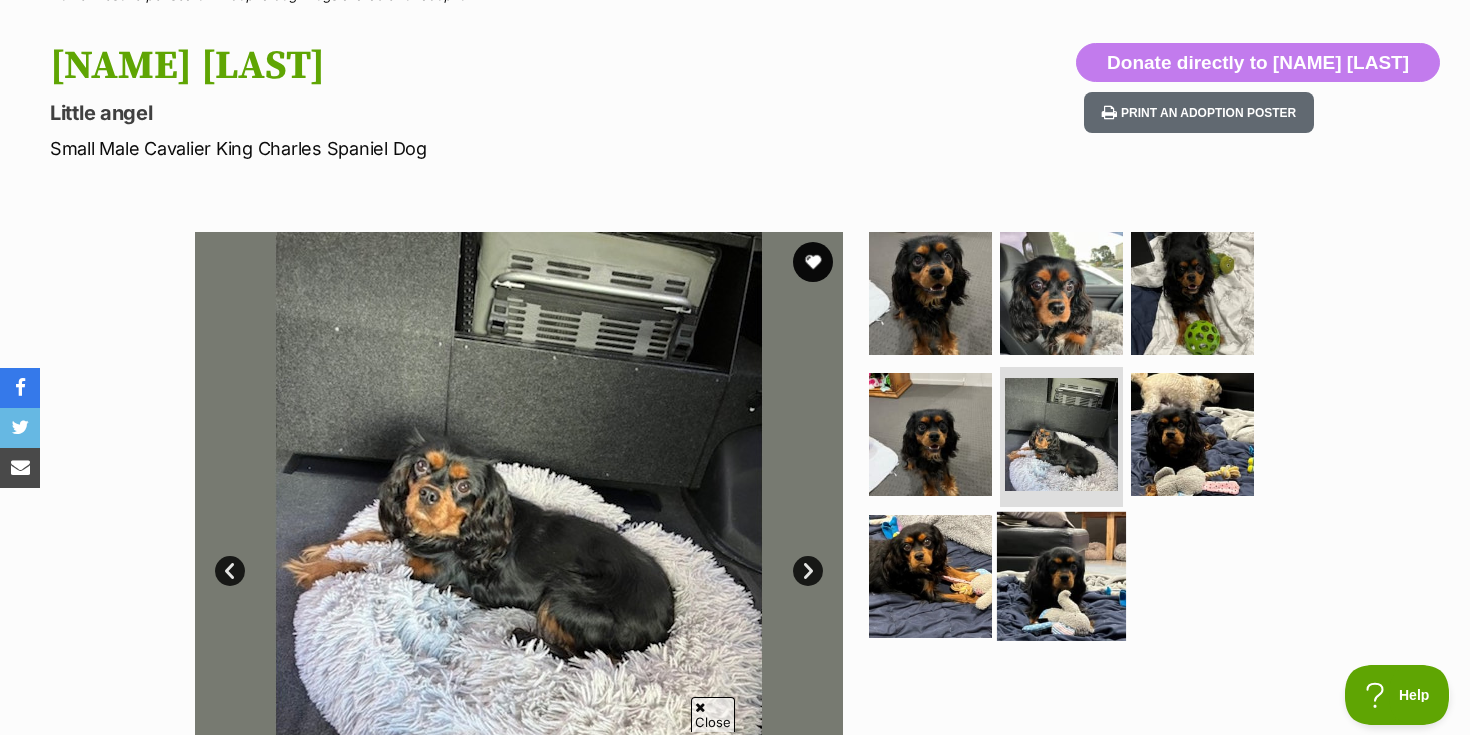 scroll, scrollTop: 0, scrollLeft: 0, axis: both 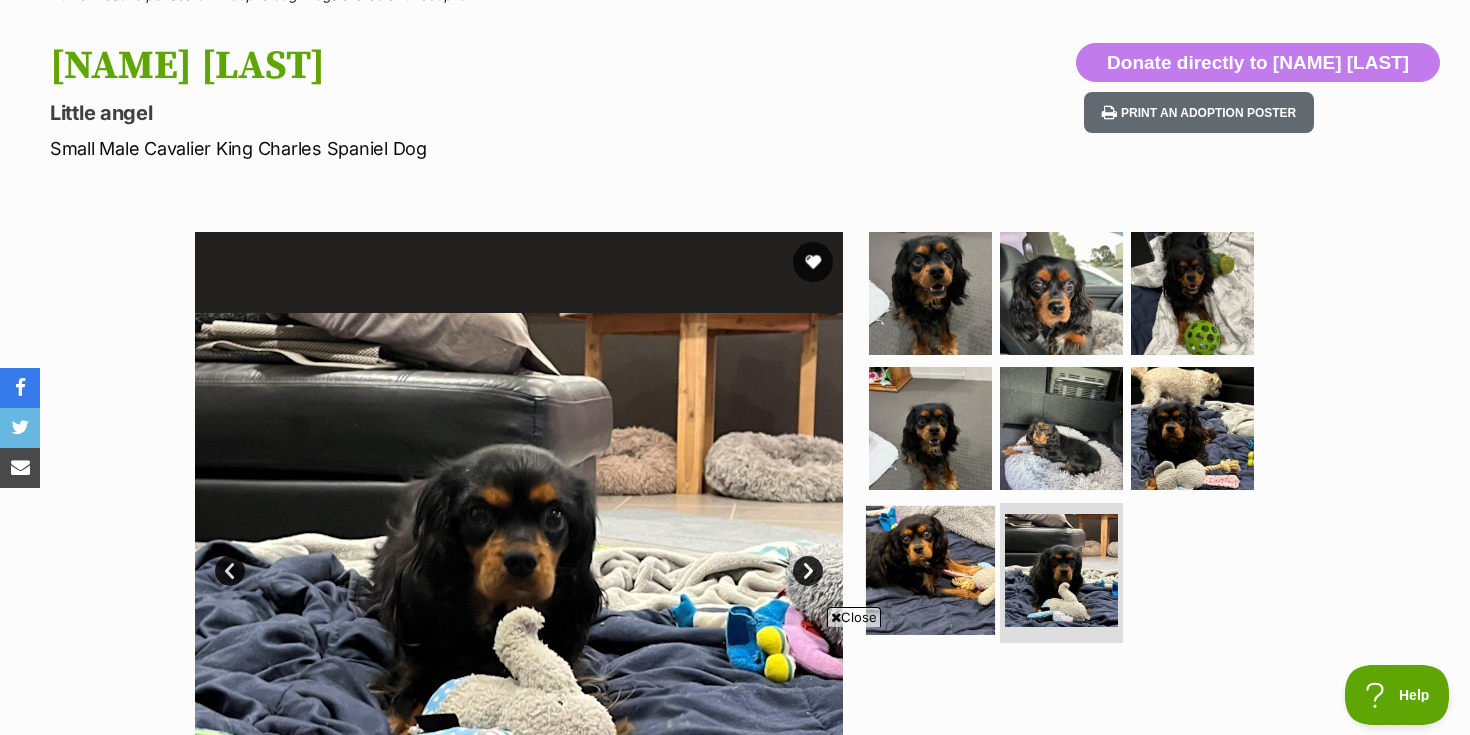 click at bounding box center (930, 570) 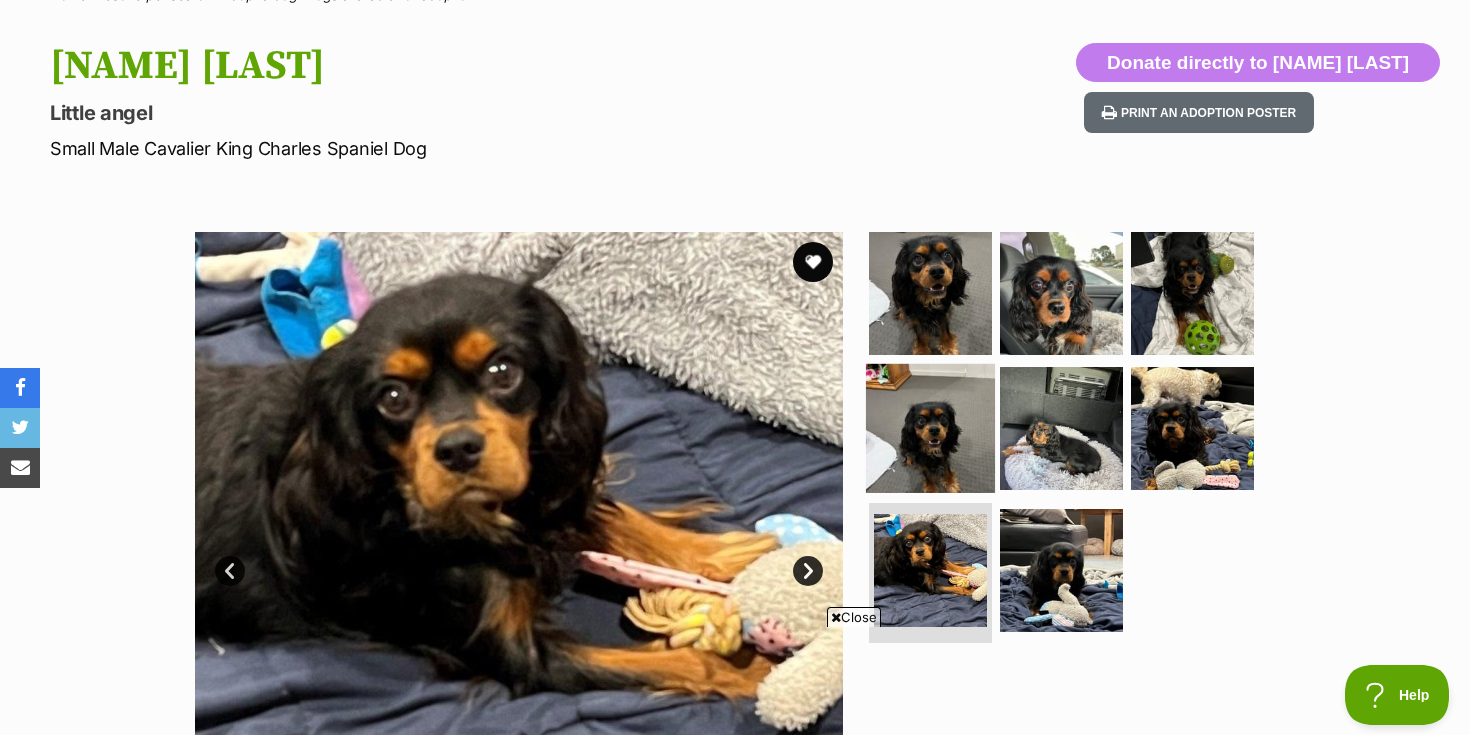 click at bounding box center (930, 428) 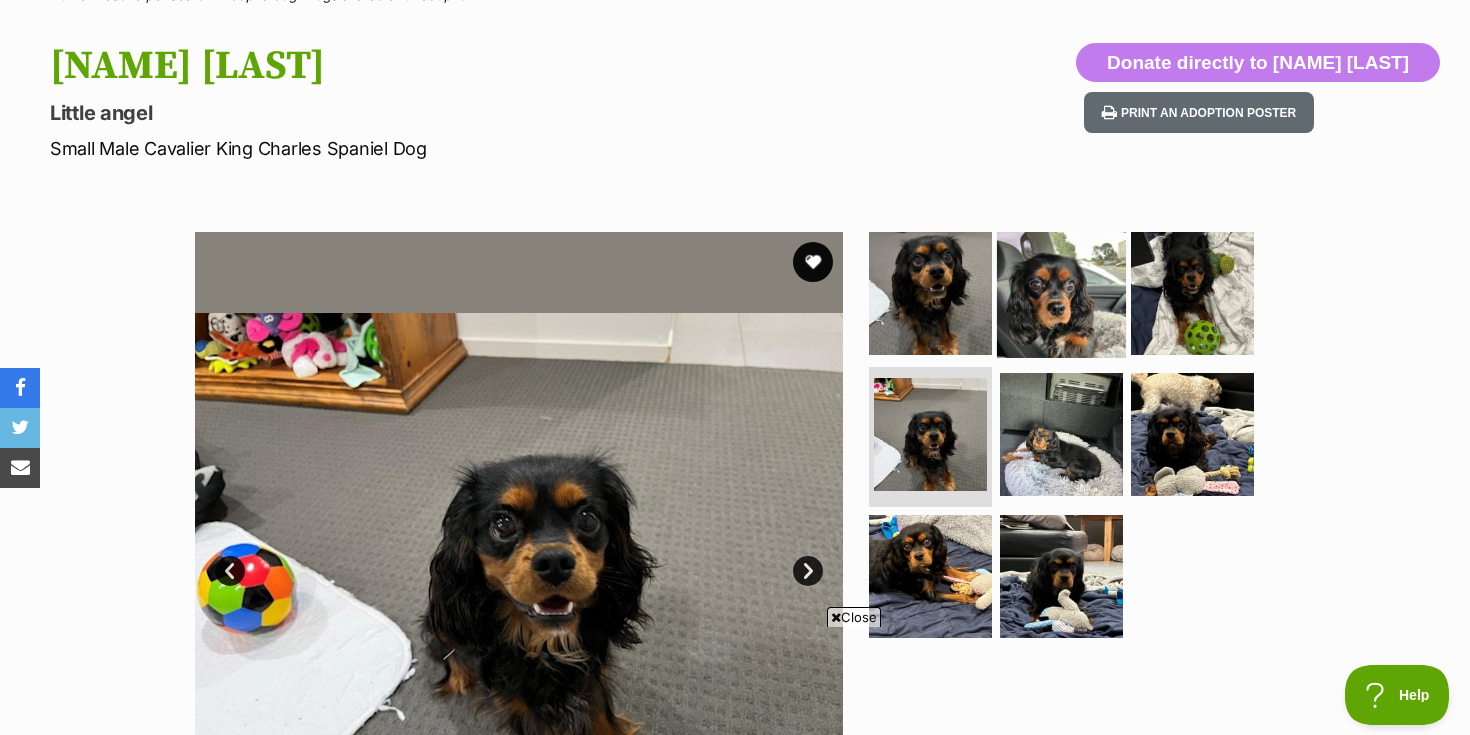 click at bounding box center [1061, 292] 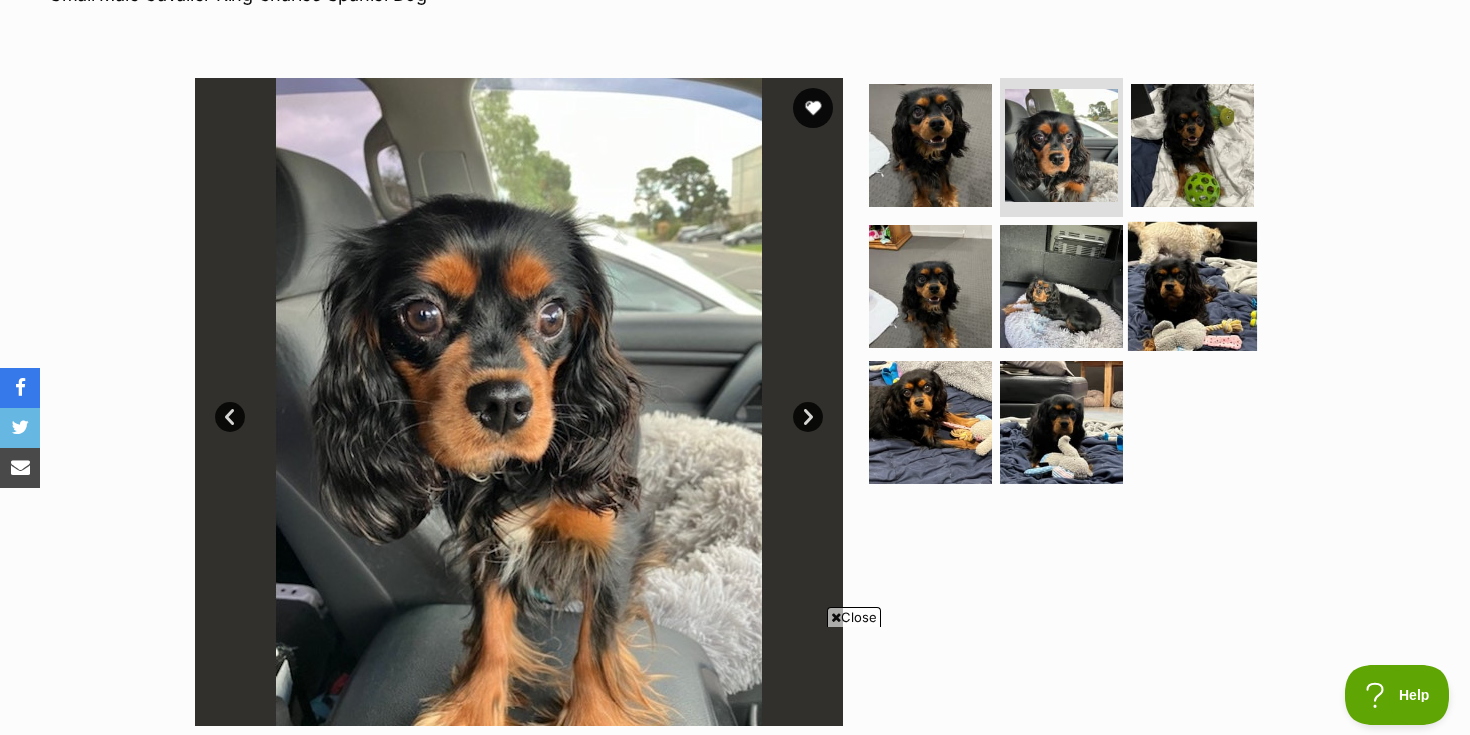 scroll, scrollTop: 339, scrollLeft: 0, axis: vertical 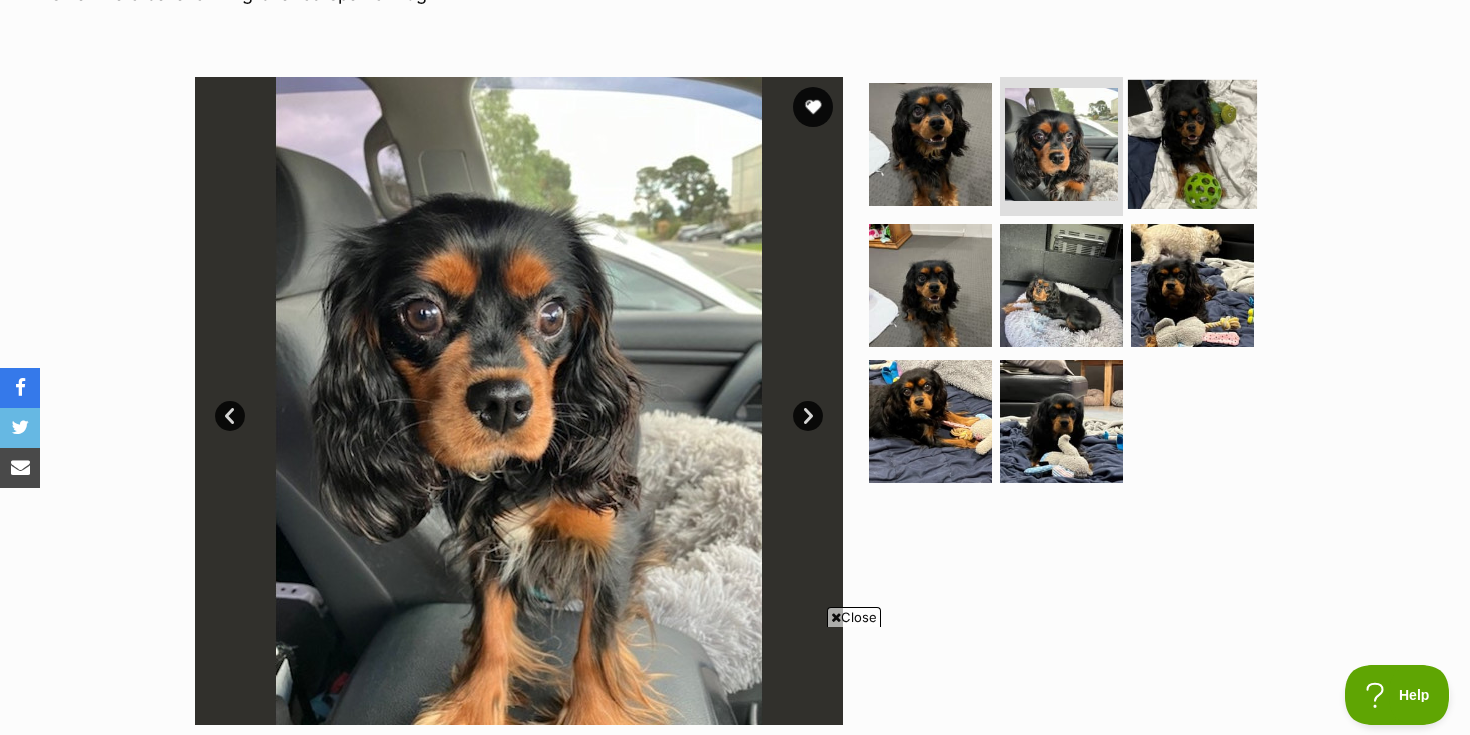 click at bounding box center (1192, 143) 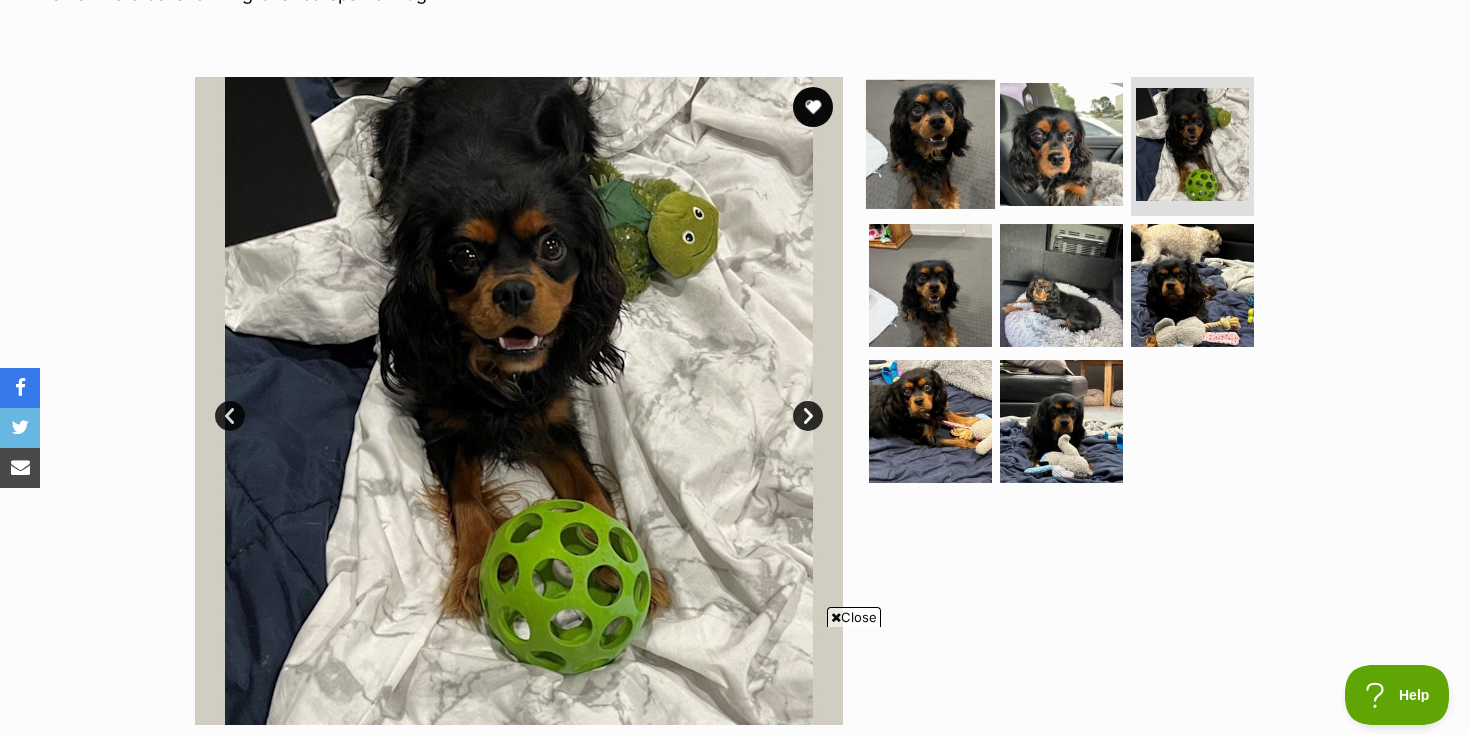 click at bounding box center [930, 143] 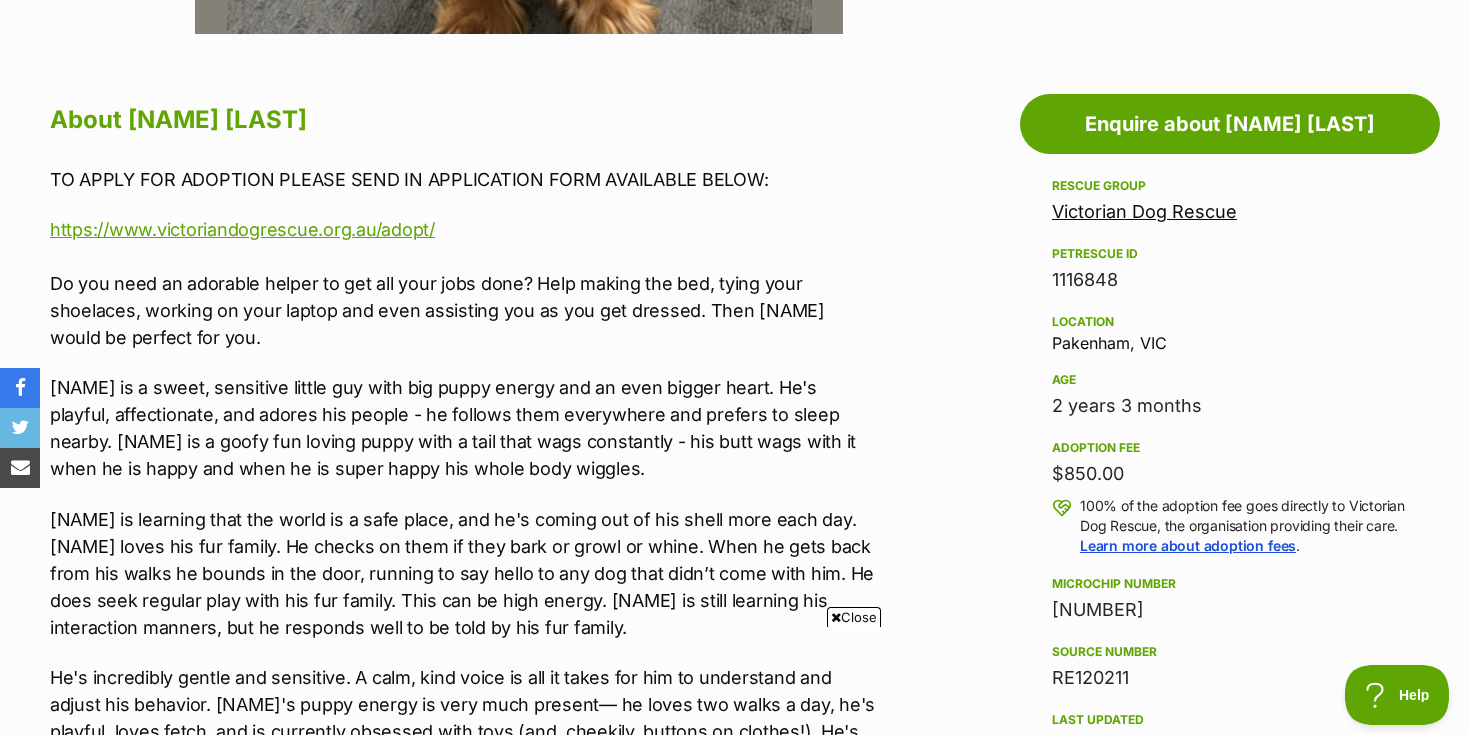 scroll, scrollTop: 1035, scrollLeft: 0, axis: vertical 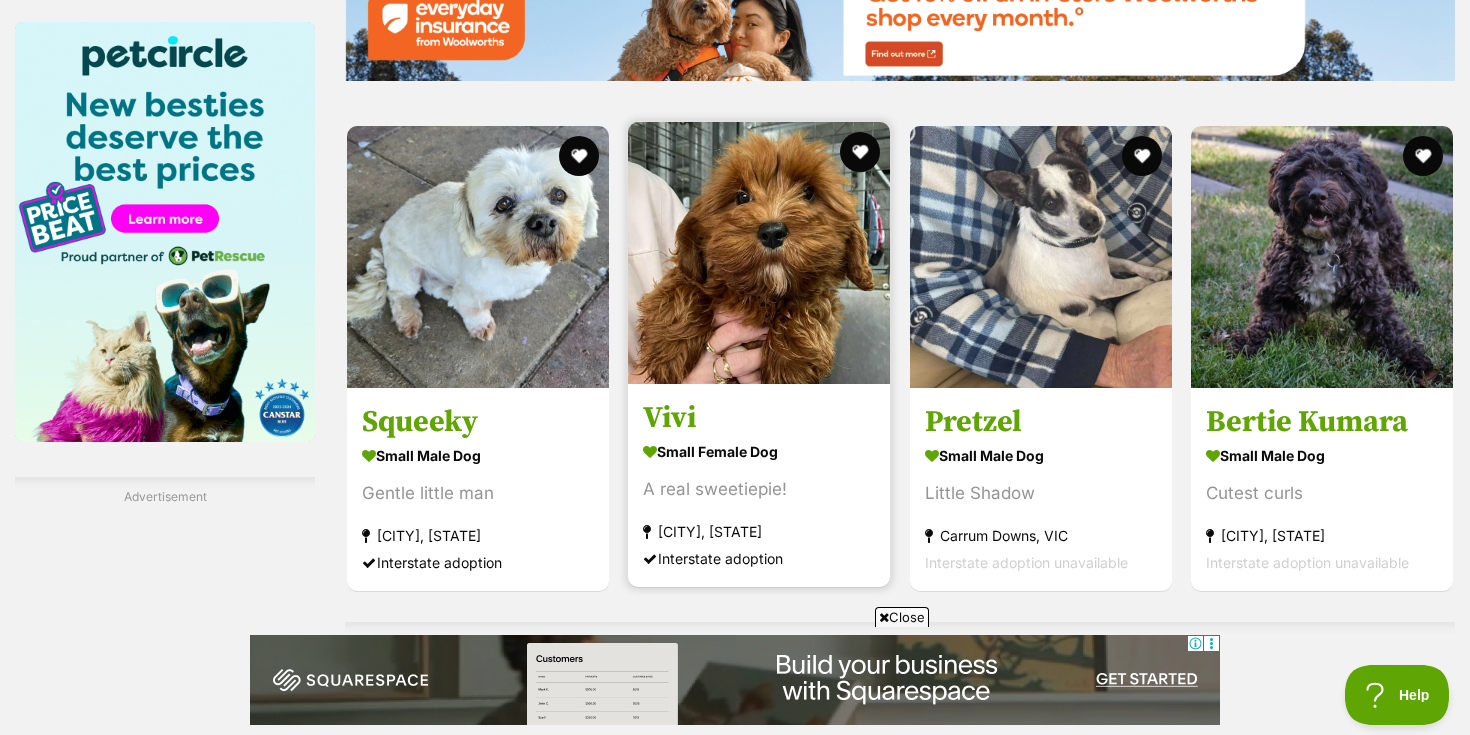 click on "Vivi" at bounding box center [759, 417] 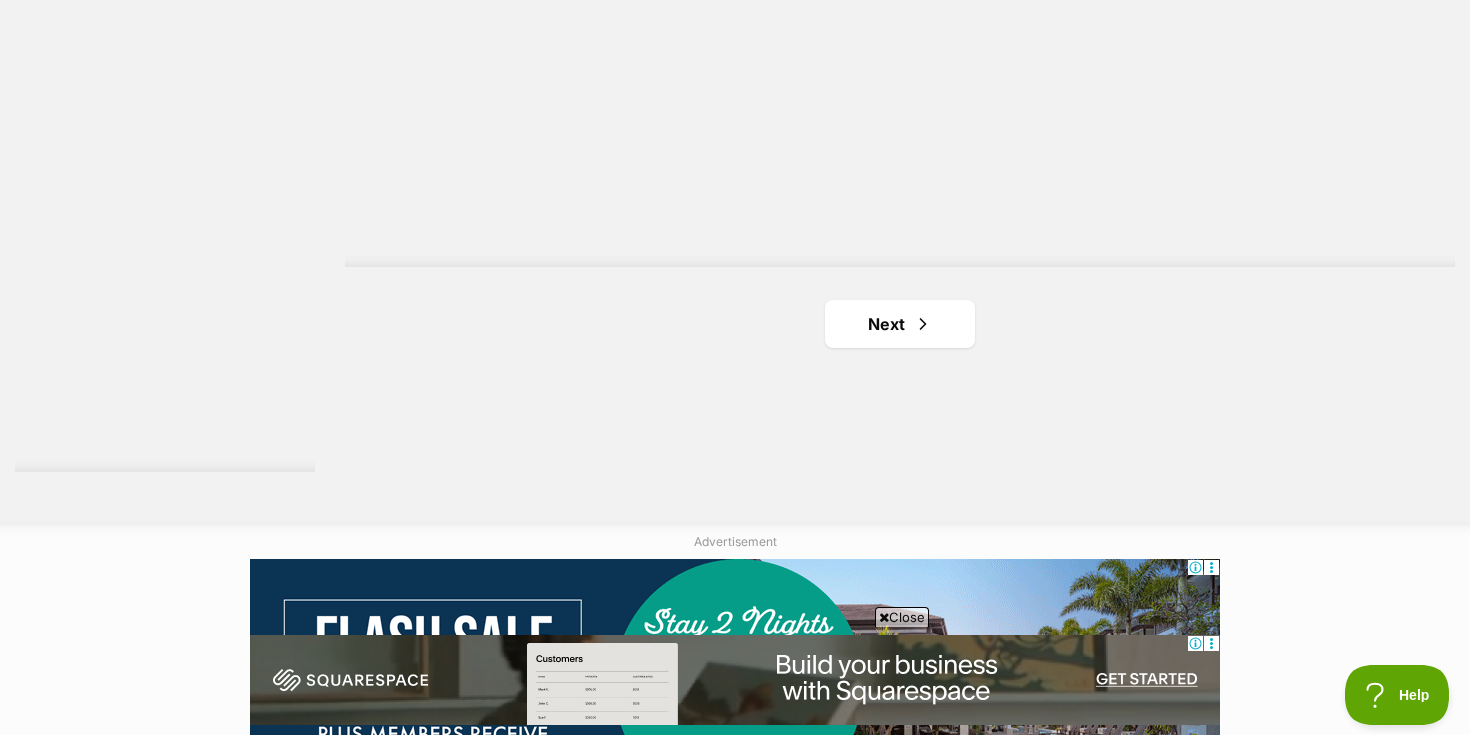 scroll, scrollTop: 3682, scrollLeft: 0, axis: vertical 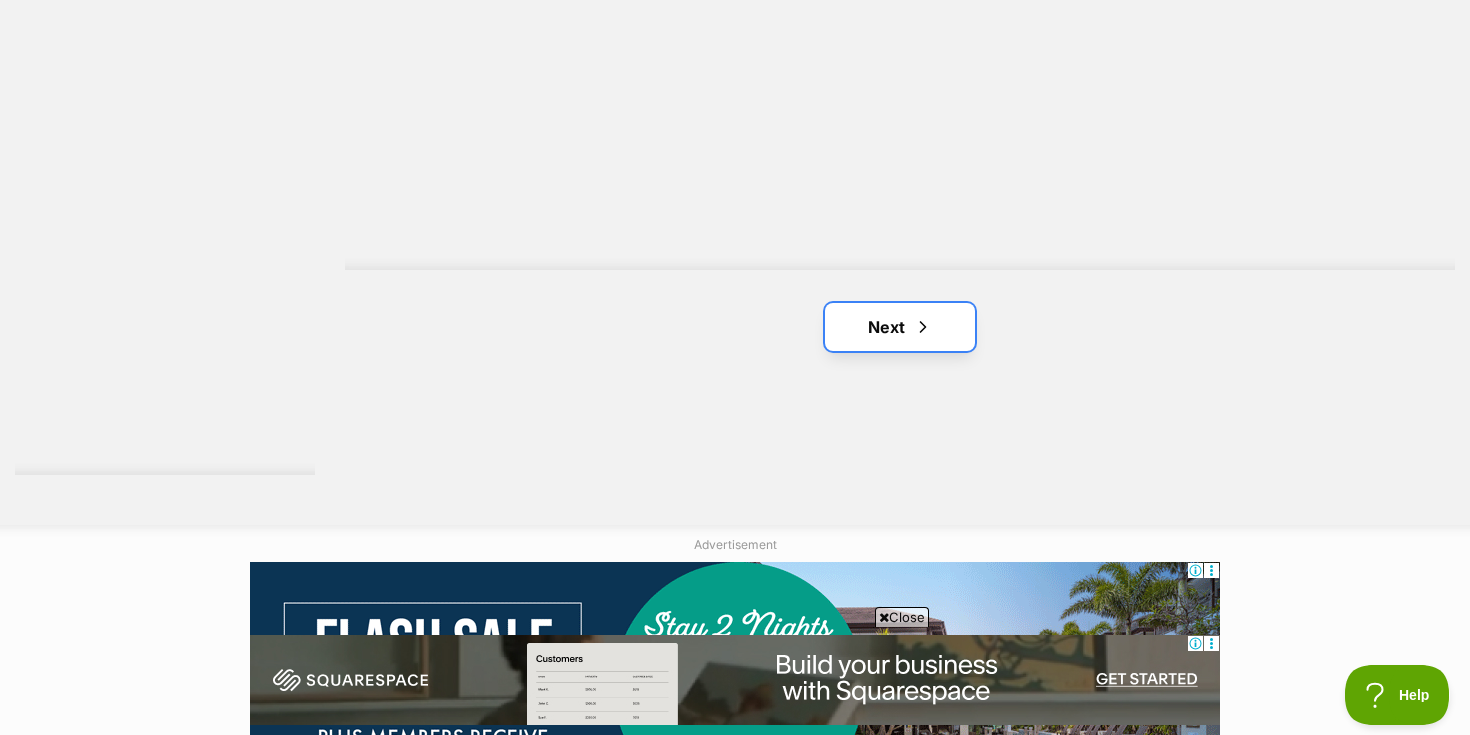 click on "Next" at bounding box center [900, 327] 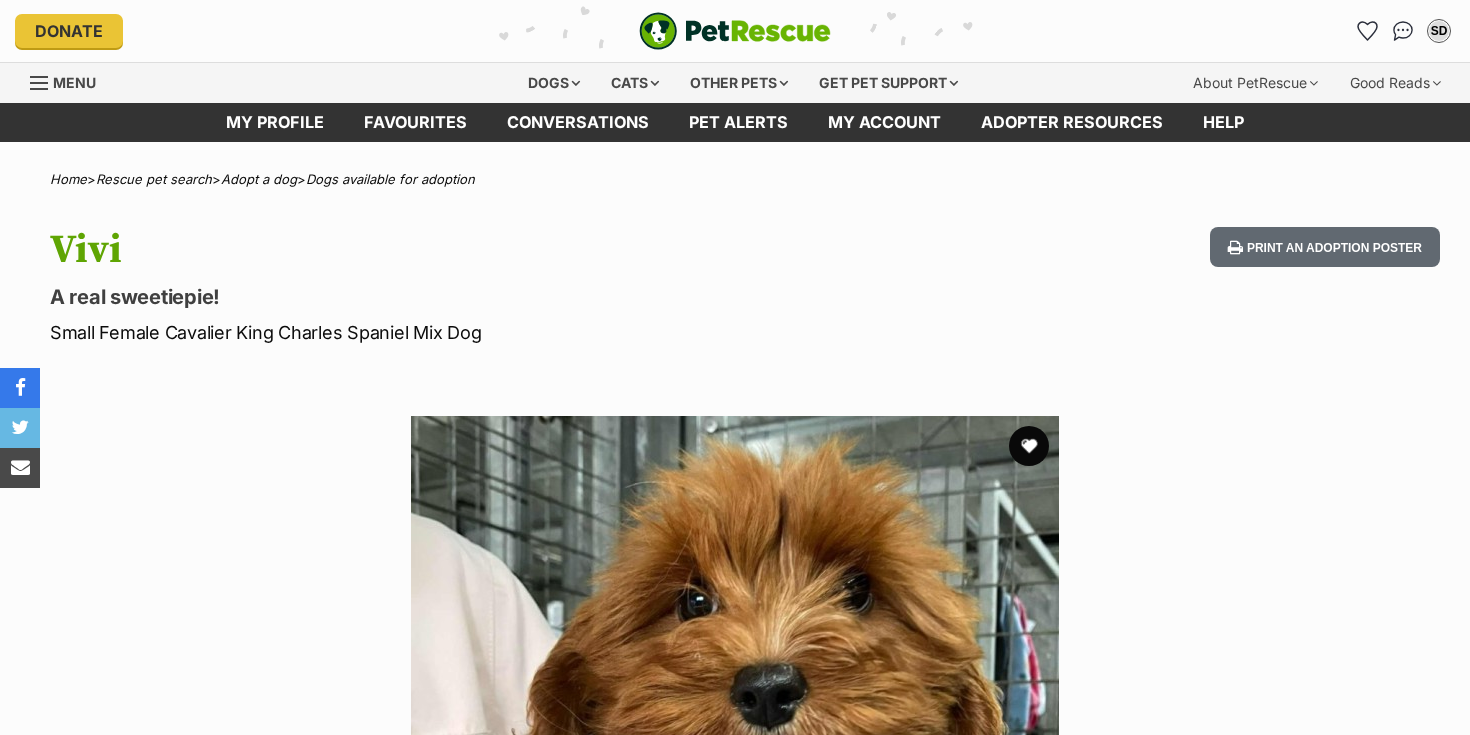 scroll, scrollTop: 0, scrollLeft: 0, axis: both 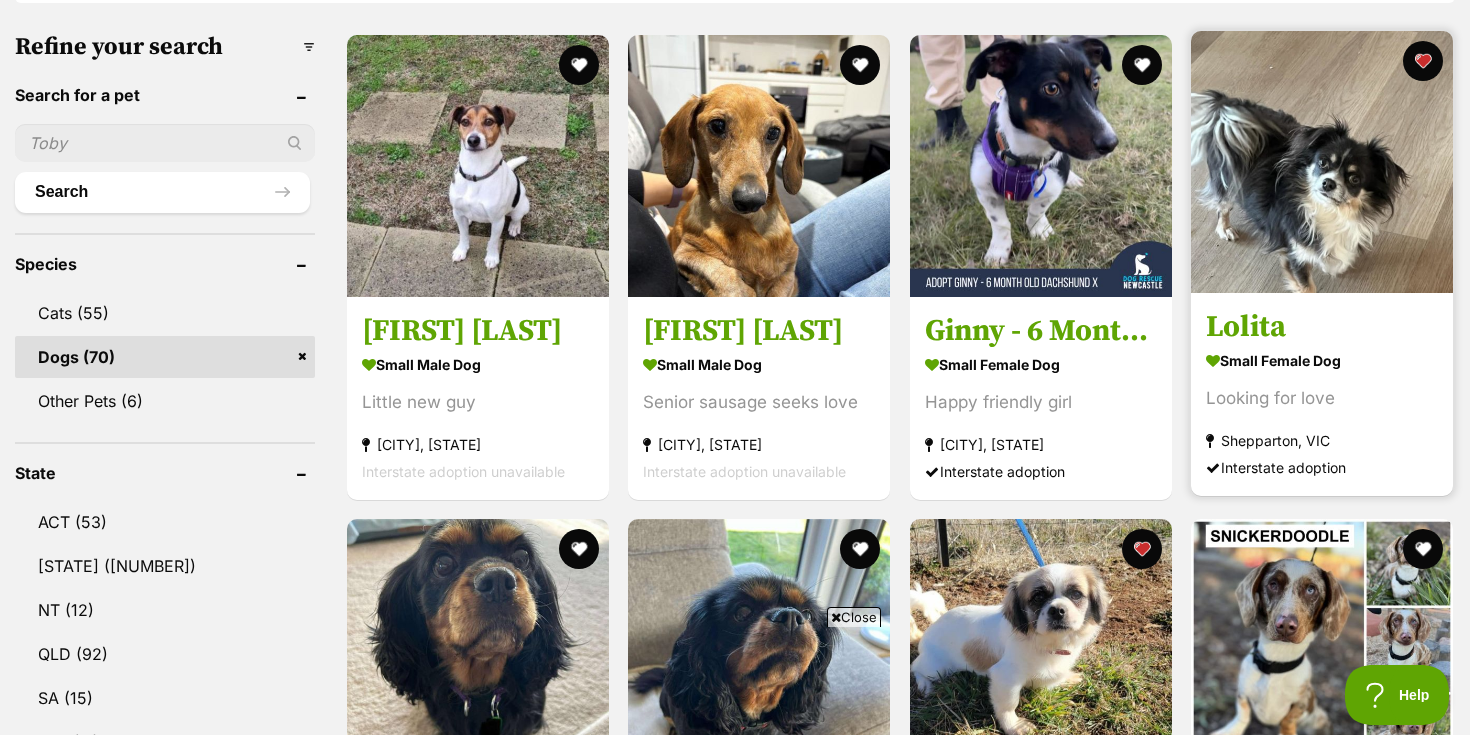 click on "Looking for love" at bounding box center (1322, 398) 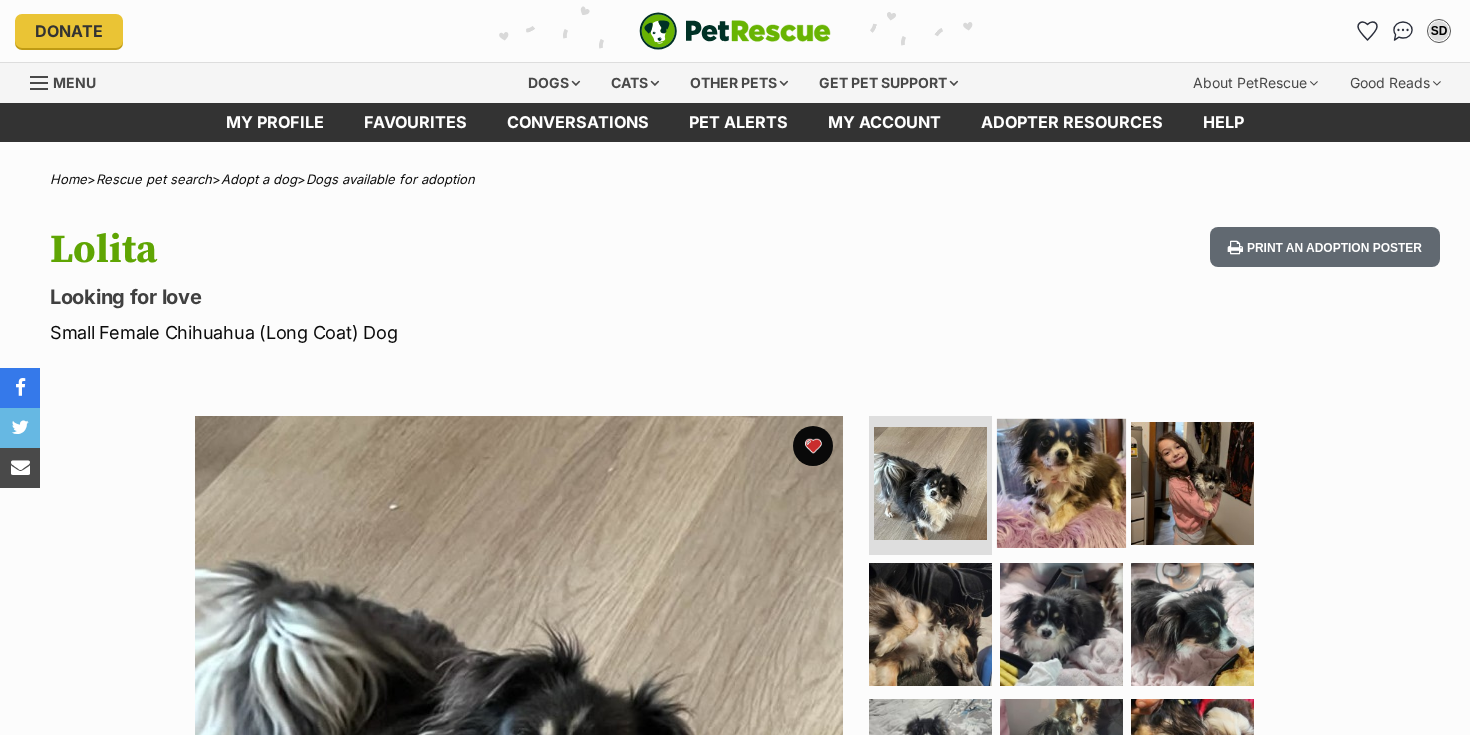 scroll, scrollTop: 0, scrollLeft: 0, axis: both 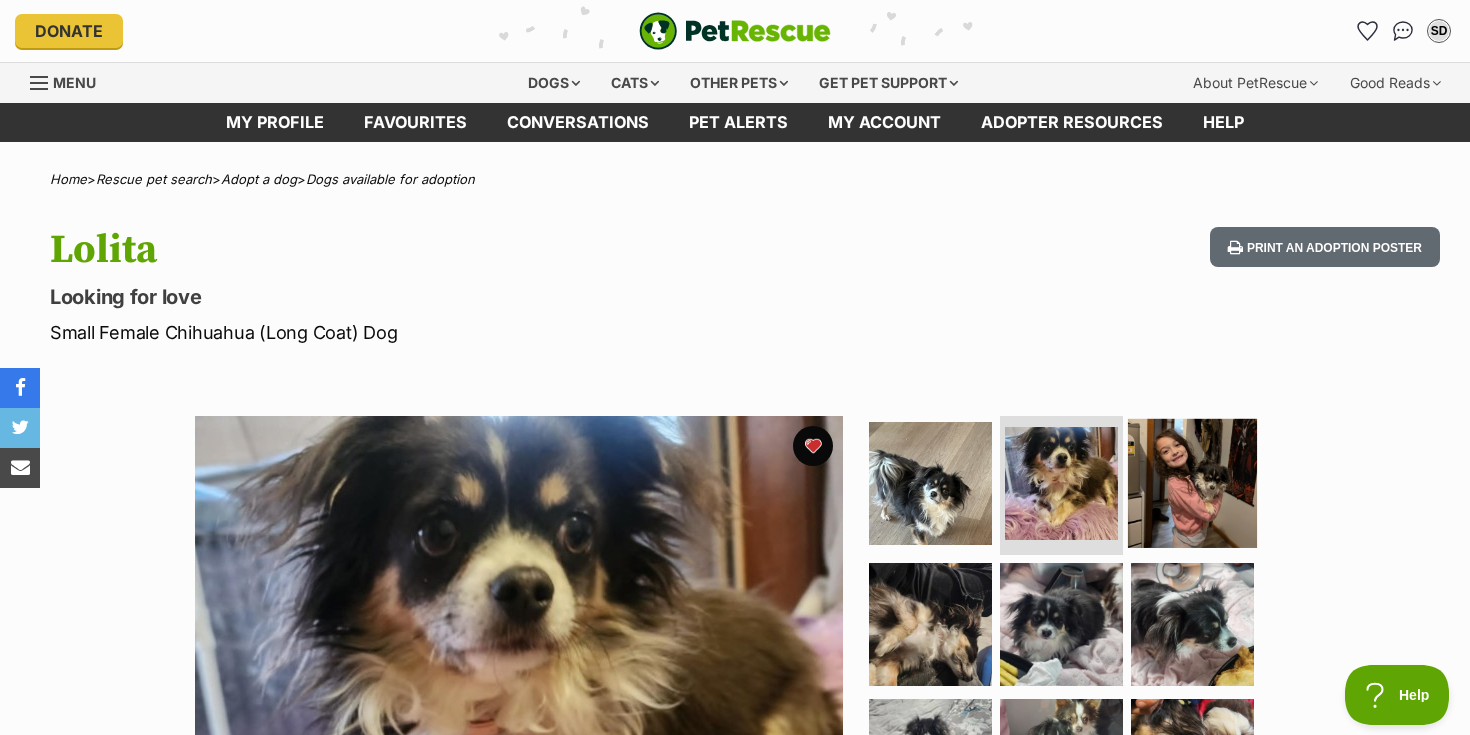 click at bounding box center (1192, 482) 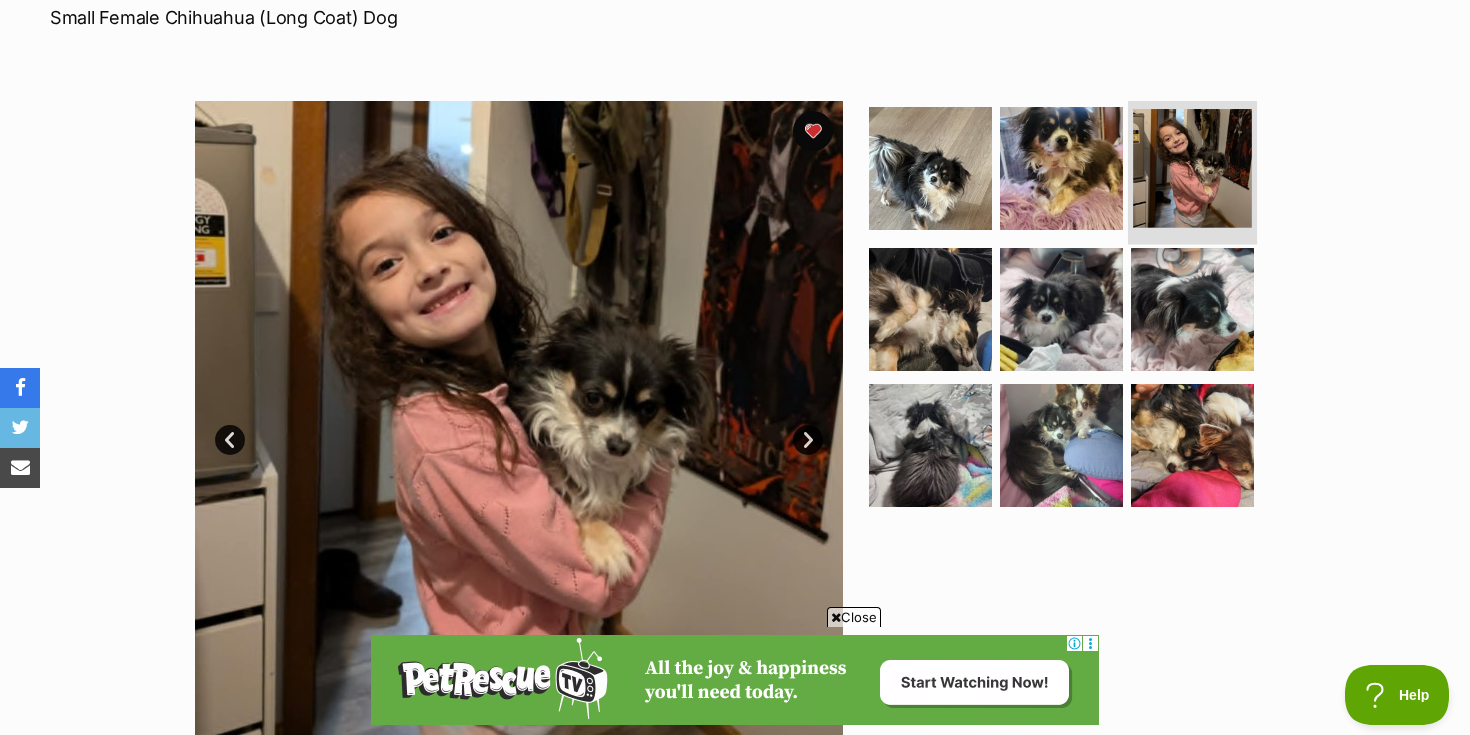 scroll, scrollTop: 317, scrollLeft: 0, axis: vertical 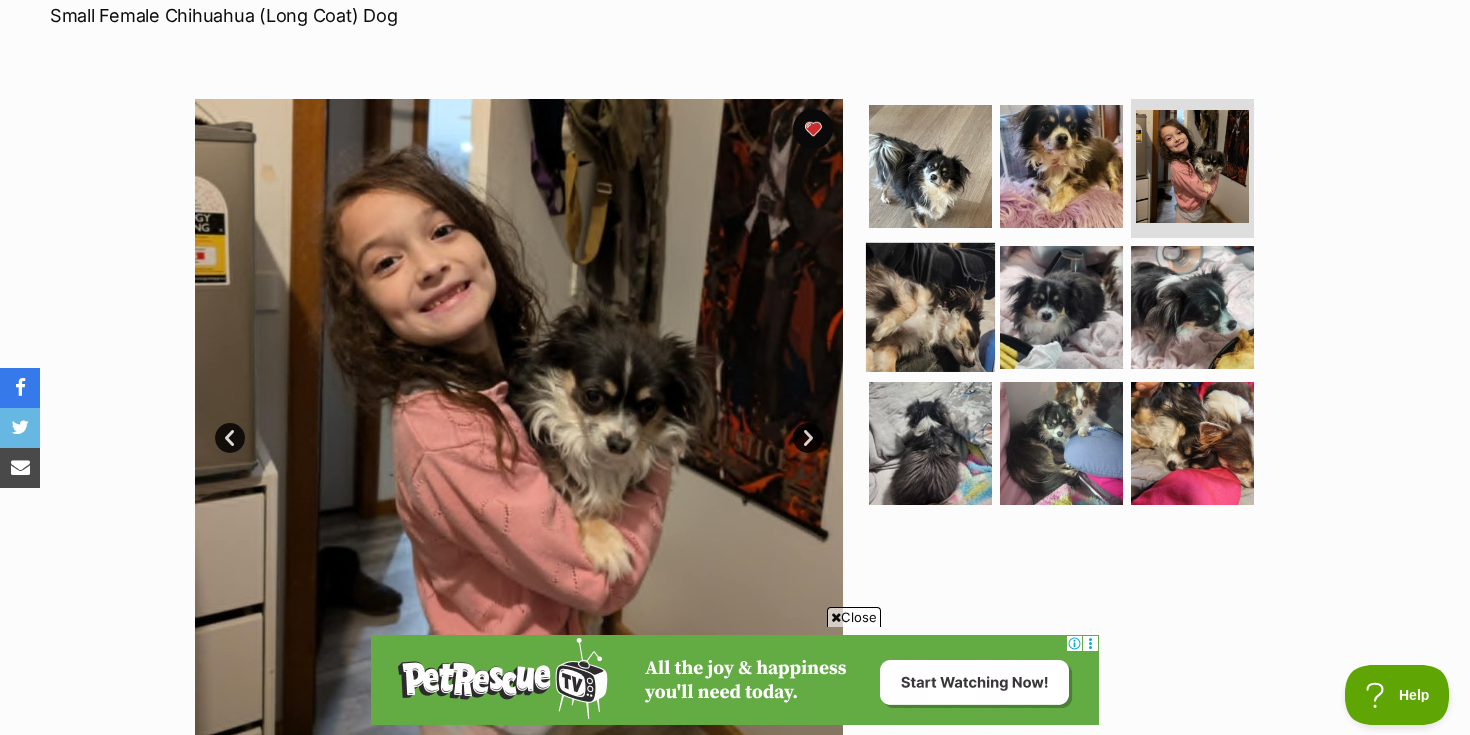 click at bounding box center [930, 307] 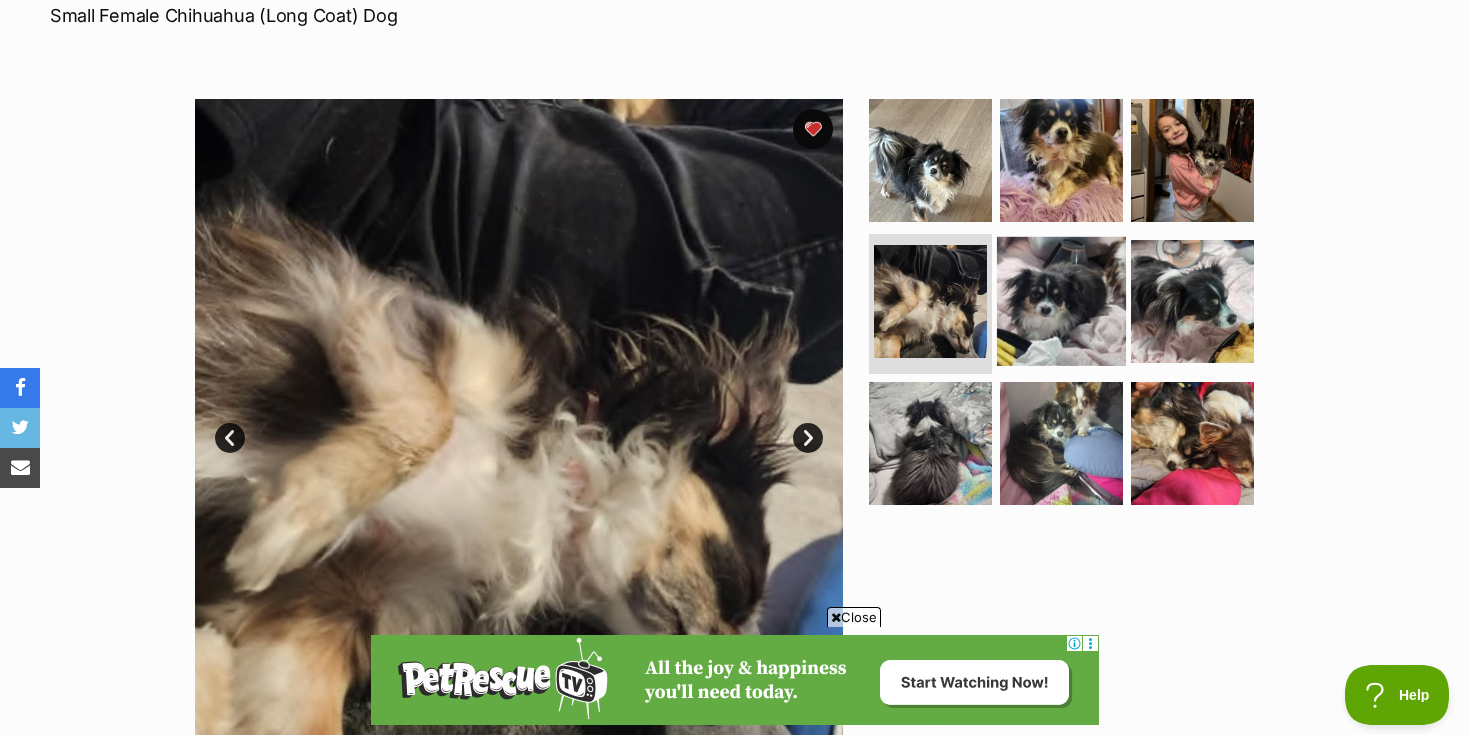 scroll, scrollTop: 0, scrollLeft: 0, axis: both 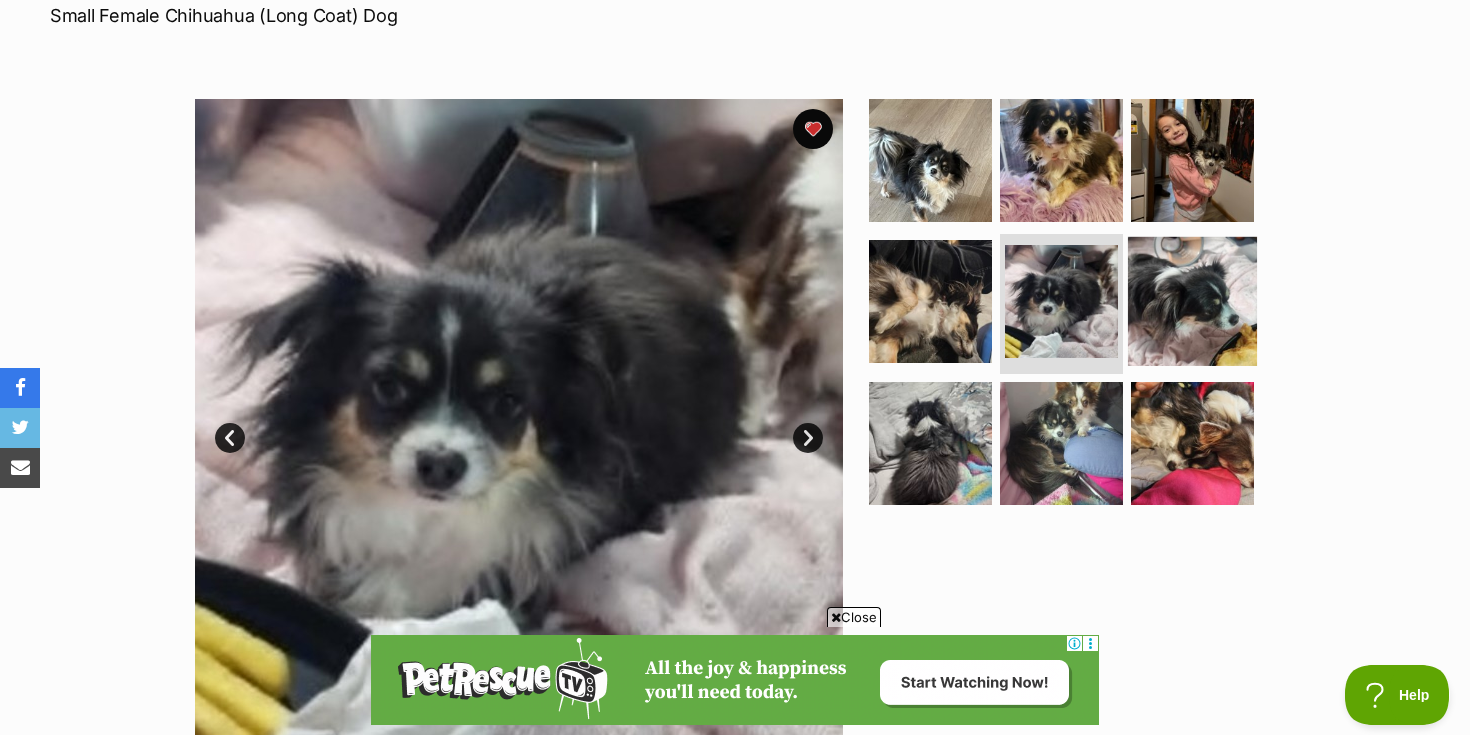 click at bounding box center (1192, 301) 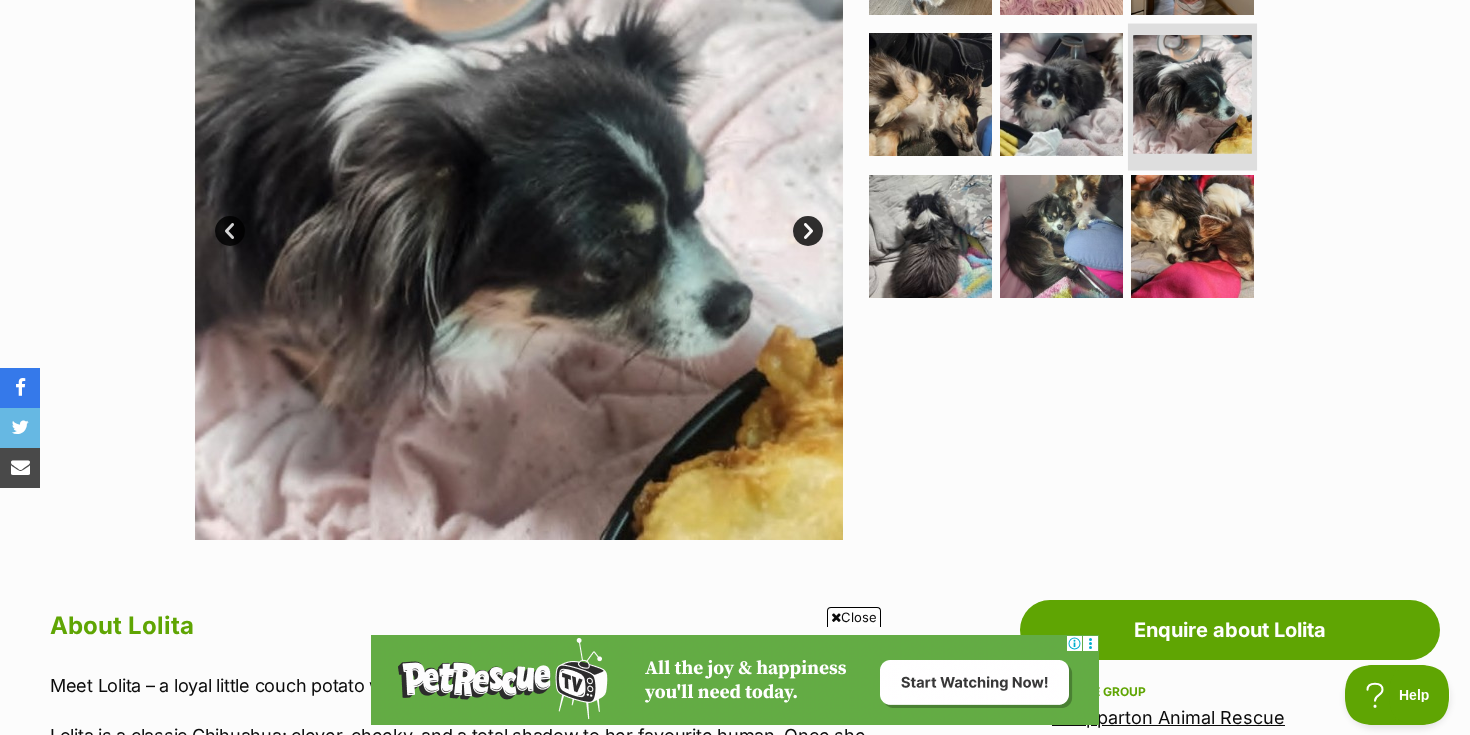 scroll, scrollTop: 538, scrollLeft: 0, axis: vertical 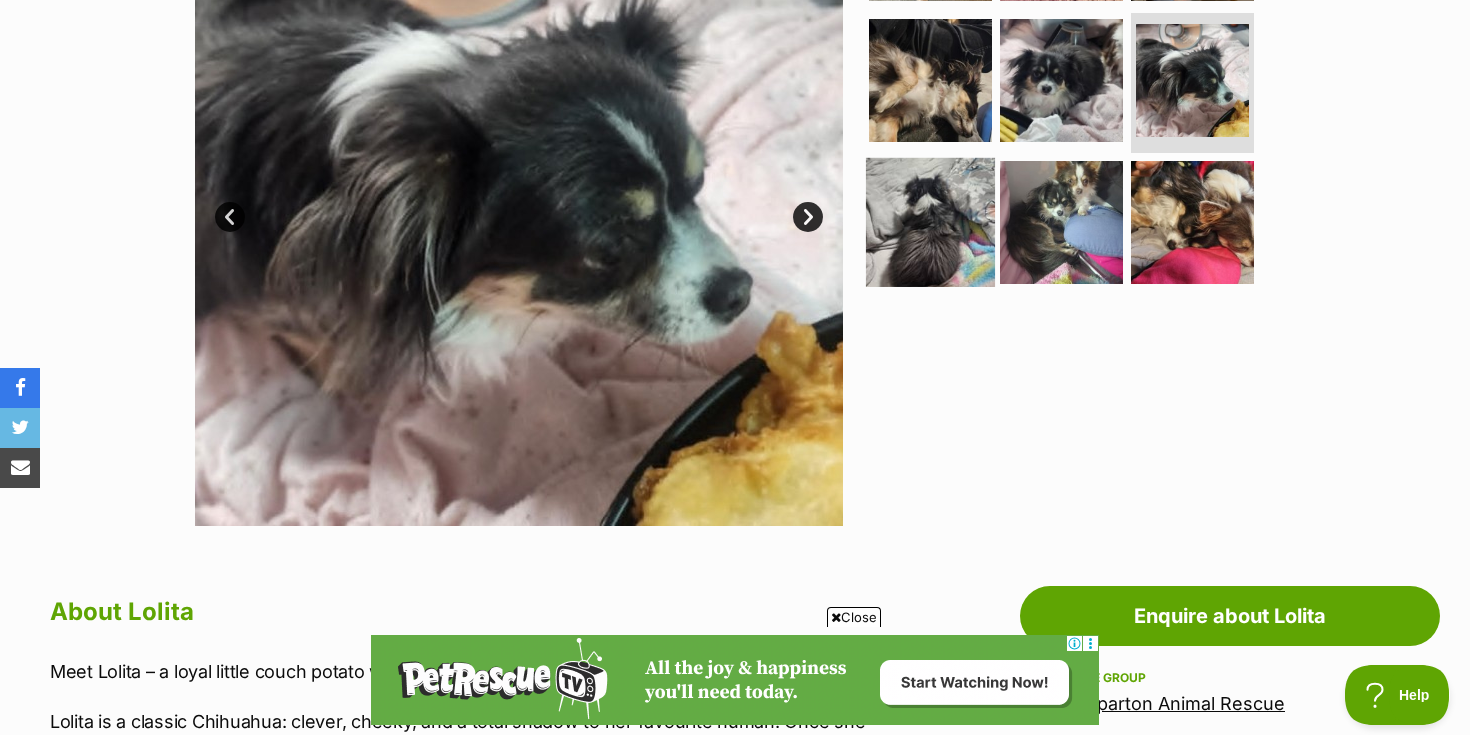 click at bounding box center (930, 222) 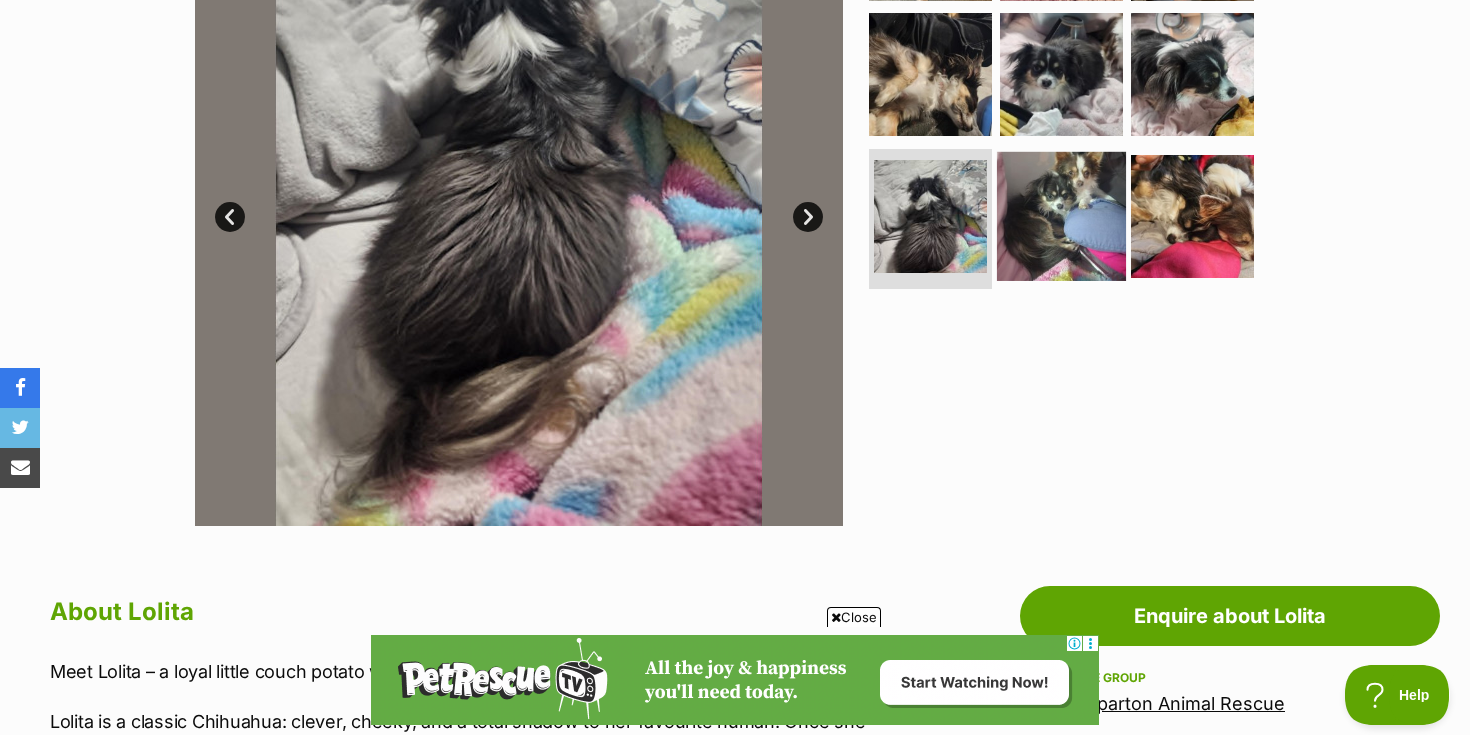 click at bounding box center [1061, 216] 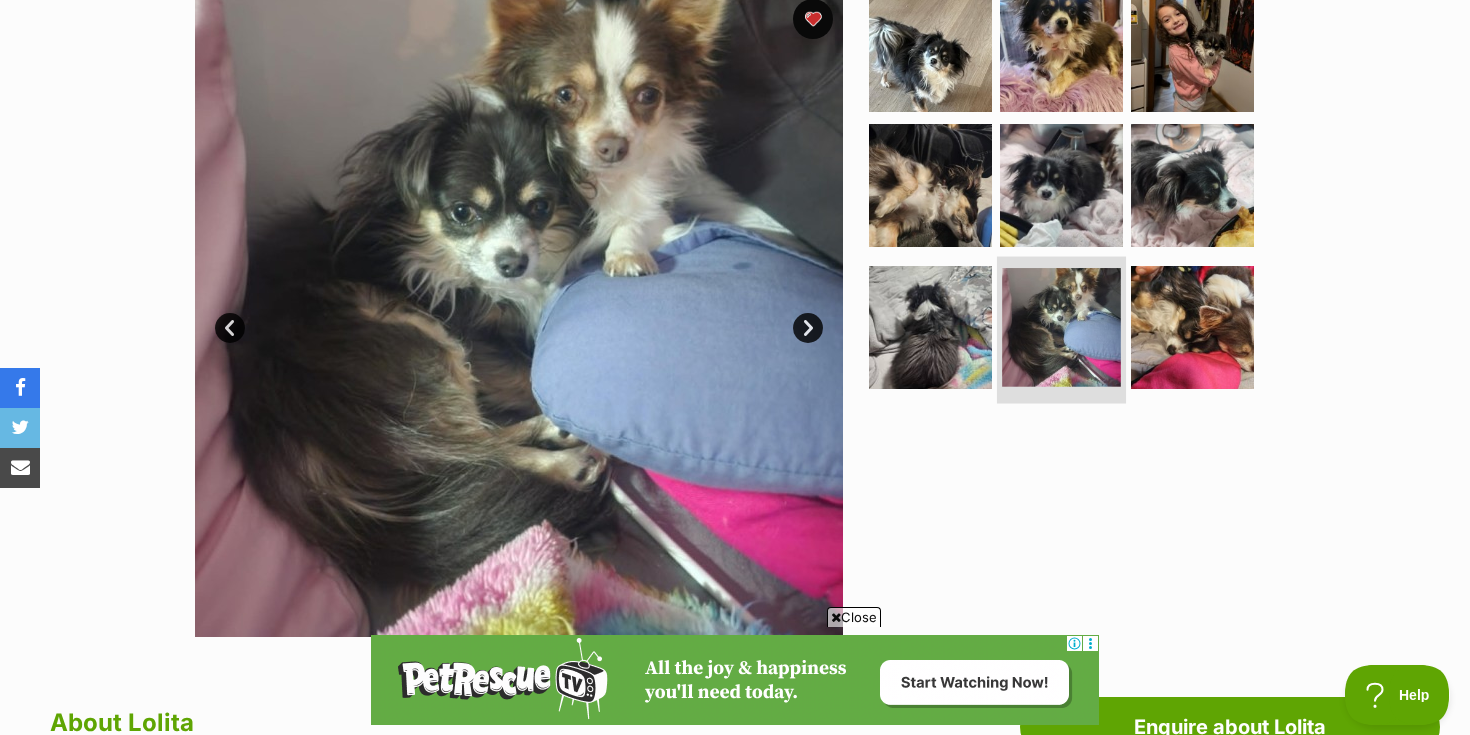 scroll, scrollTop: 420, scrollLeft: 0, axis: vertical 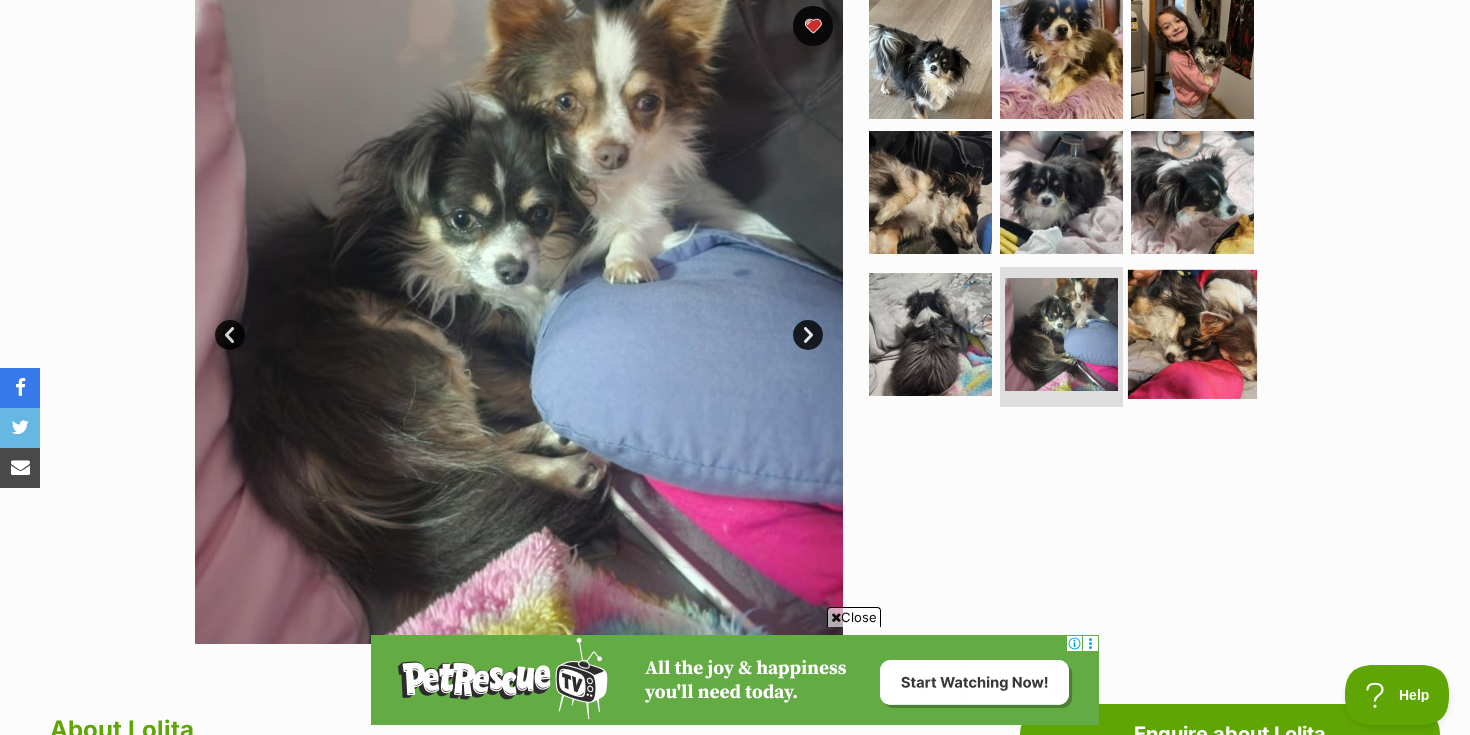 click at bounding box center (1192, 334) 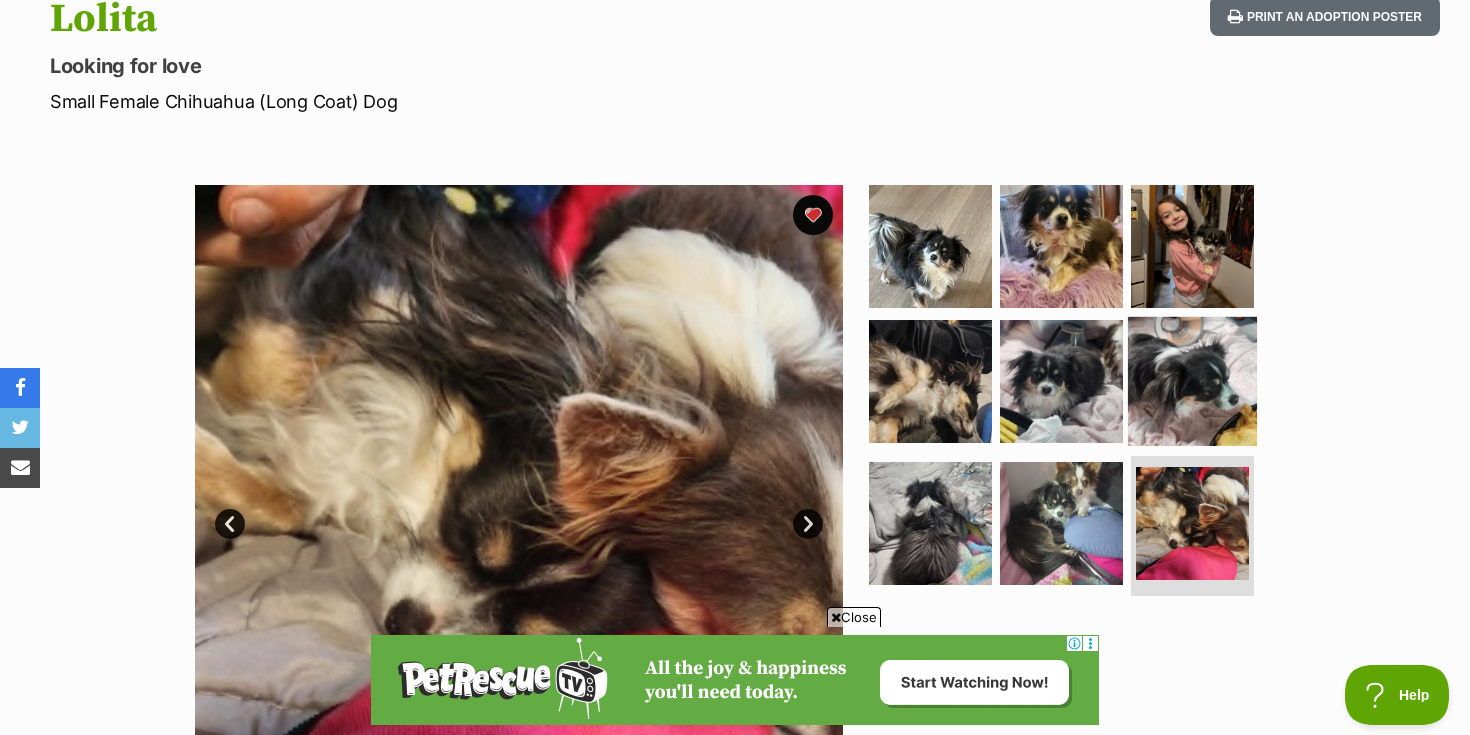 scroll, scrollTop: 214, scrollLeft: 0, axis: vertical 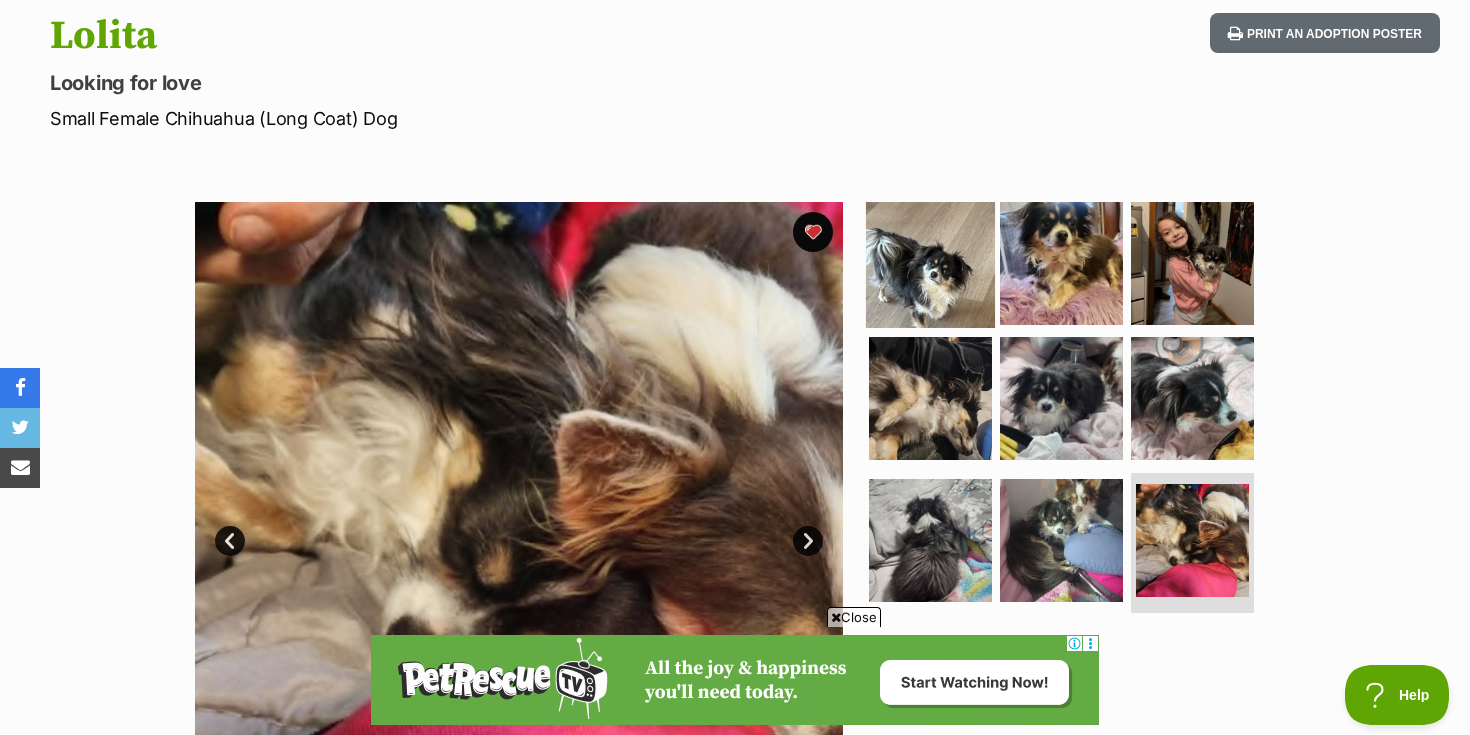 click at bounding box center (930, 262) 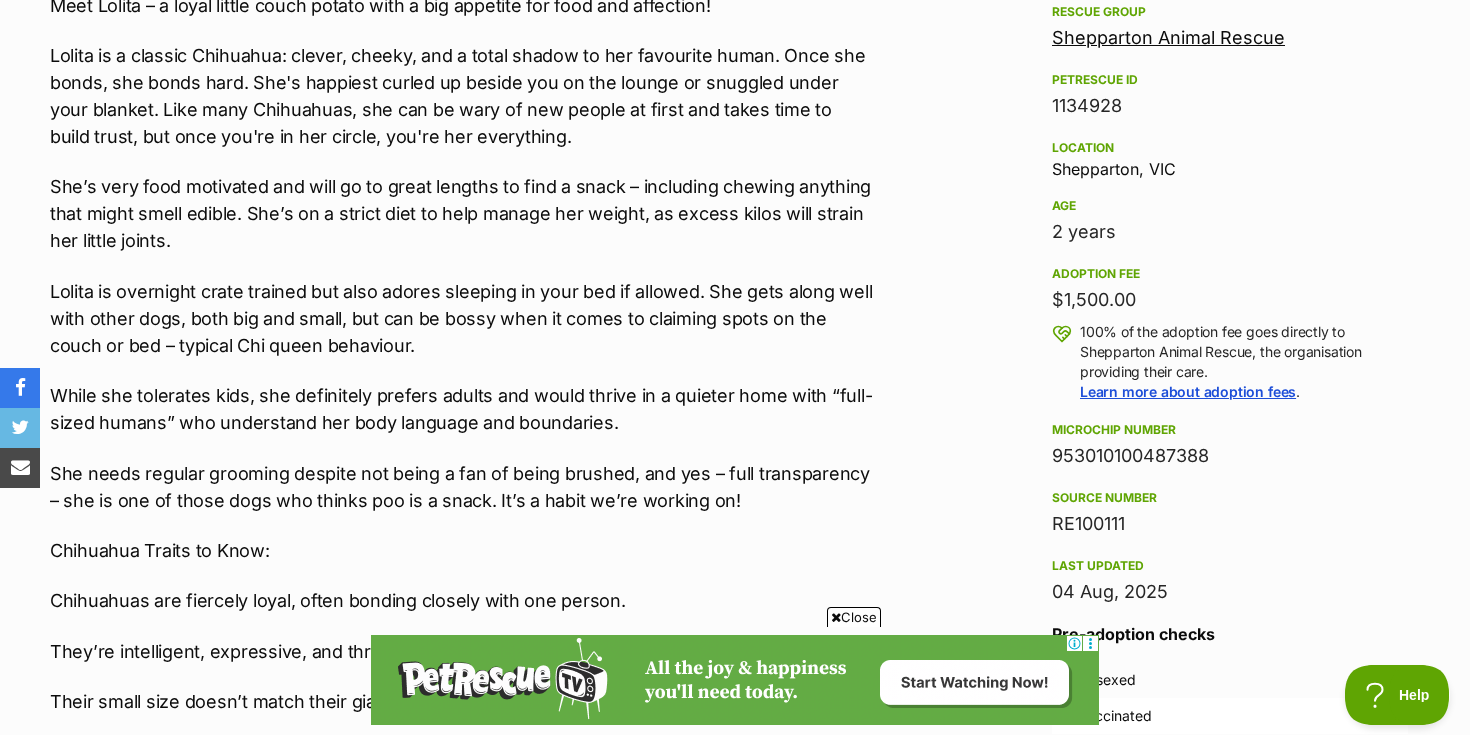 scroll, scrollTop: 1207, scrollLeft: 0, axis: vertical 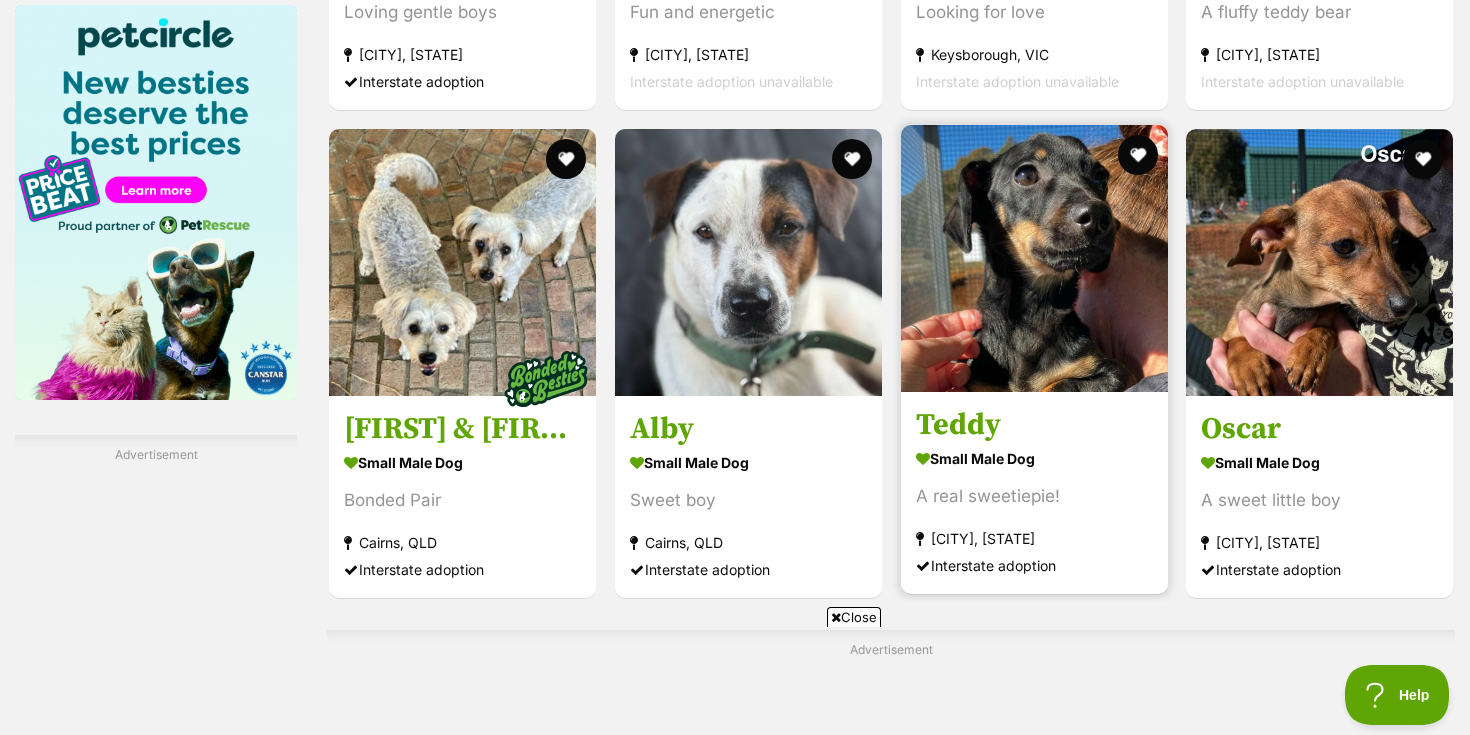click on "Teddy" at bounding box center (1034, 425) 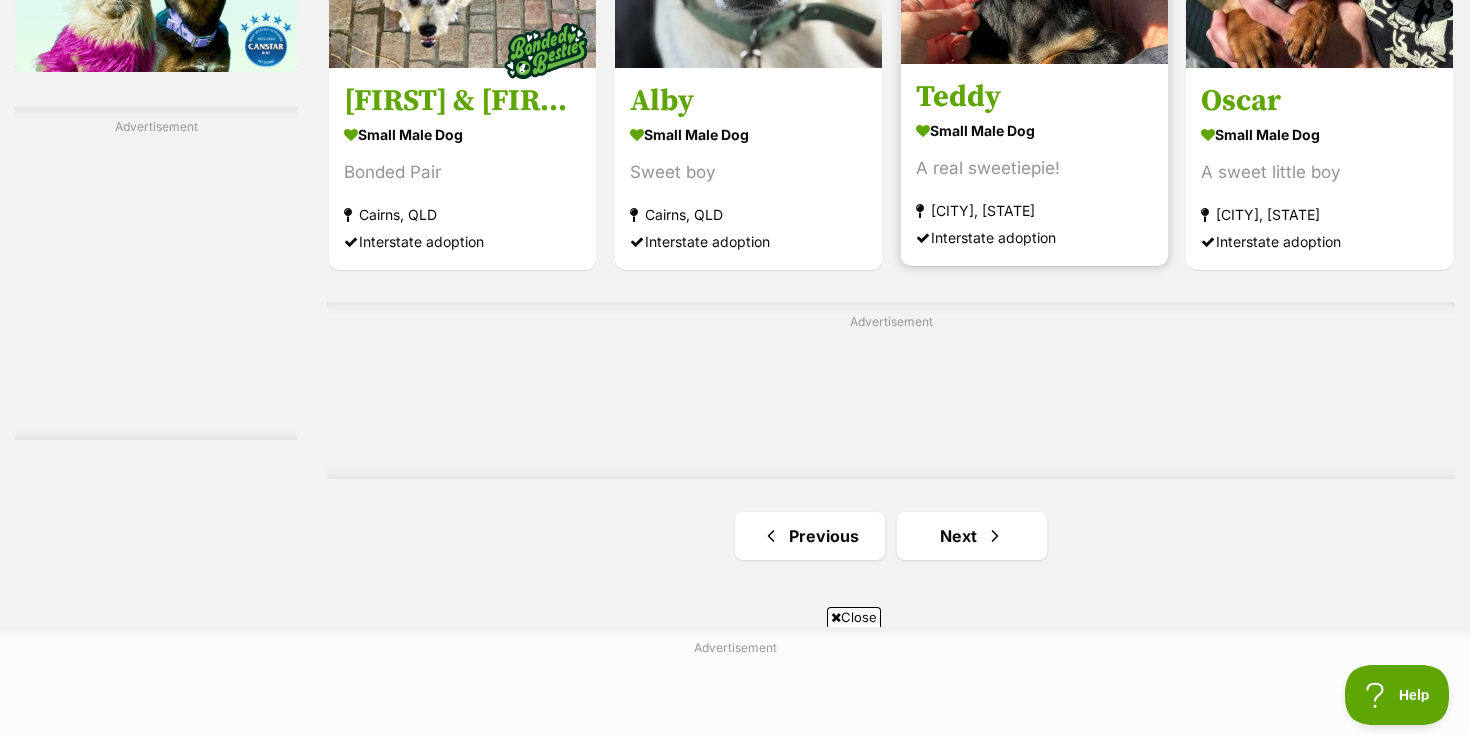 scroll, scrollTop: 3382, scrollLeft: 0, axis: vertical 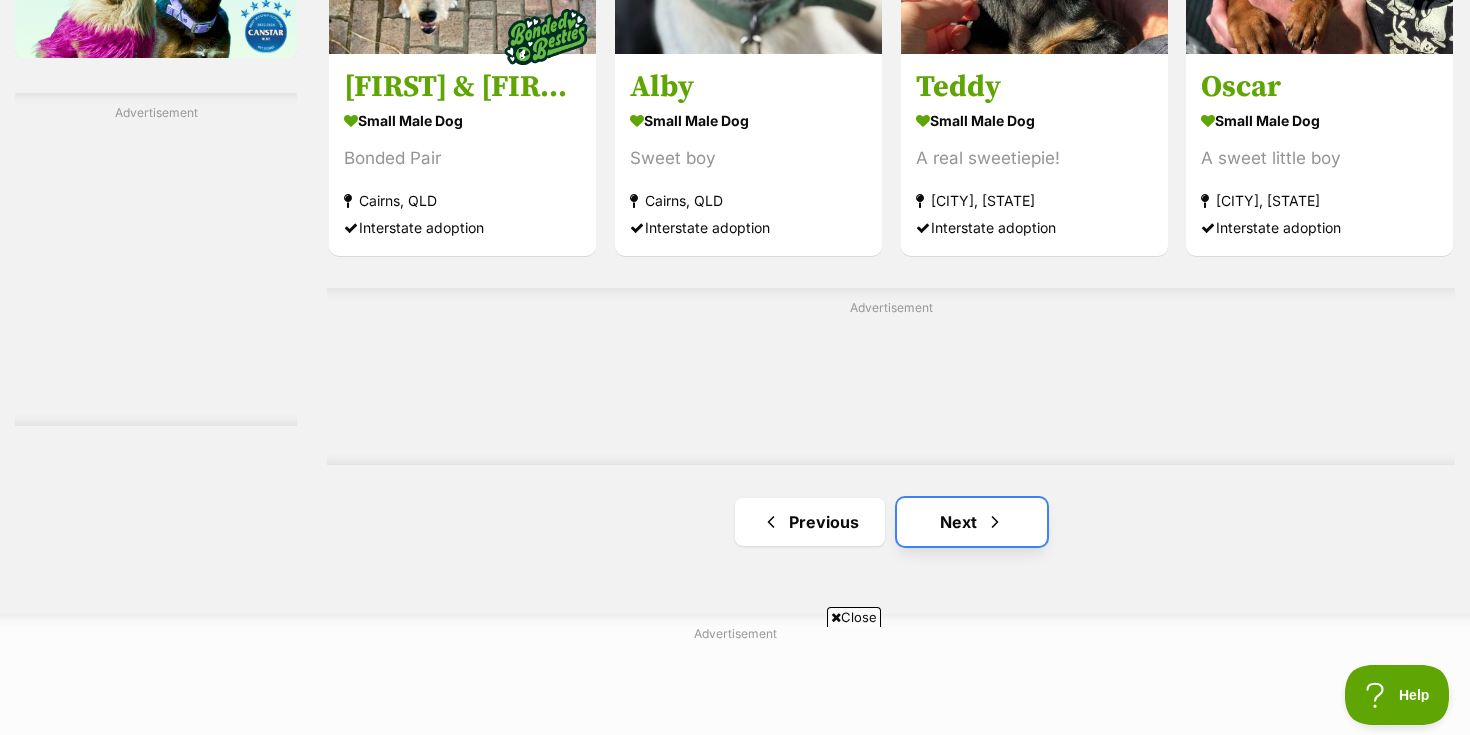 click at bounding box center (995, 522) 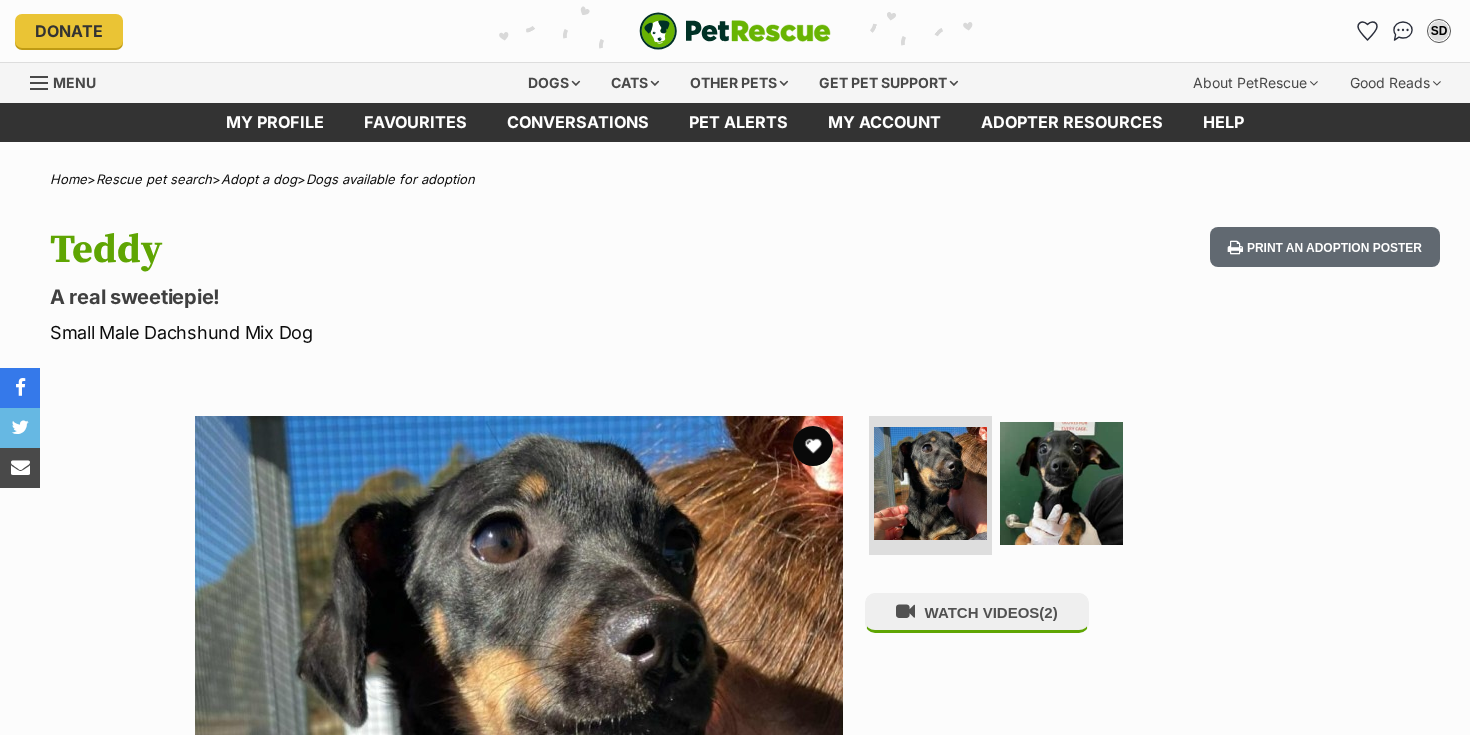 scroll, scrollTop: 0, scrollLeft: 0, axis: both 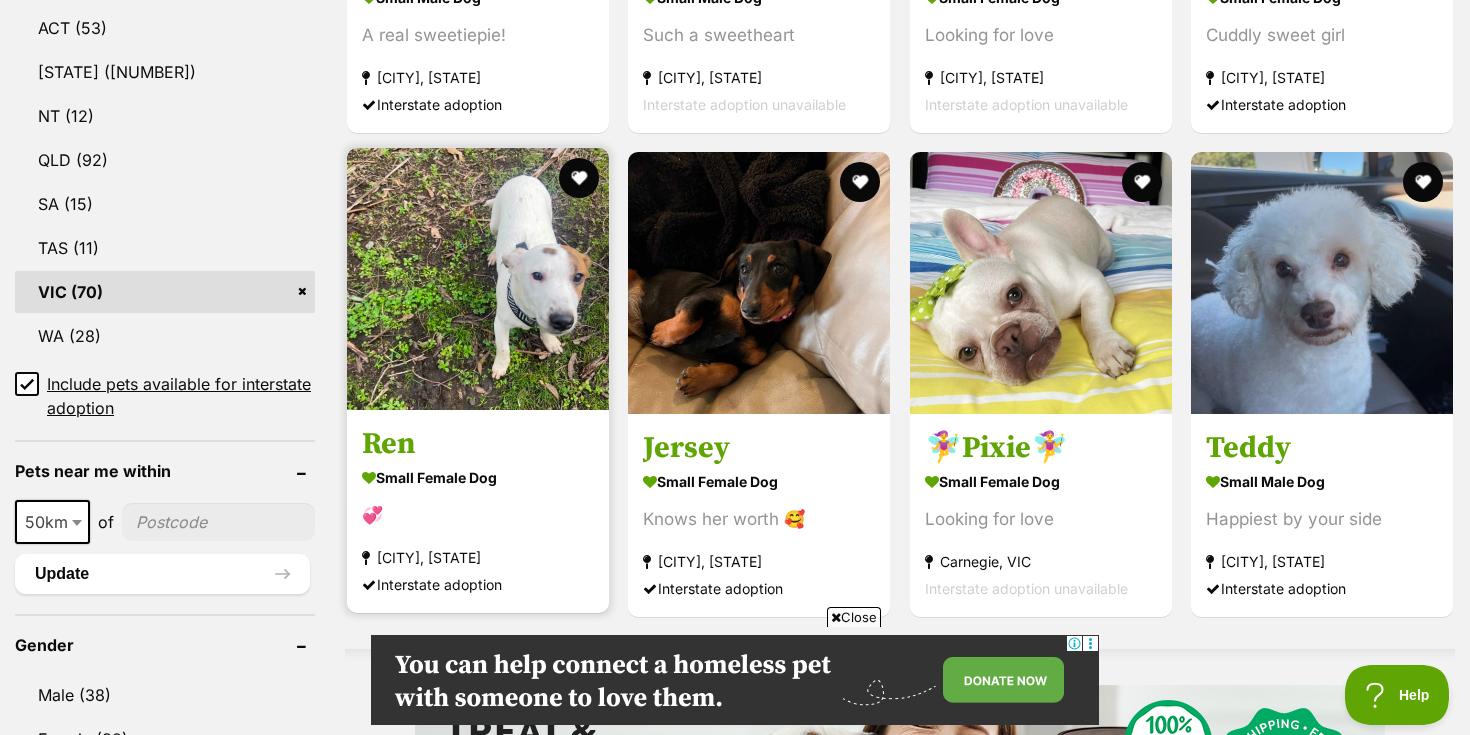 click on "small female Dog" at bounding box center [478, 477] 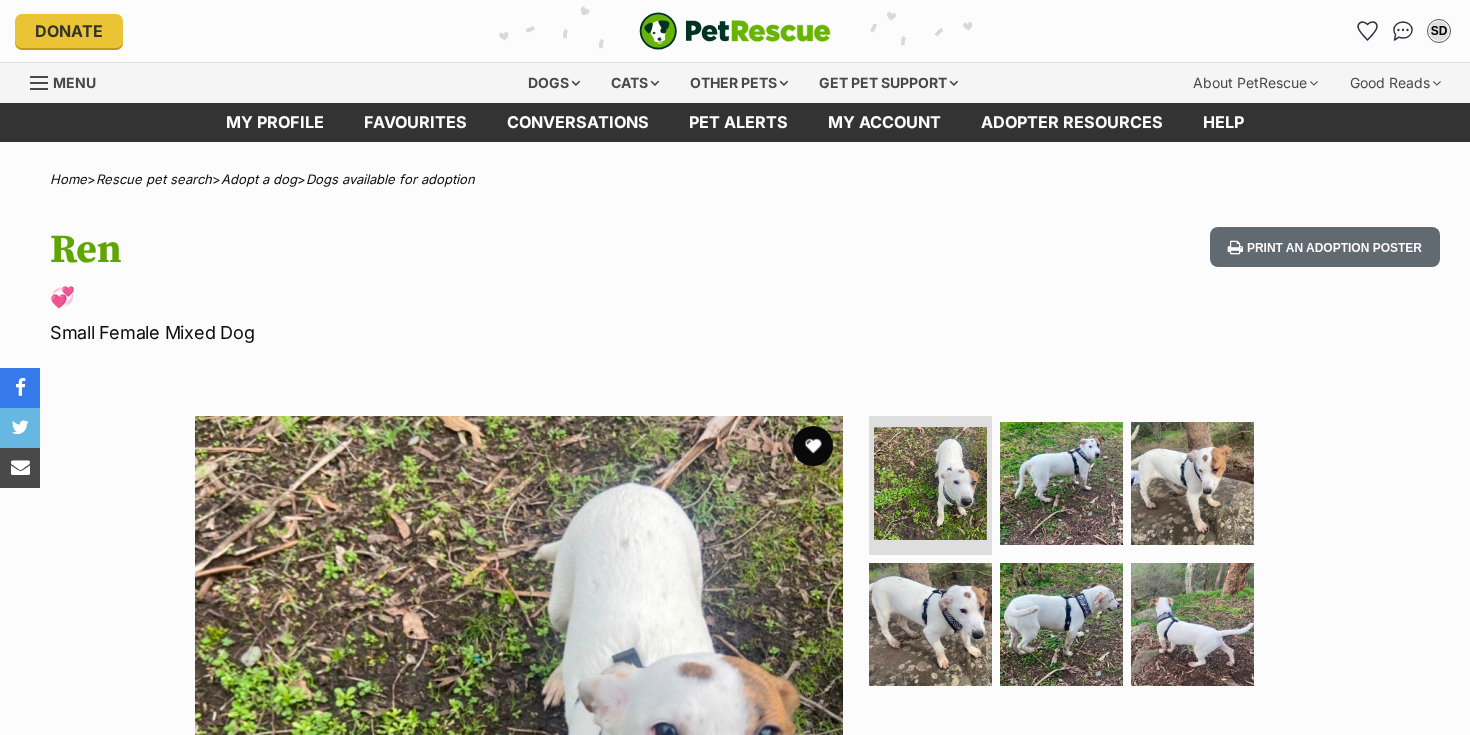 scroll, scrollTop: 0, scrollLeft: 0, axis: both 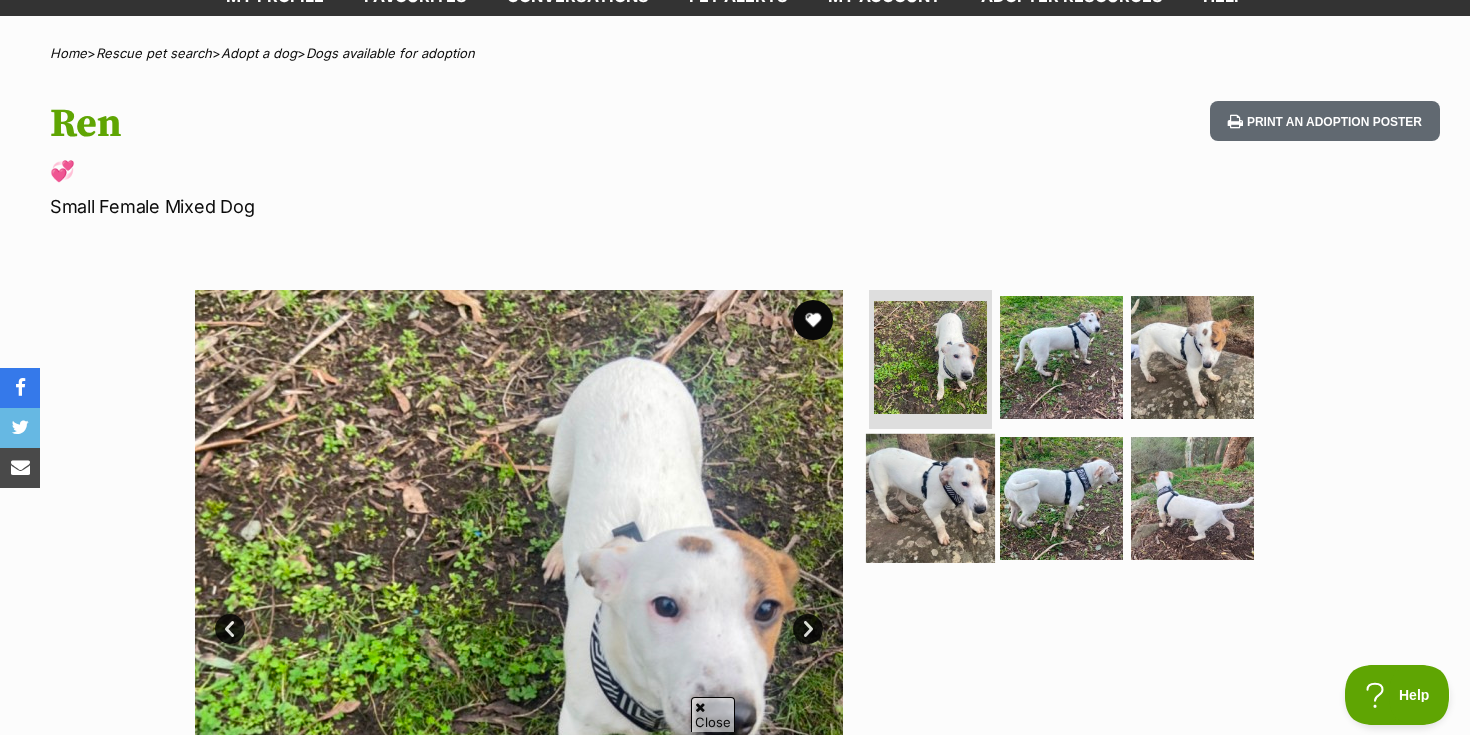 click at bounding box center [930, 498] 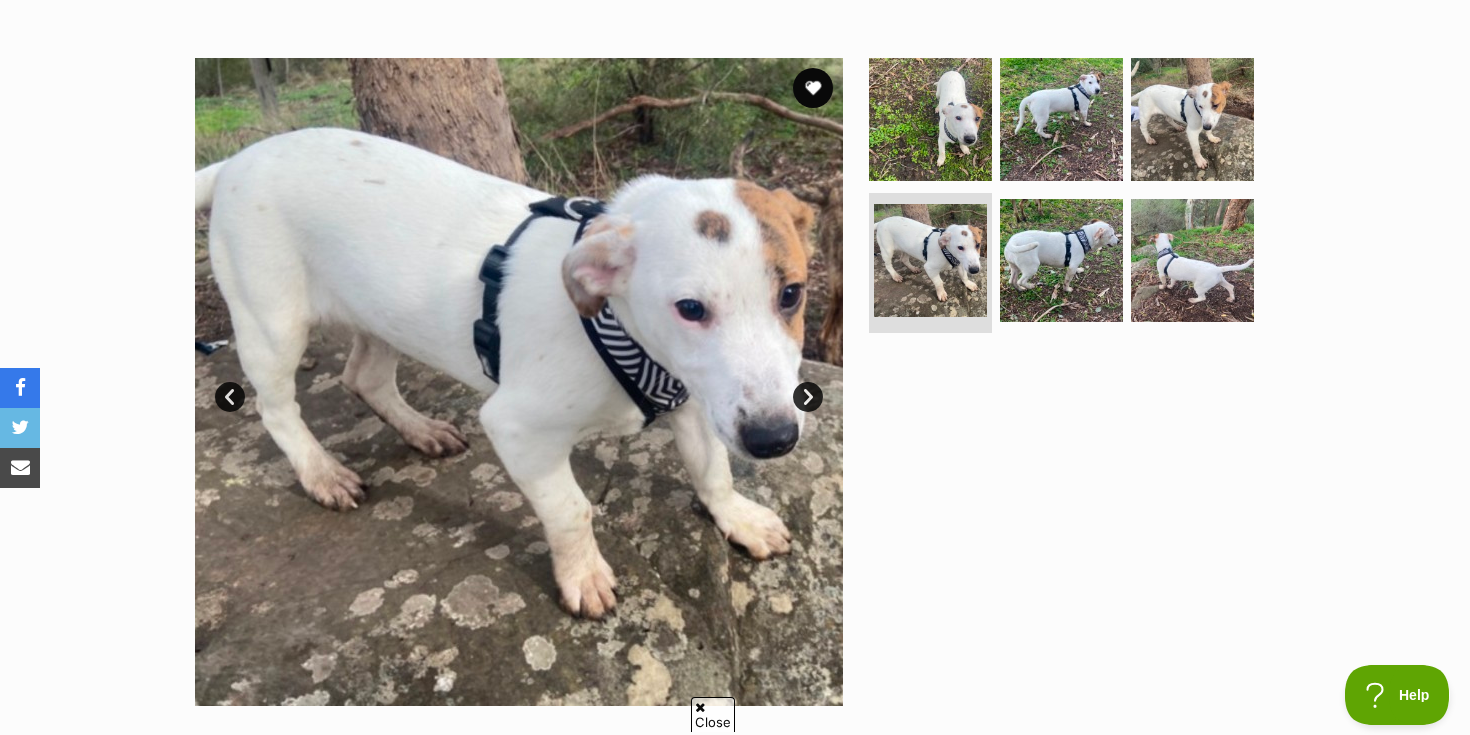 scroll, scrollTop: 0, scrollLeft: 0, axis: both 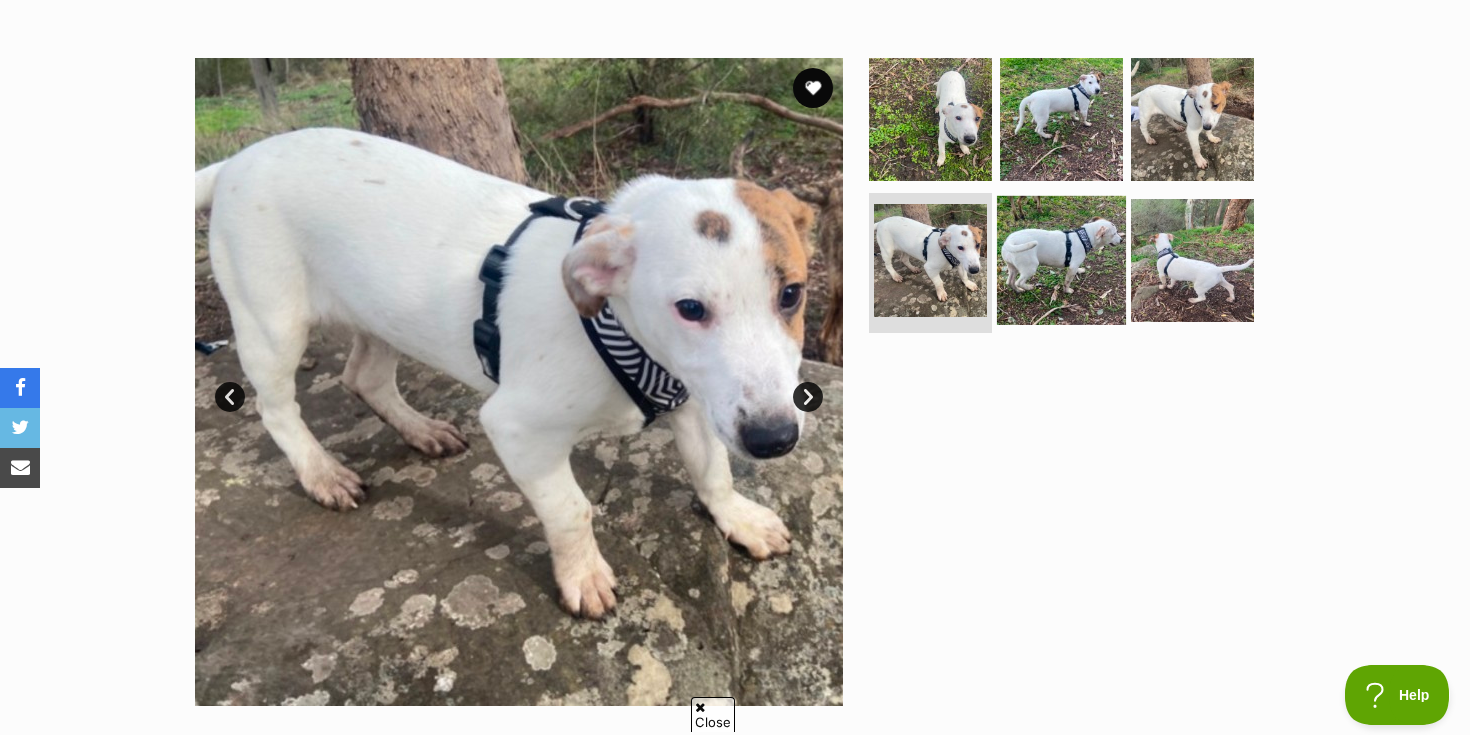click at bounding box center (1061, 260) 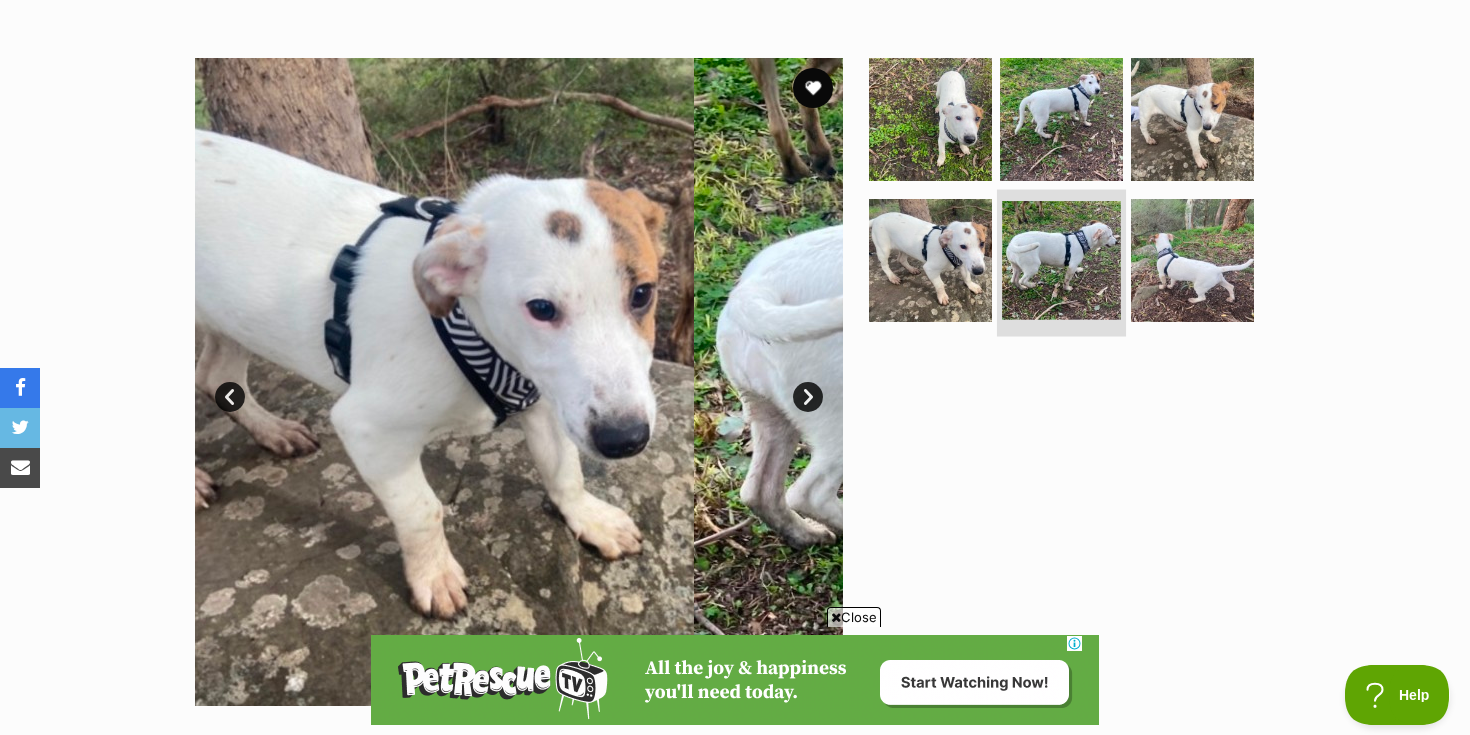 scroll, scrollTop: 0, scrollLeft: 0, axis: both 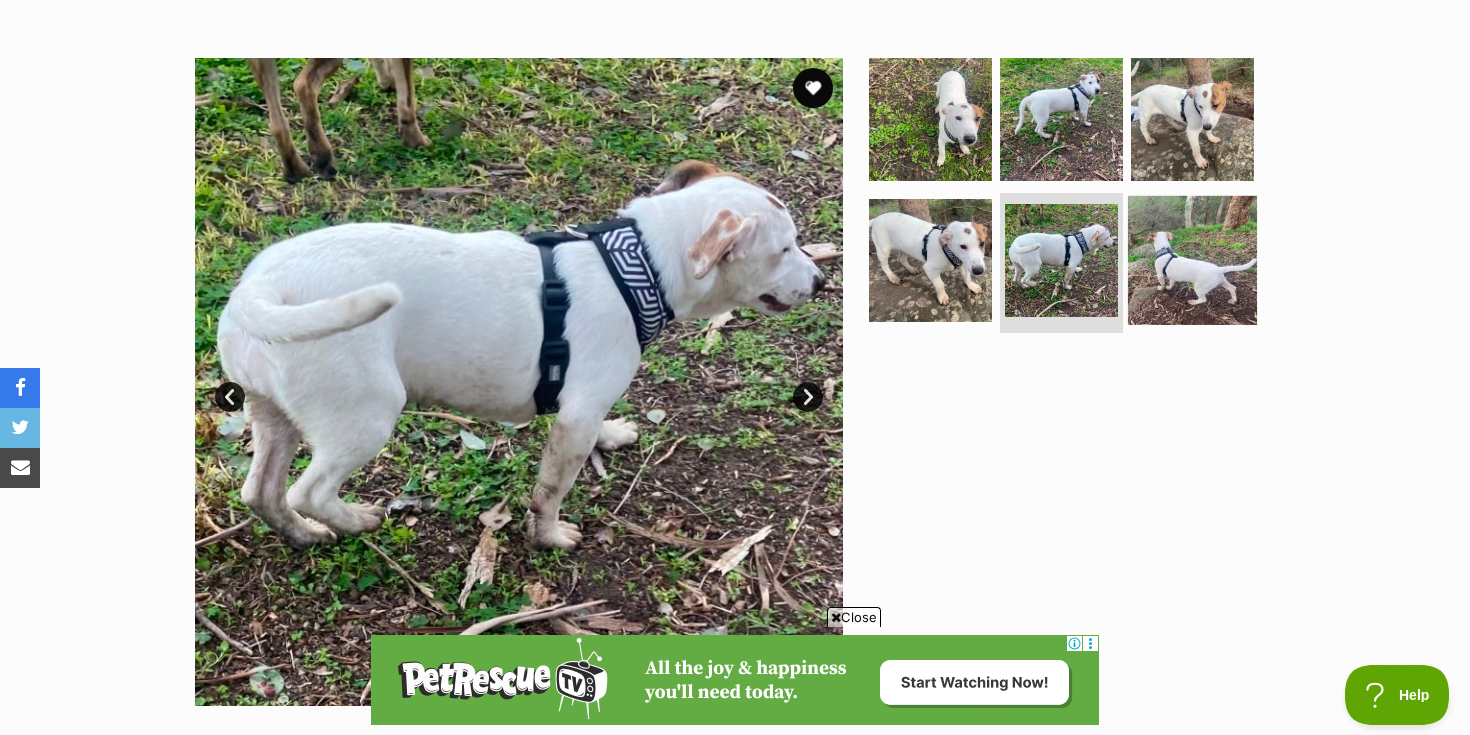 click at bounding box center [1192, 260] 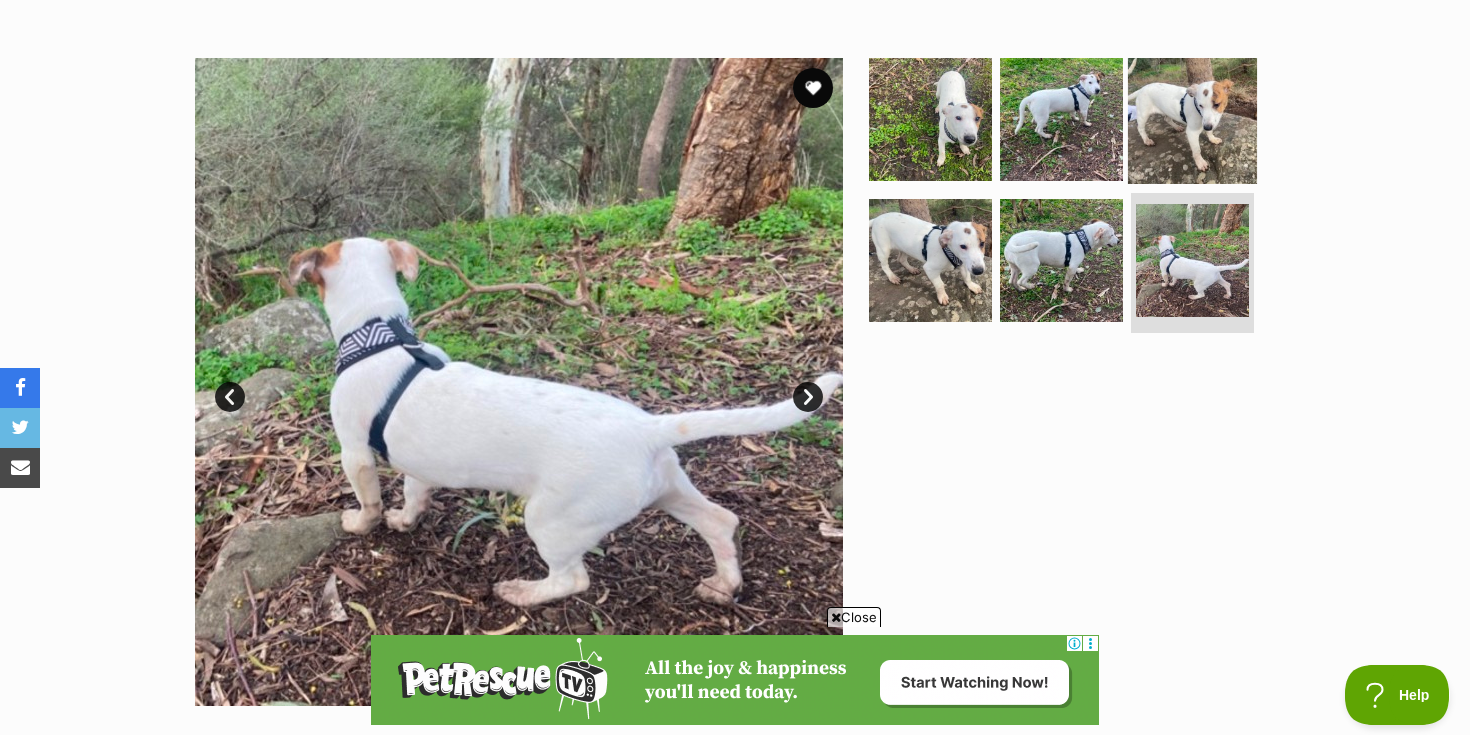 scroll, scrollTop: 0, scrollLeft: 0, axis: both 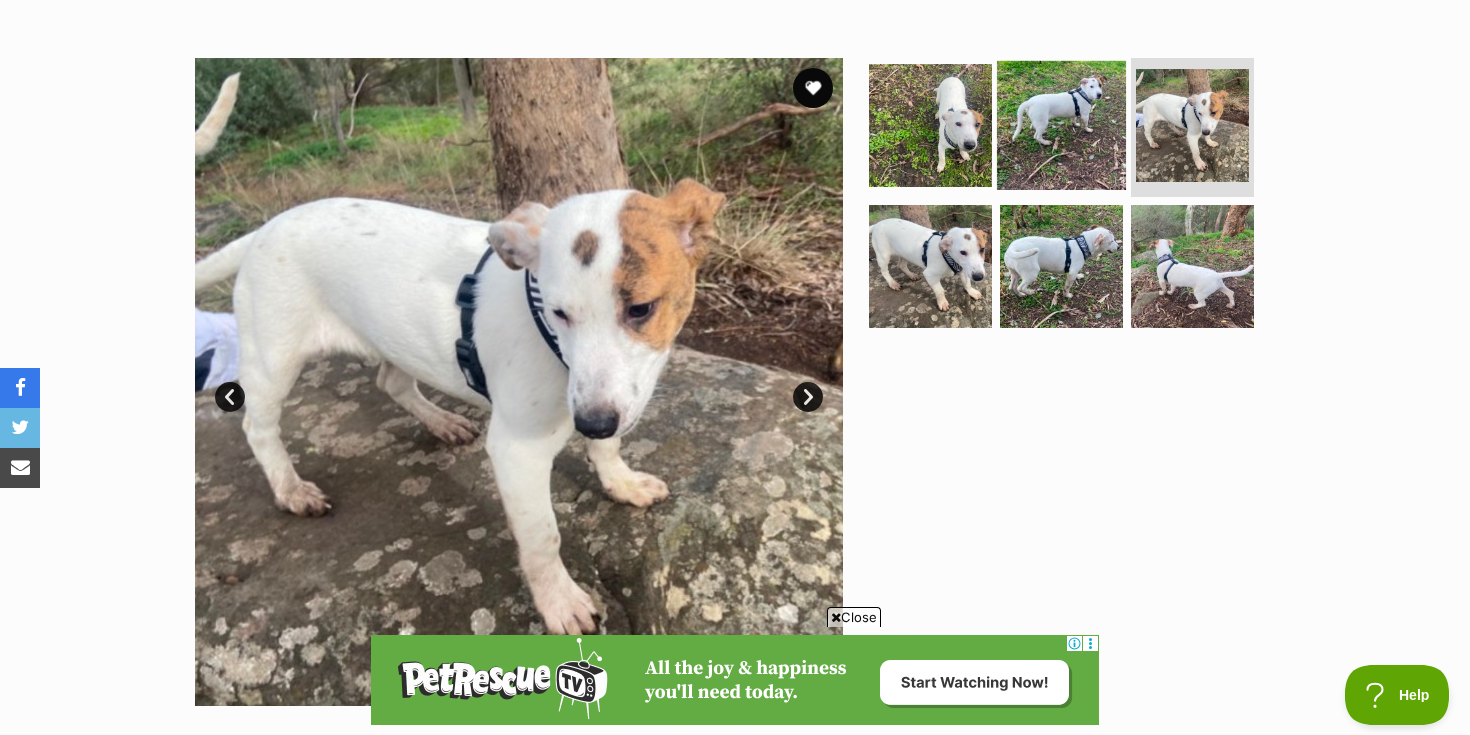 click at bounding box center [1061, 124] 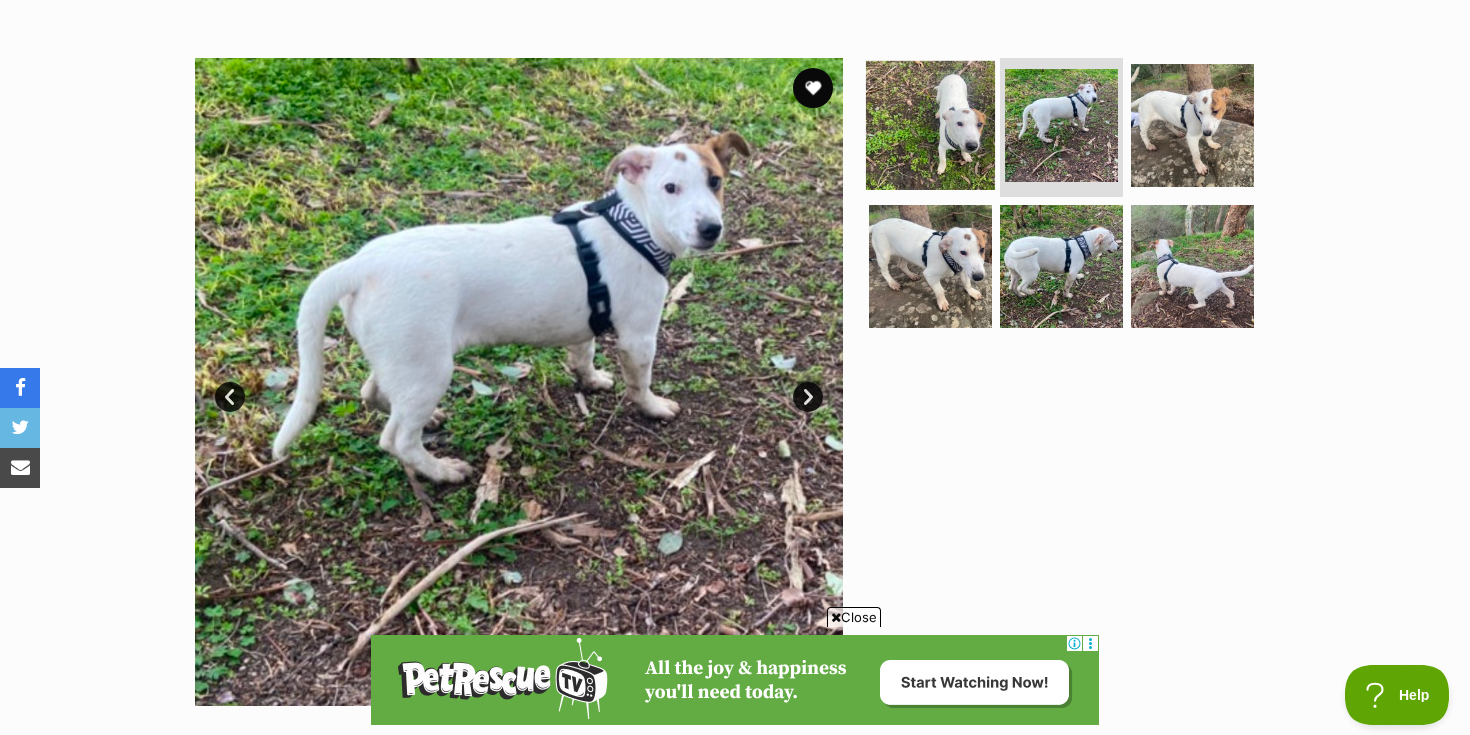 click at bounding box center [930, 124] 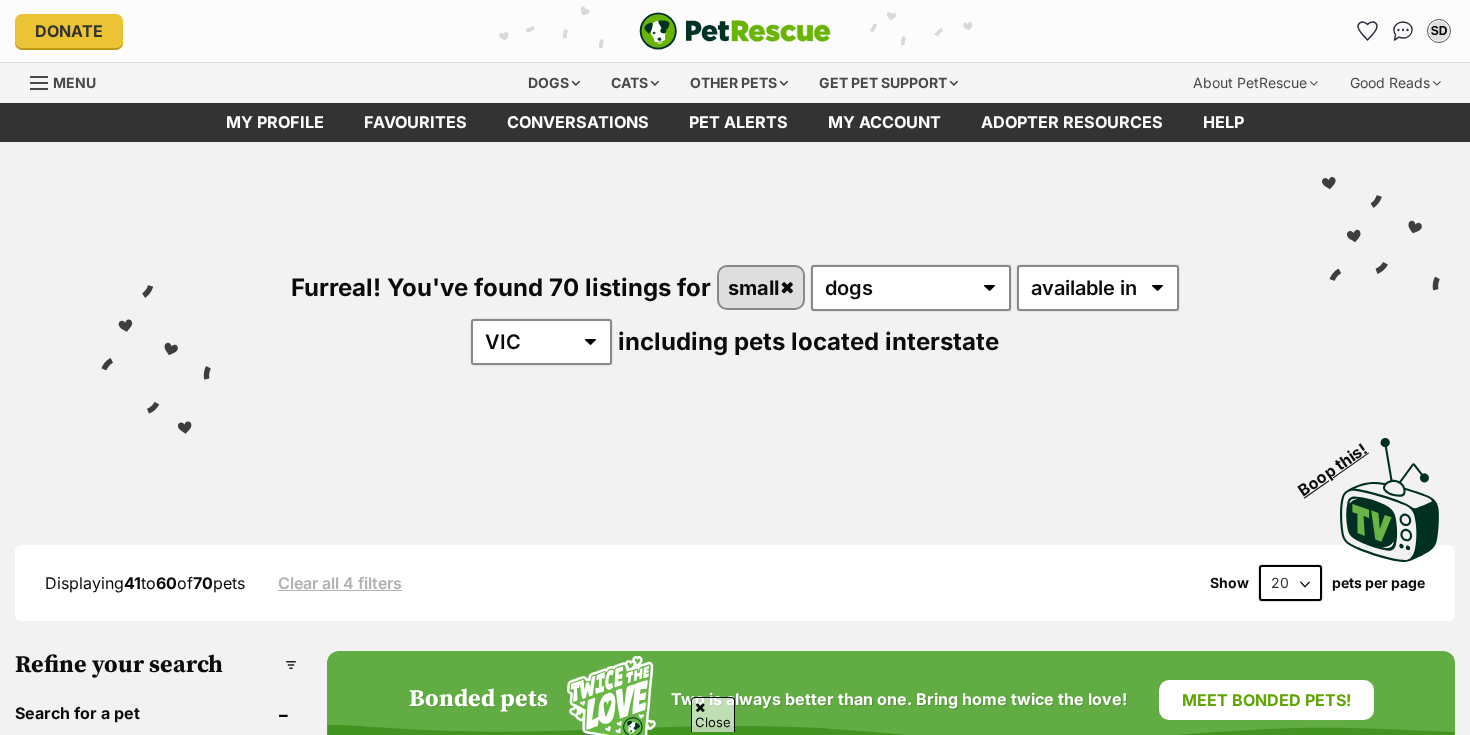 scroll, scrollTop: 1112, scrollLeft: 0, axis: vertical 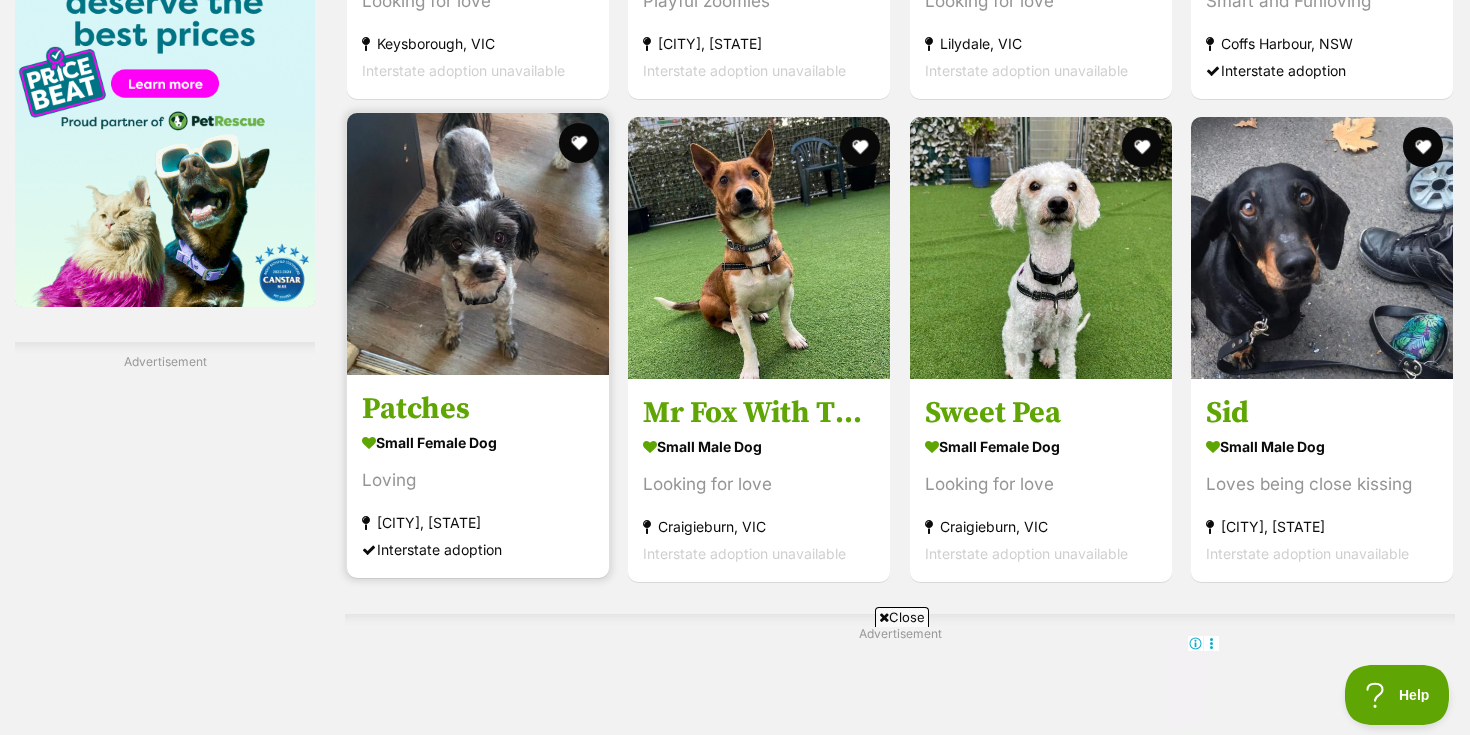click on "Patches" at bounding box center (478, 409) 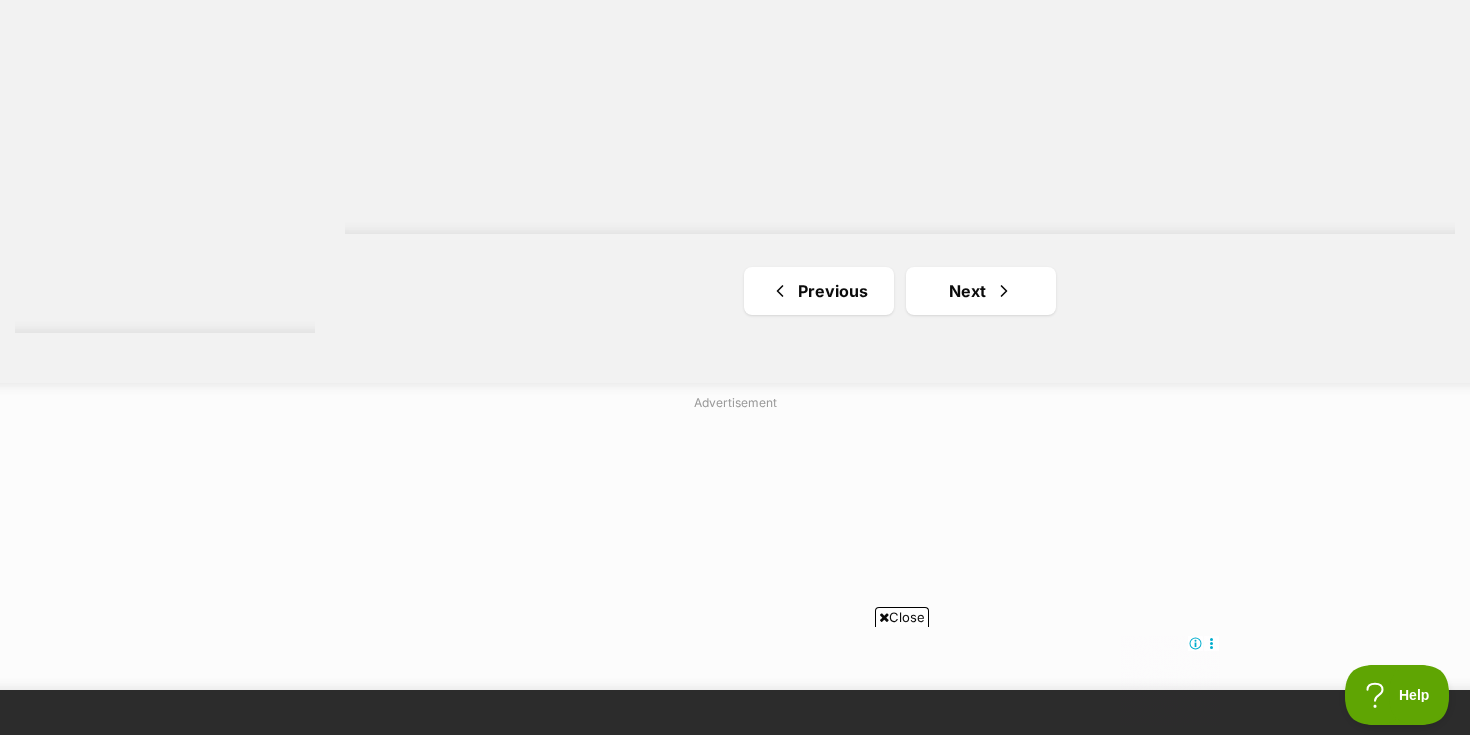 scroll, scrollTop: 3818, scrollLeft: 0, axis: vertical 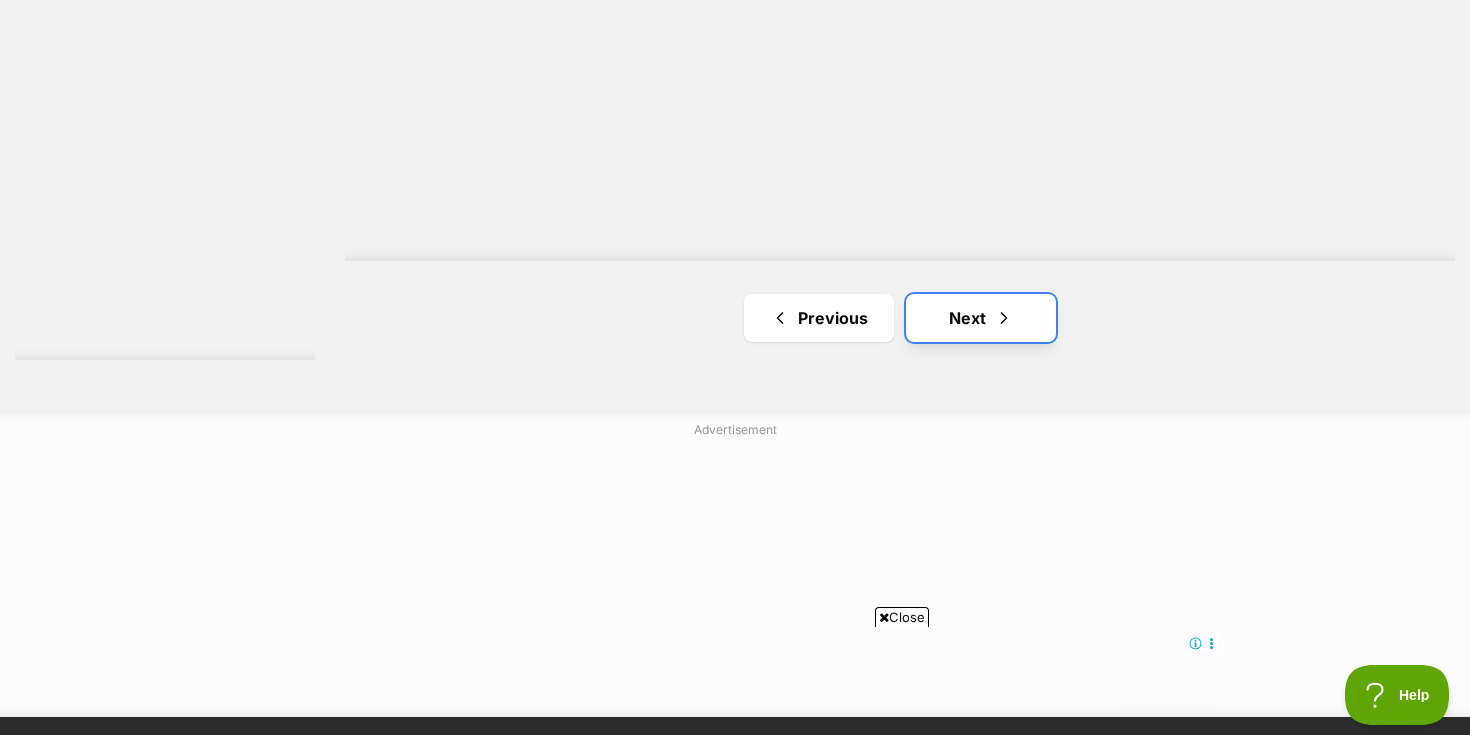 click on "Next" at bounding box center [981, 318] 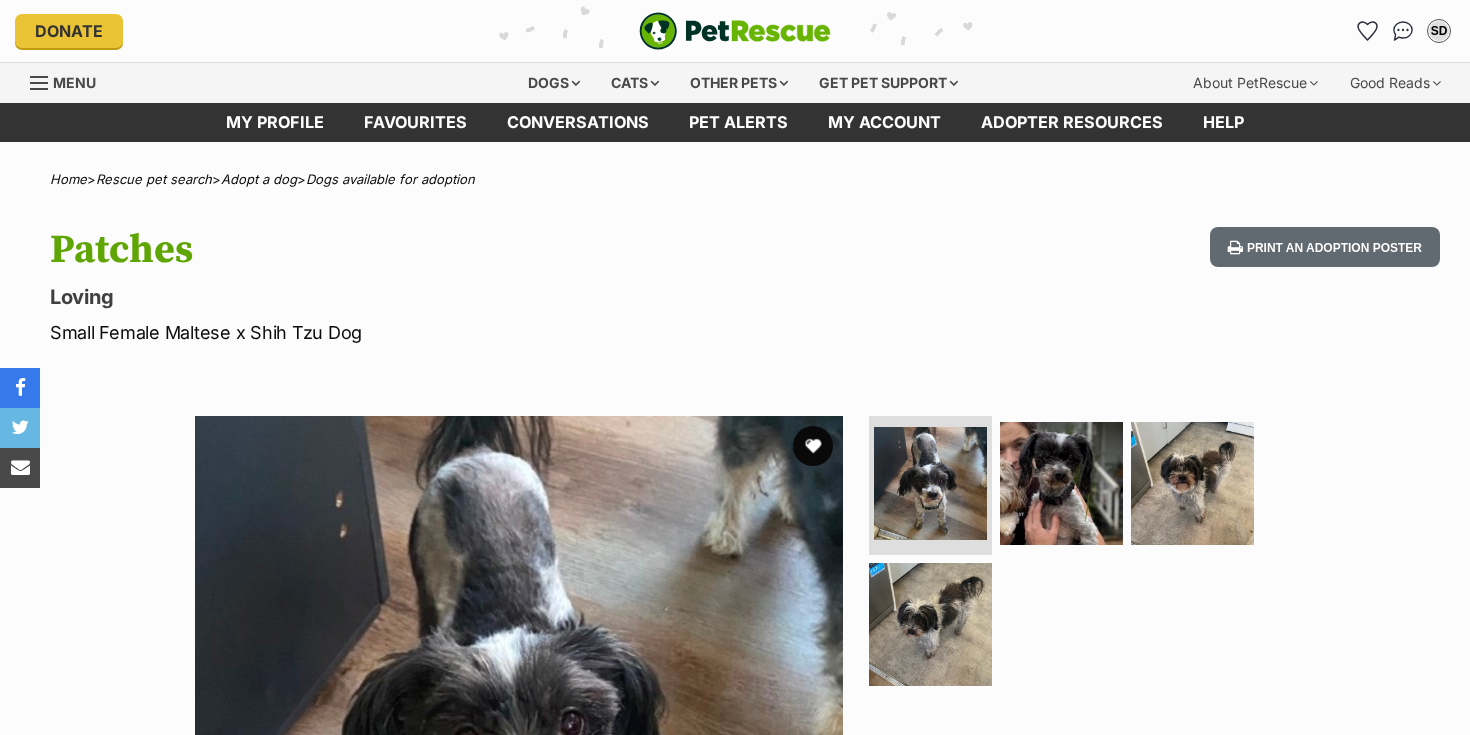scroll, scrollTop: 0, scrollLeft: 0, axis: both 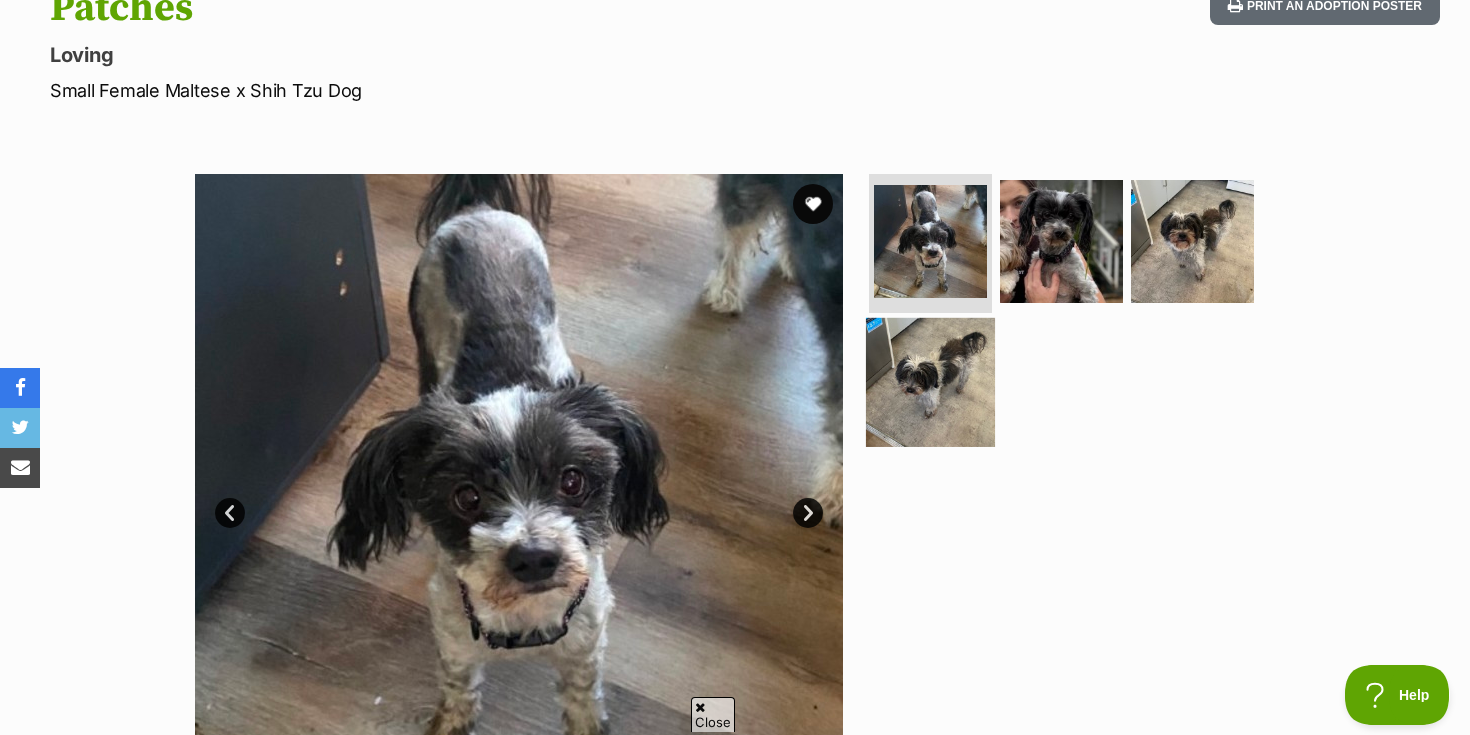 click at bounding box center [930, 382] 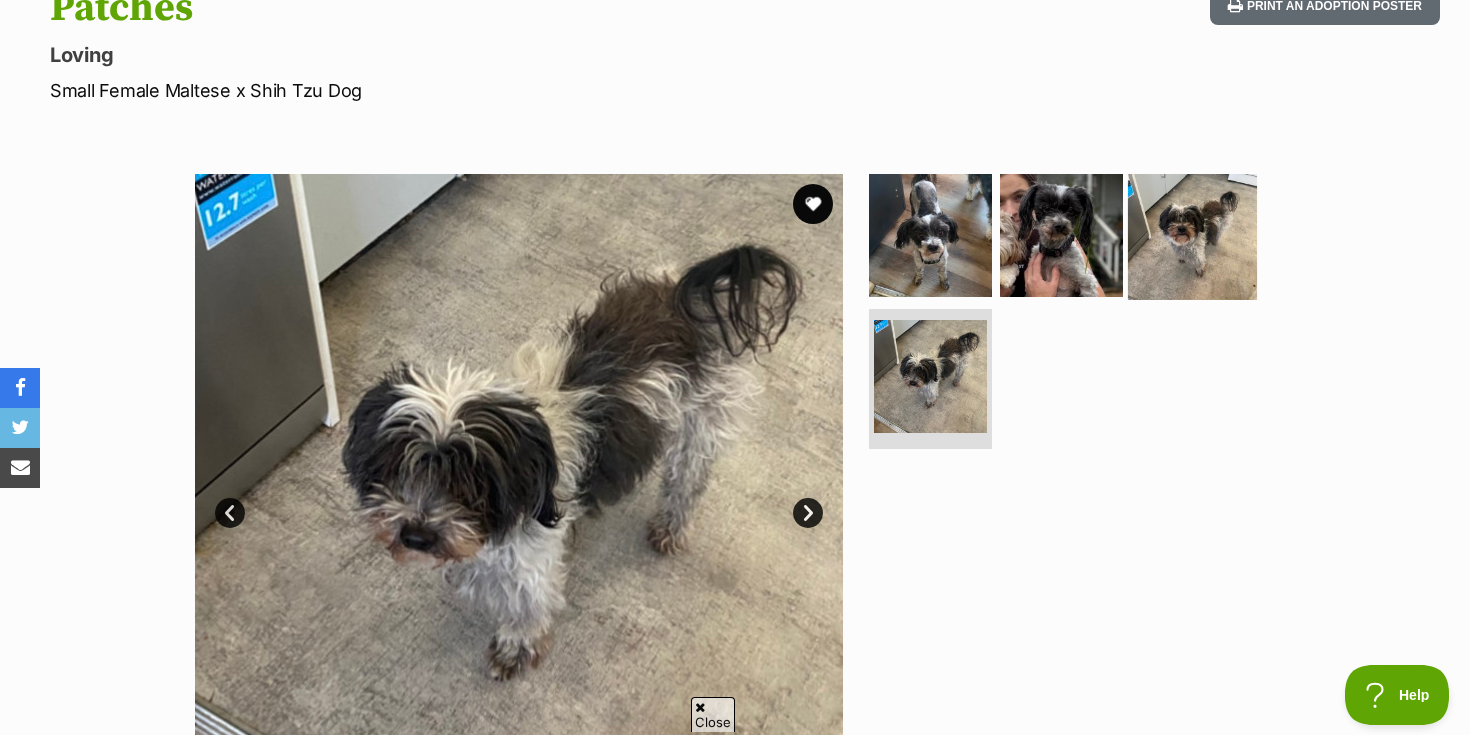 scroll, scrollTop: 0, scrollLeft: 0, axis: both 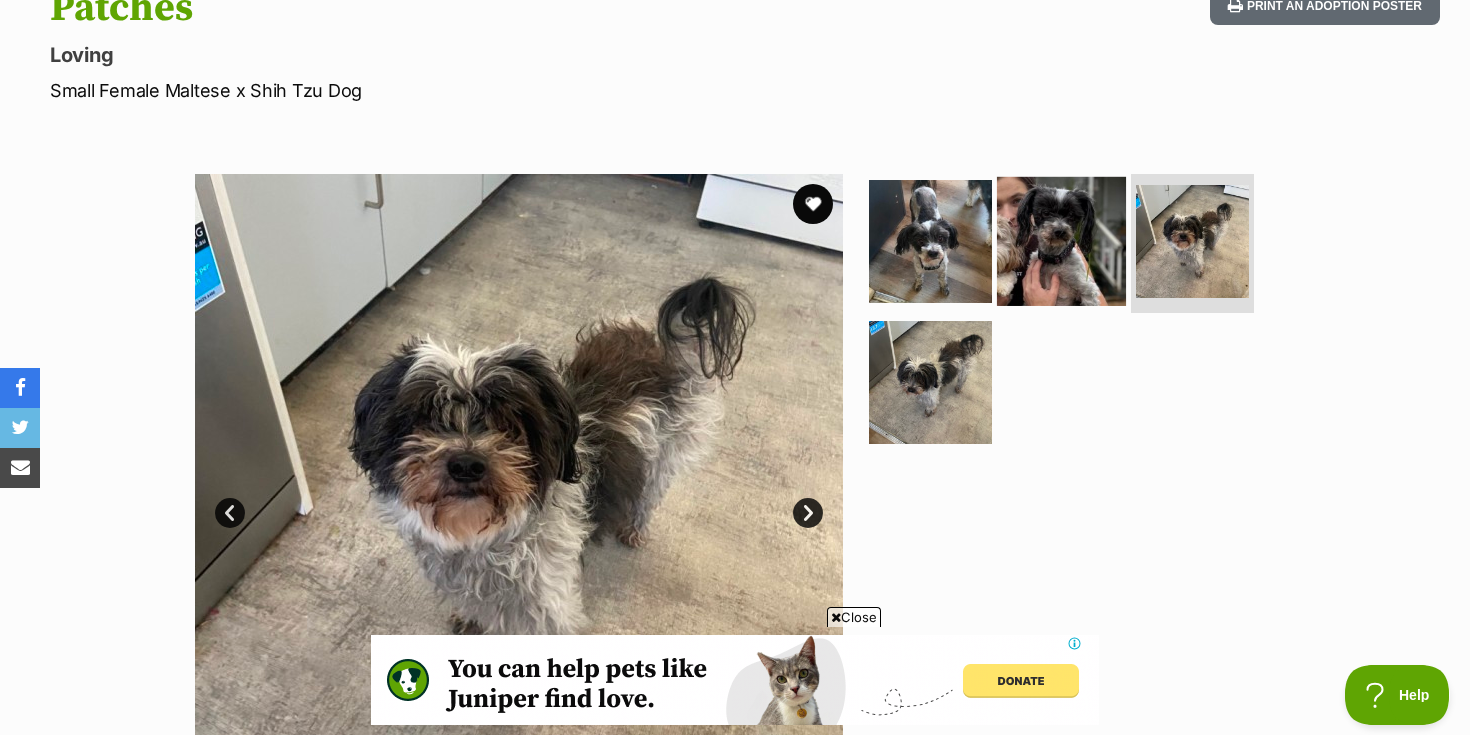 click at bounding box center (1061, 240) 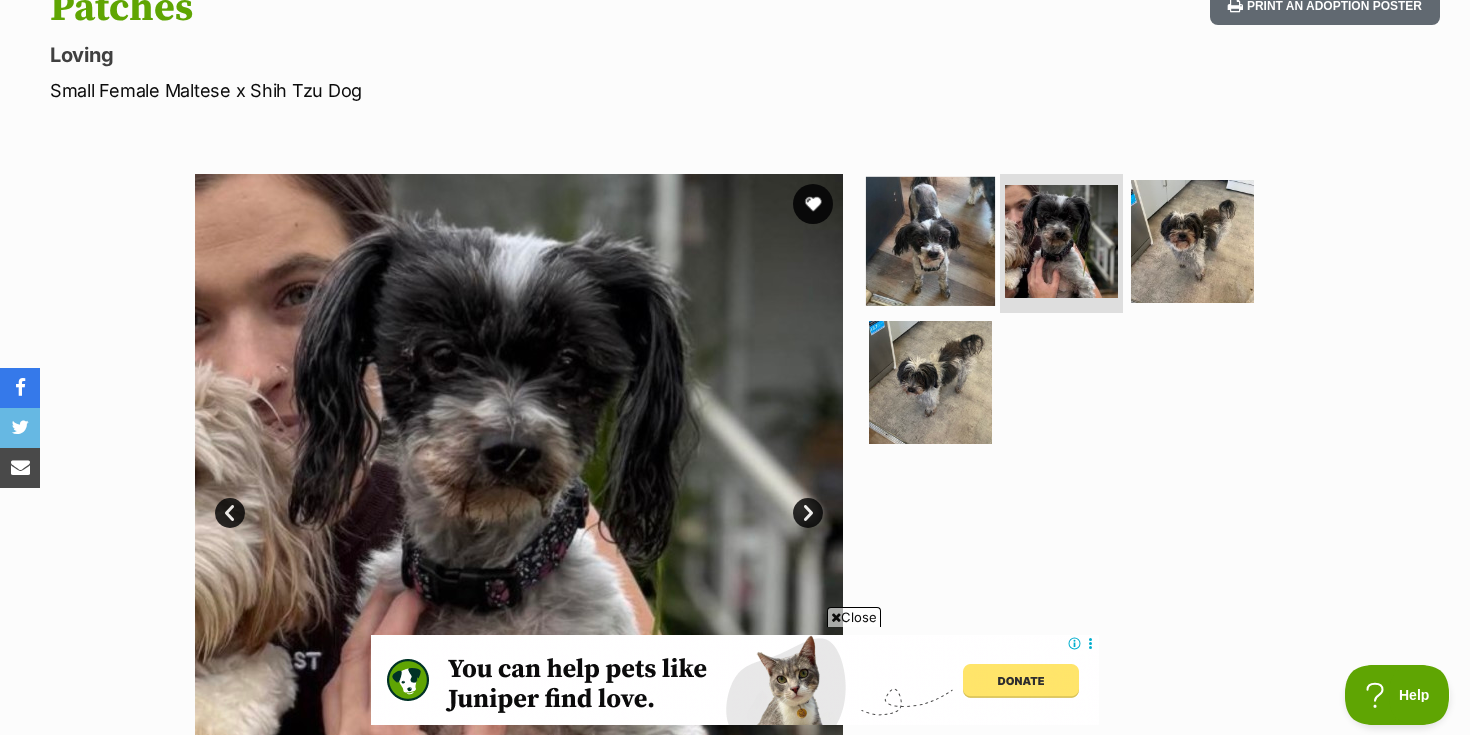 click at bounding box center [930, 240] 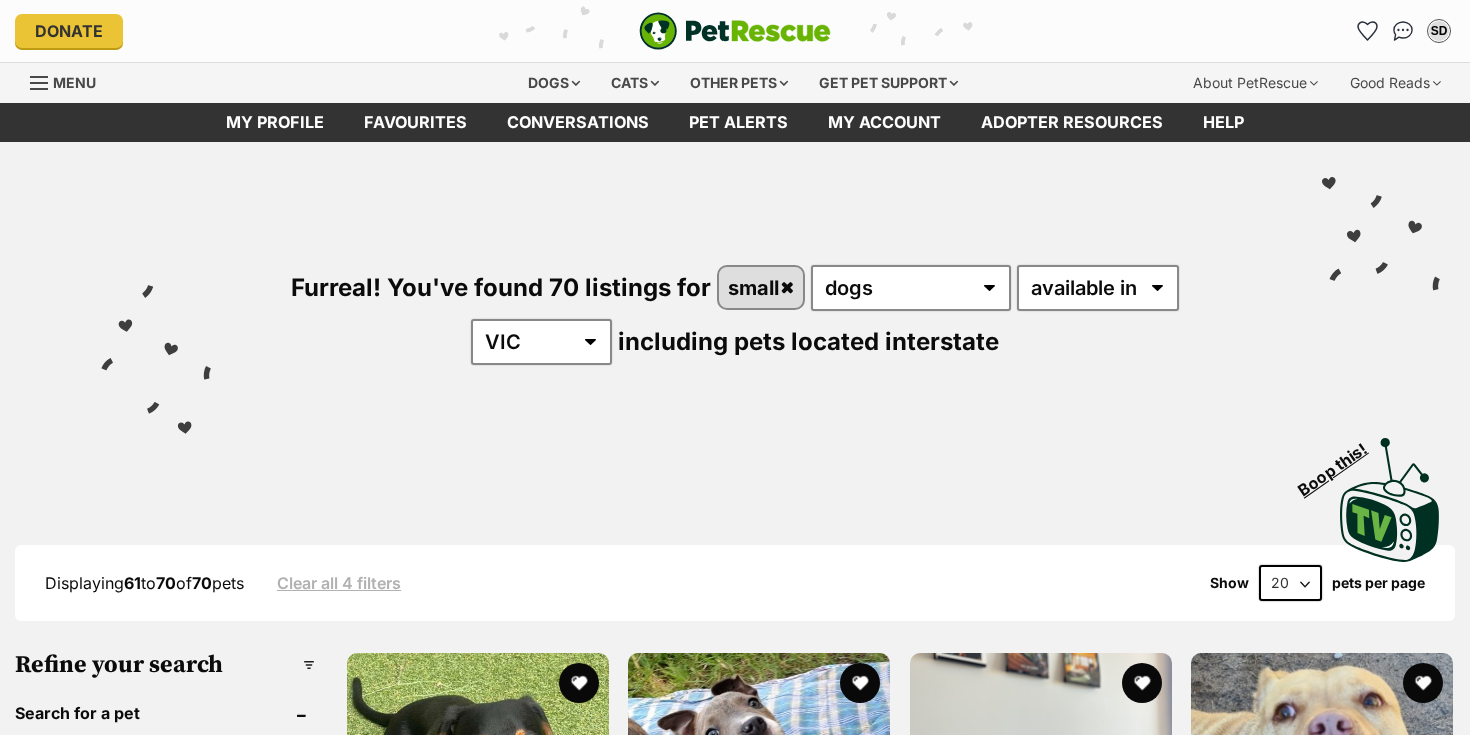 scroll, scrollTop: 0, scrollLeft: 0, axis: both 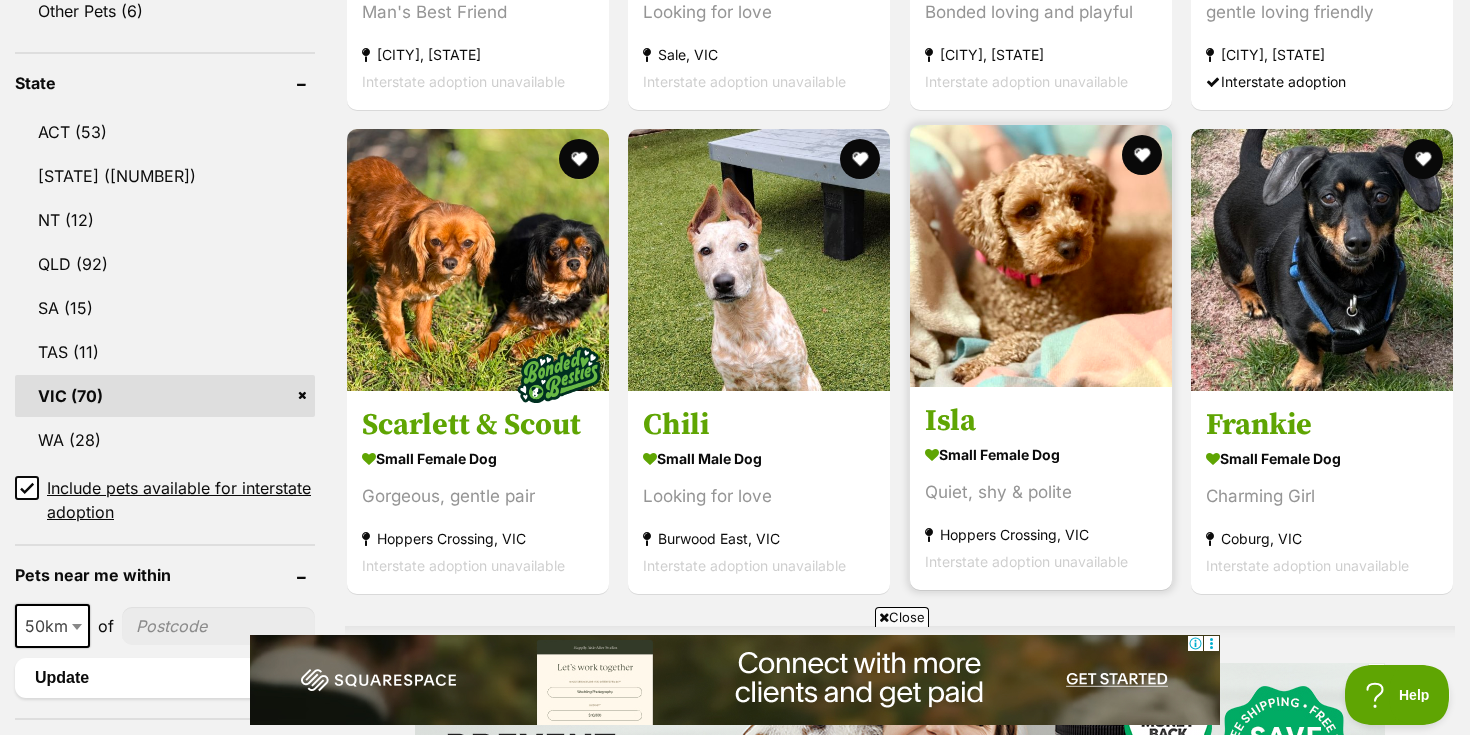 click on "Quiet, shy & polite" at bounding box center [1041, 492] 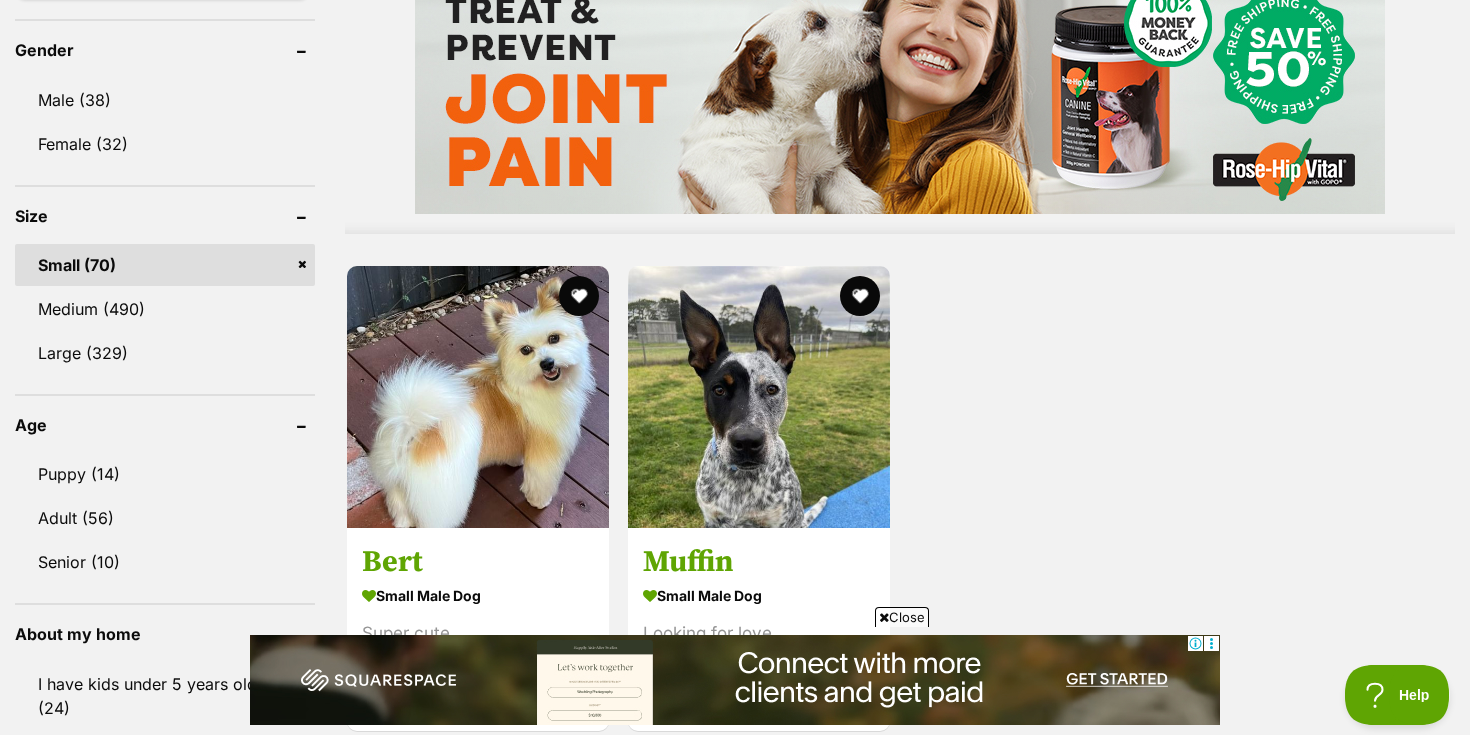 scroll, scrollTop: 1783, scrollLeft: 0, axis: vertical 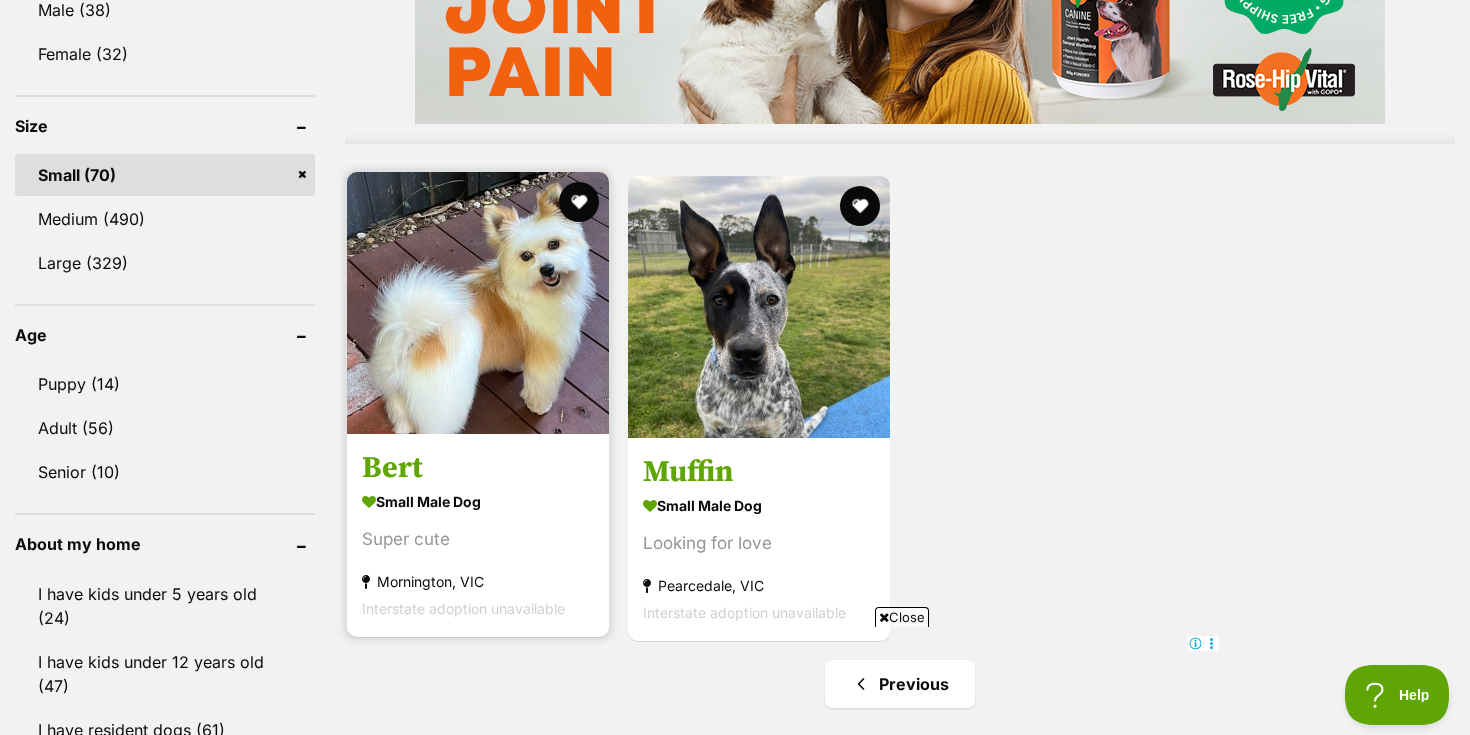 click on "small male Dog" at bounding box center [478, 500] 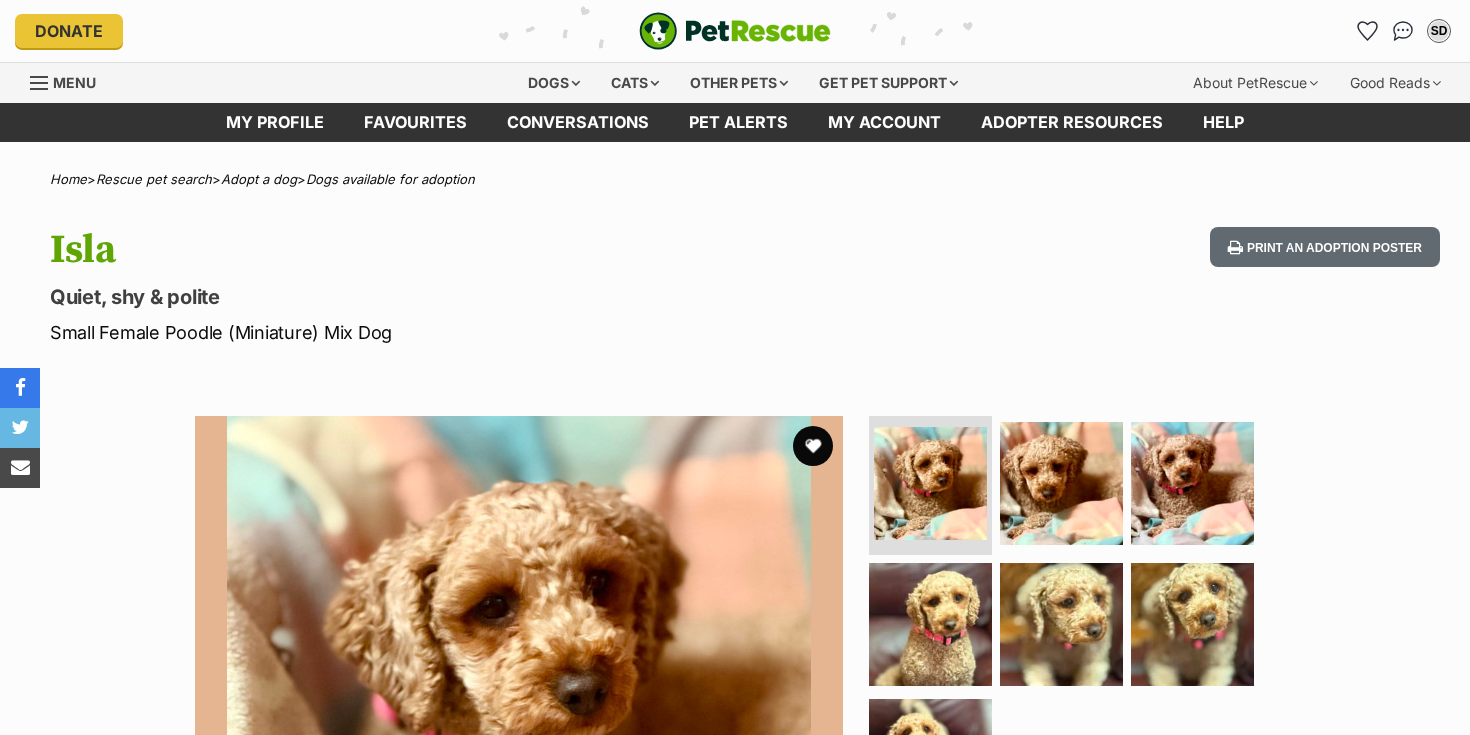 scroll, scrollTop: 0, scrollLeft: 0, axis: both 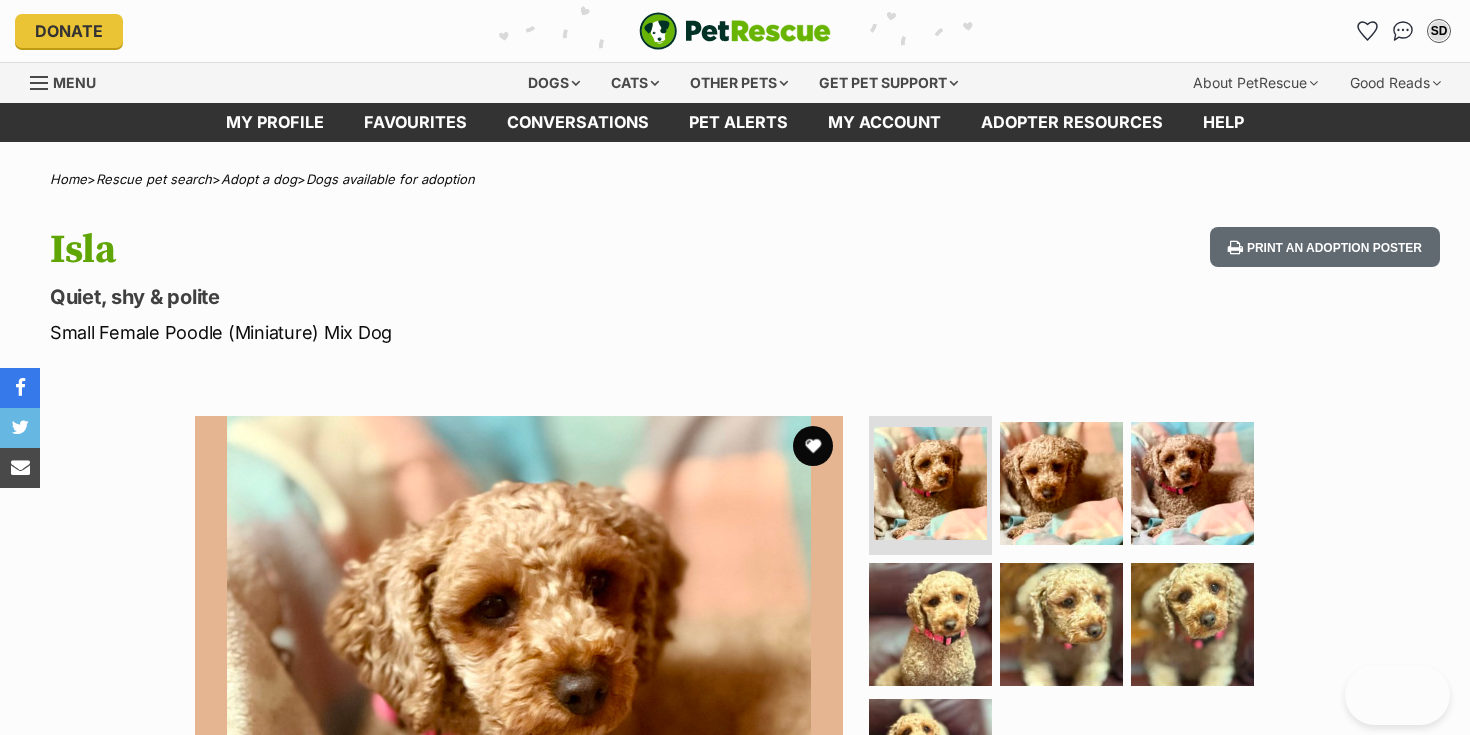 click at bounding box center [1061, 483] 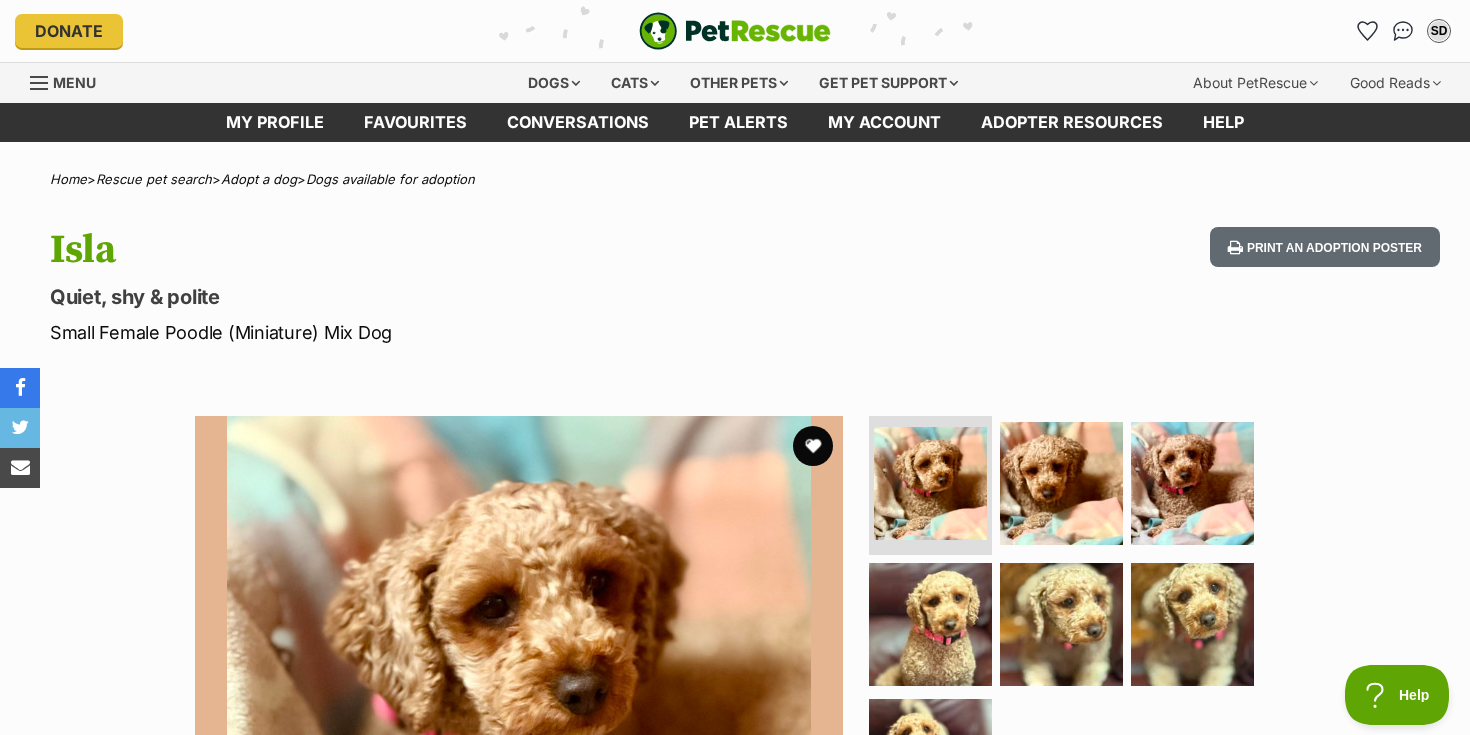 scroll, scrollTop: 0, scrollLeft: 0, axis: both 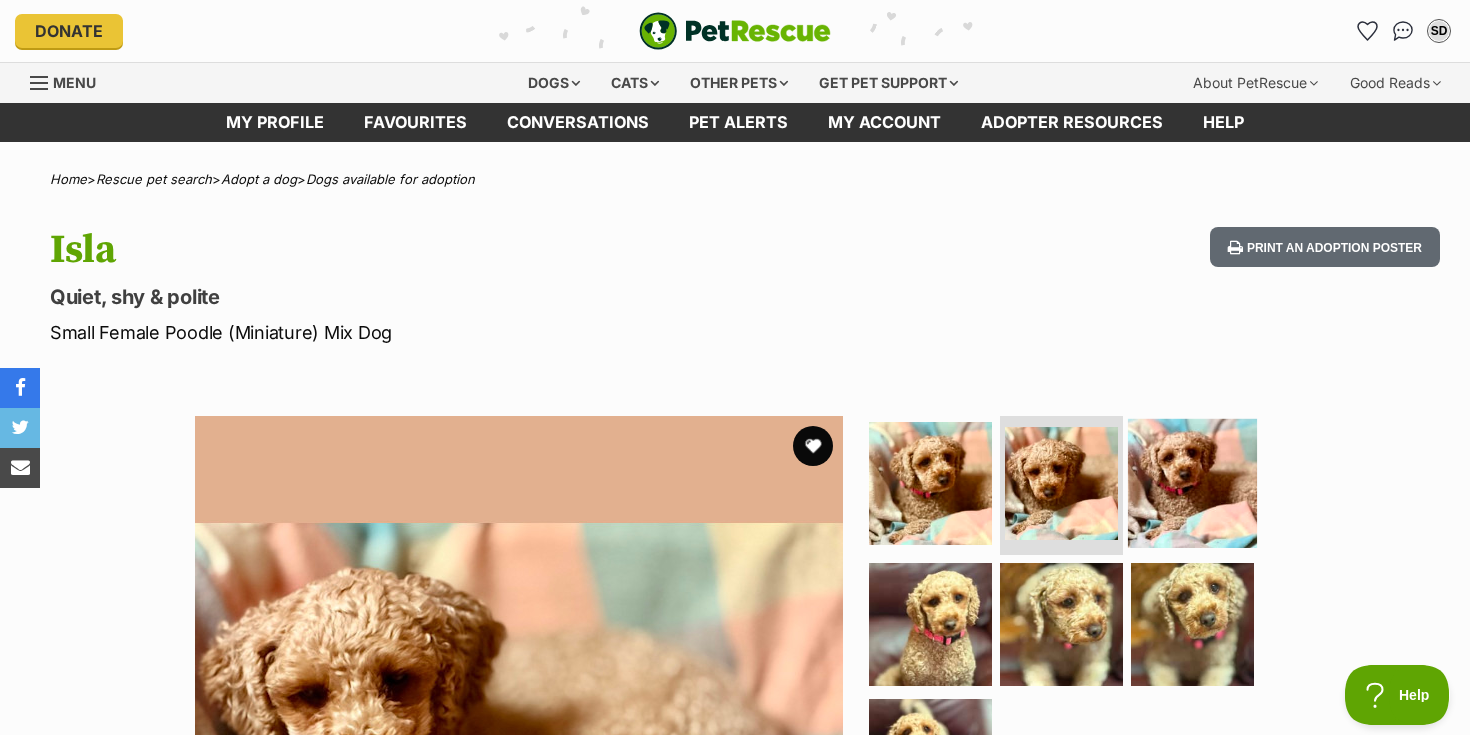 click at bounding box center (1192, 482) 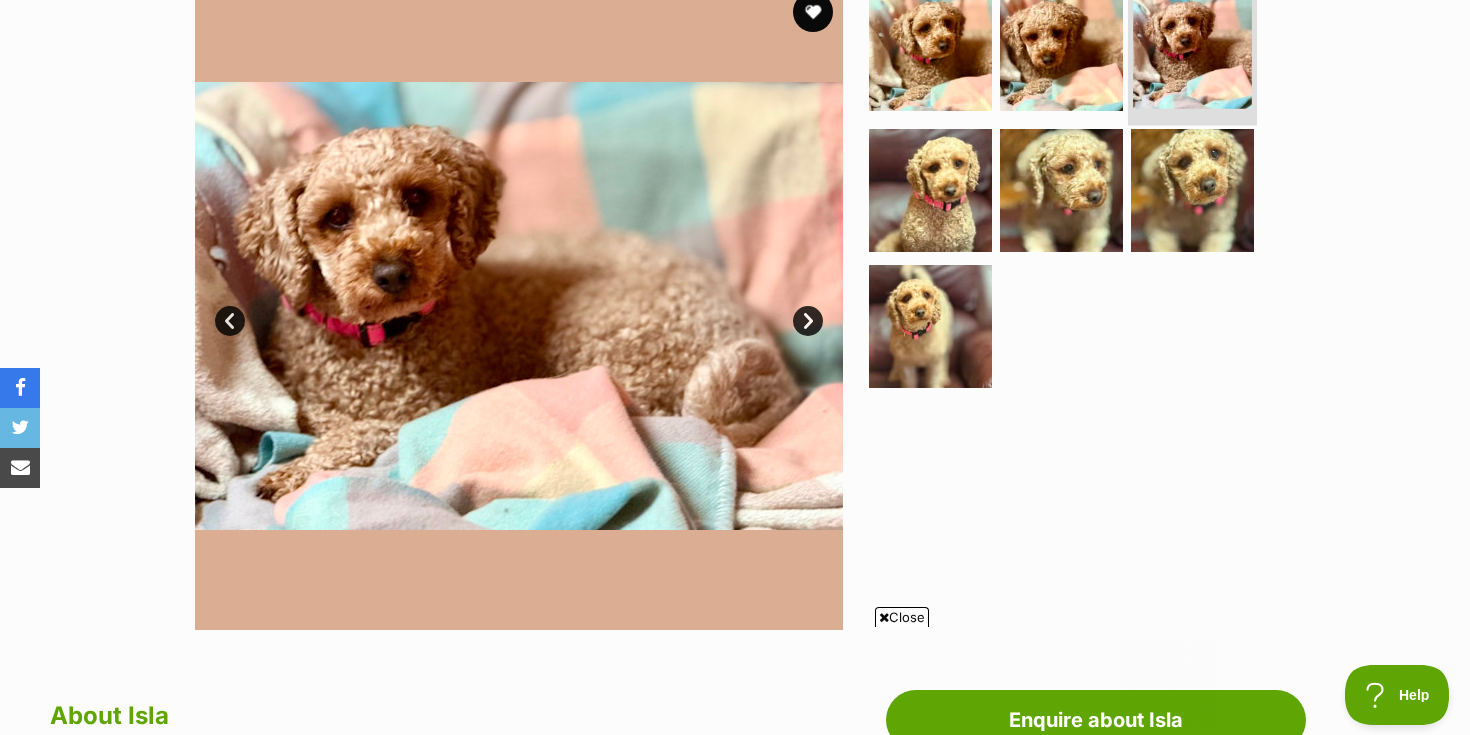 scroll, scrollTop: 447, scrollLeft: 0, axis: vertical 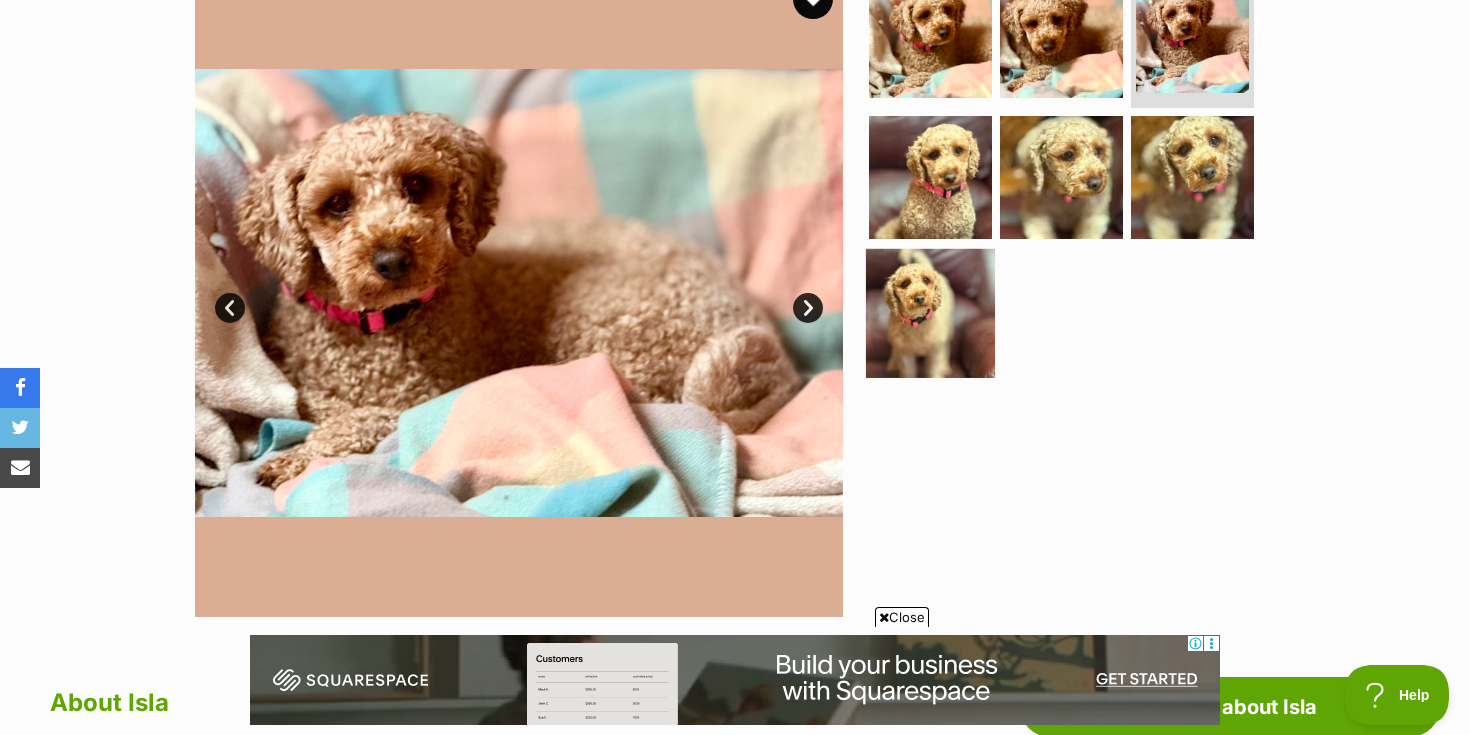 click at bounding box center [930, 313] 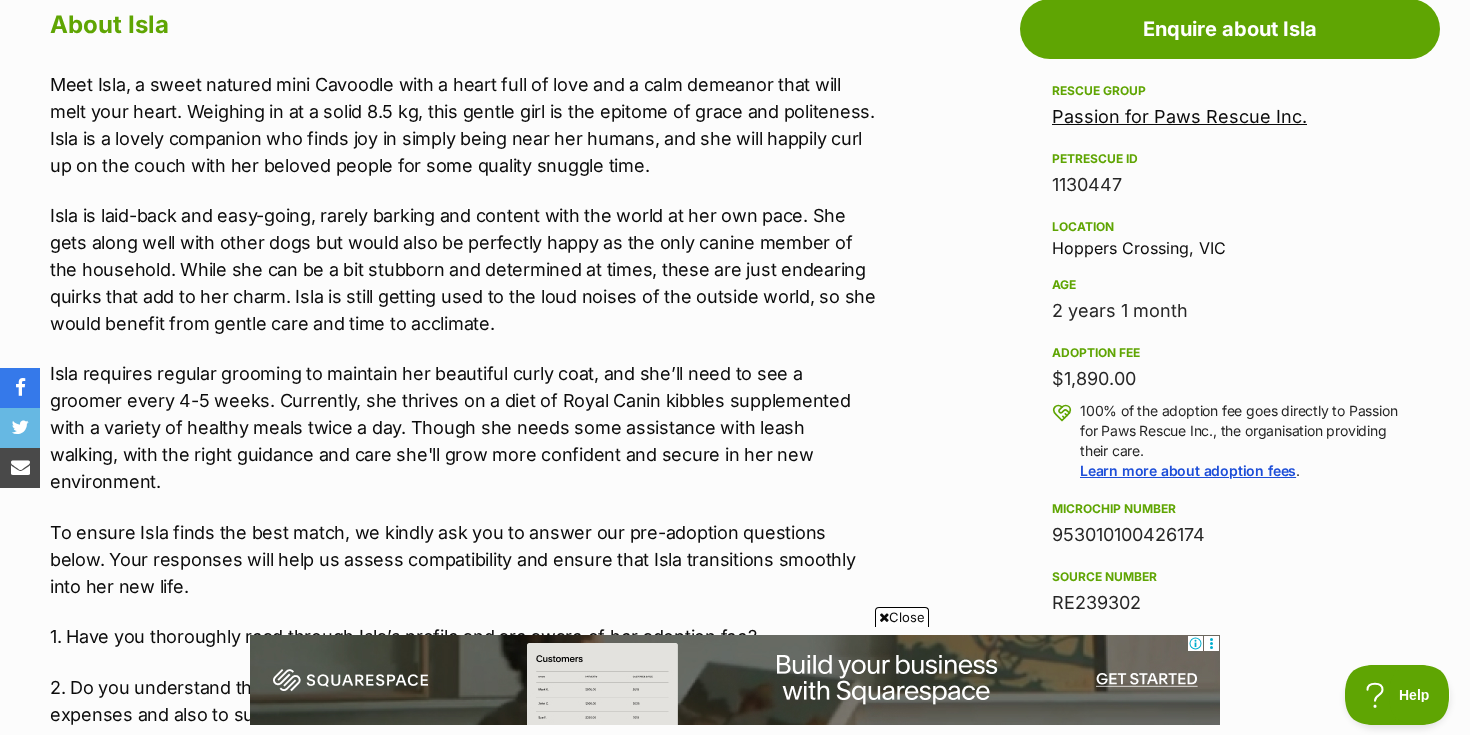 scroll, scrollTop: 1118, scrollLeft: 0, axis: vertical 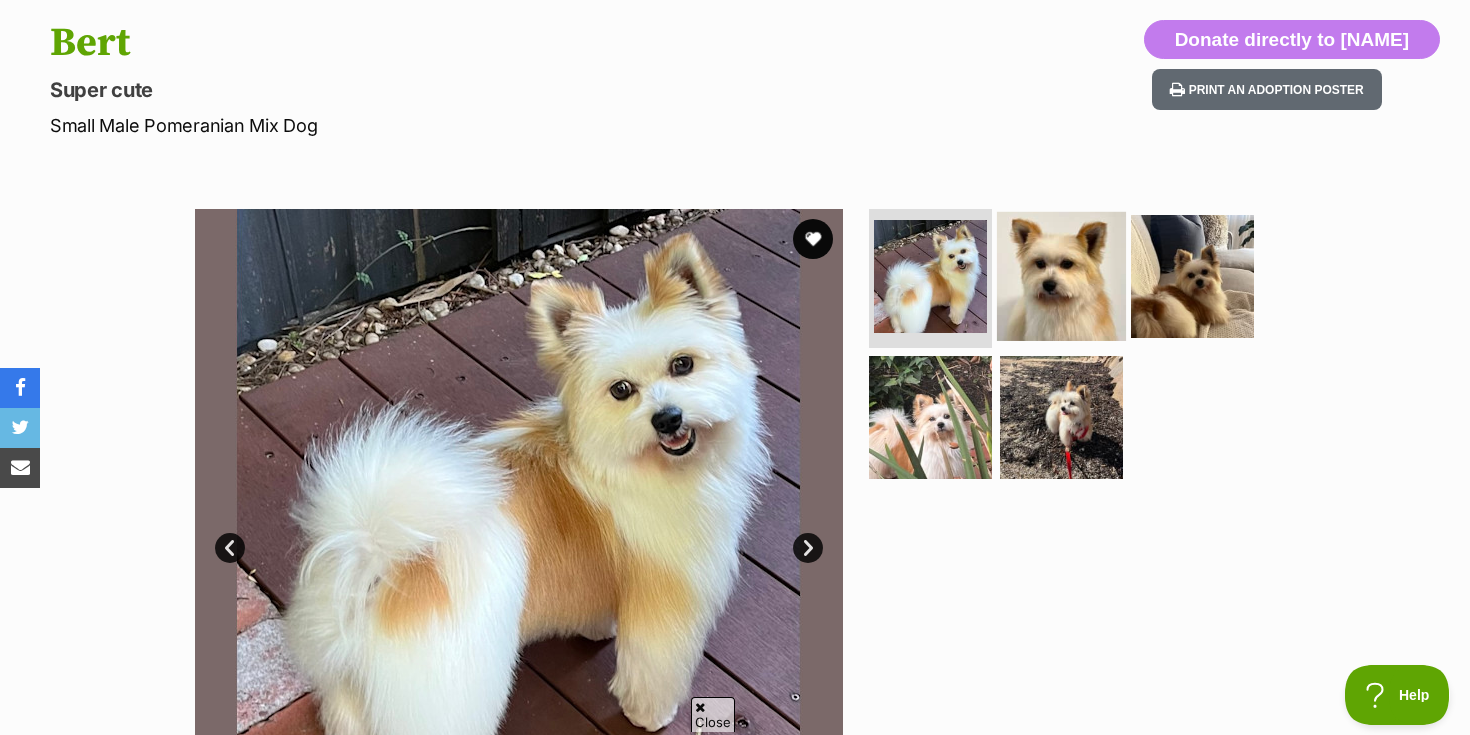 click at bounding box center [1061, 275] 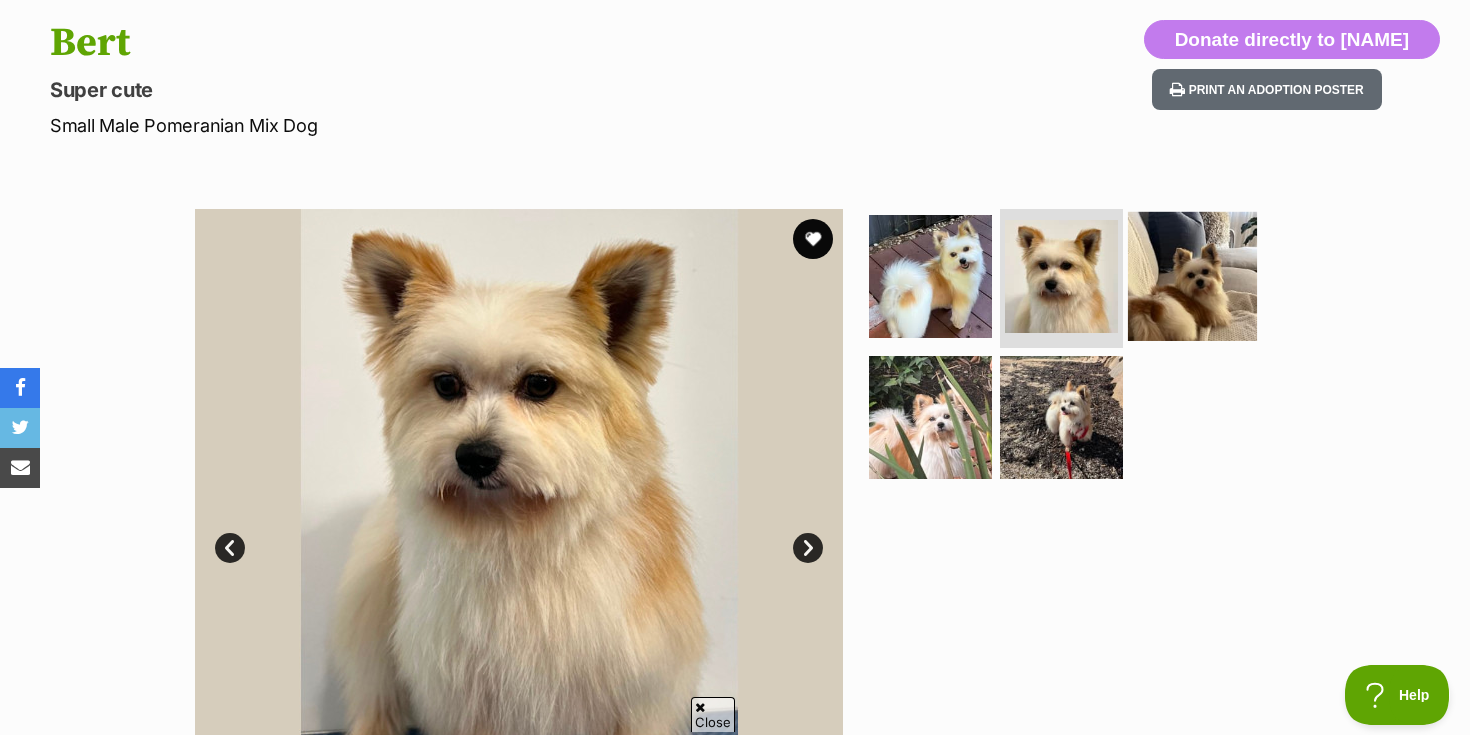 click at bounding box center (1192, 275) 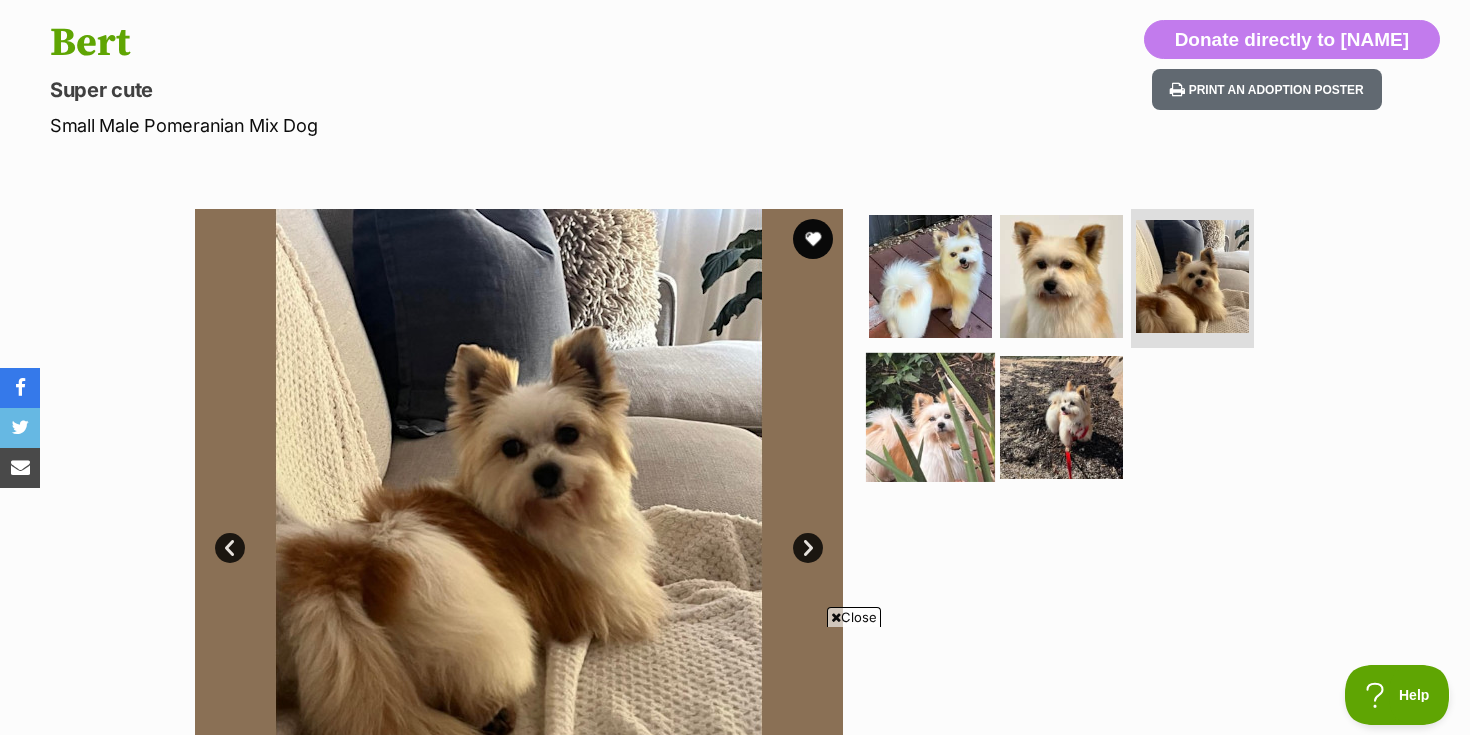 scroll, scrollTop: 0, scrollLeft: 0, axis: both 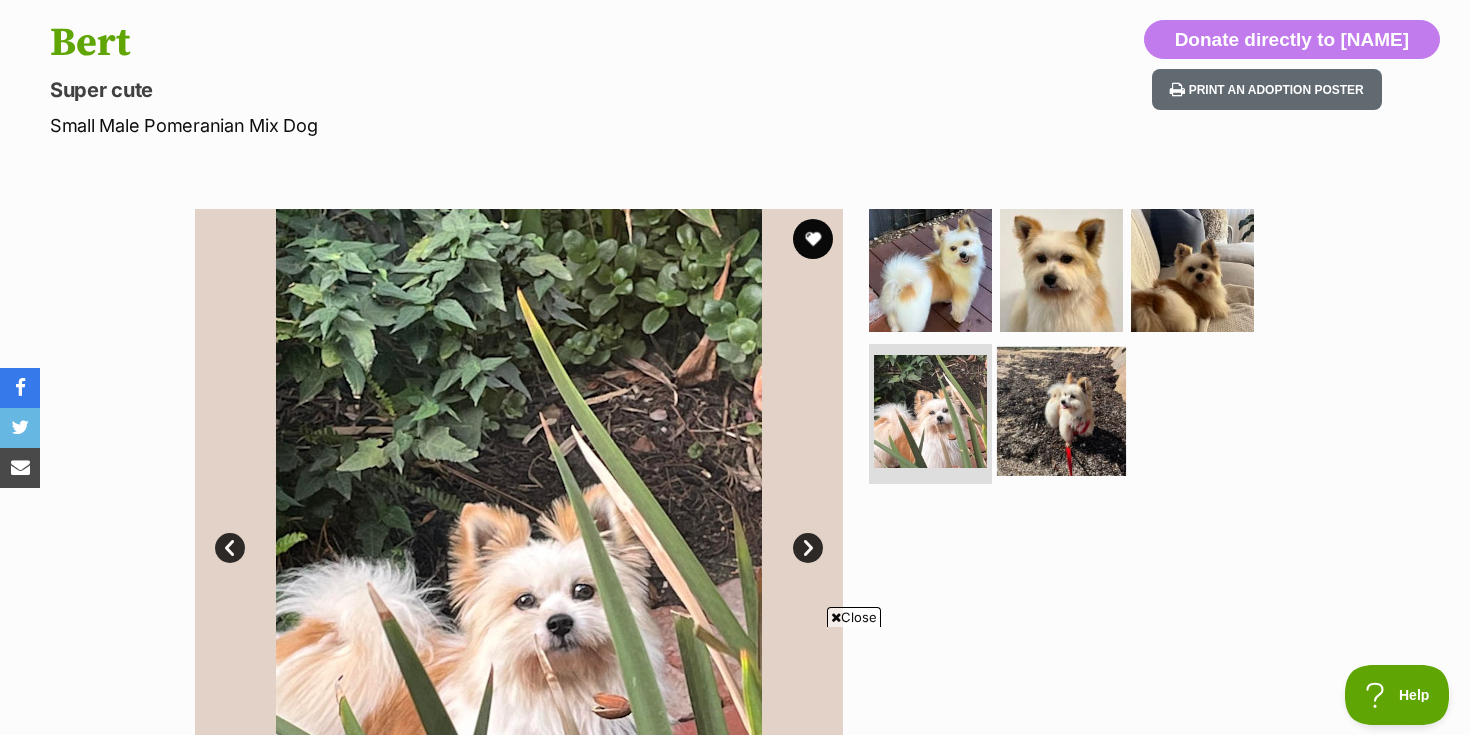 click at bounding box center (1061, 411) 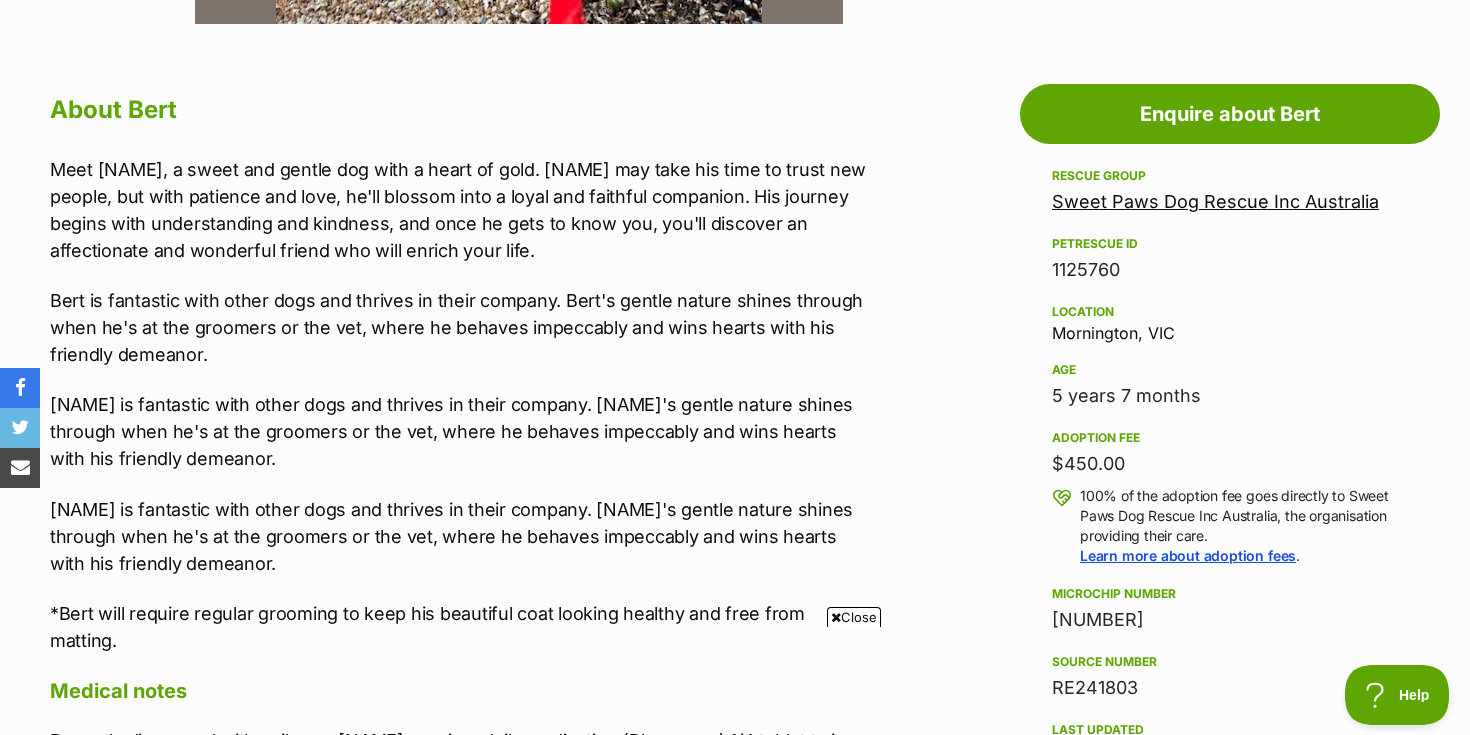scroll, scrollTop: 1054, scrollLeft: 0, axis: vertical 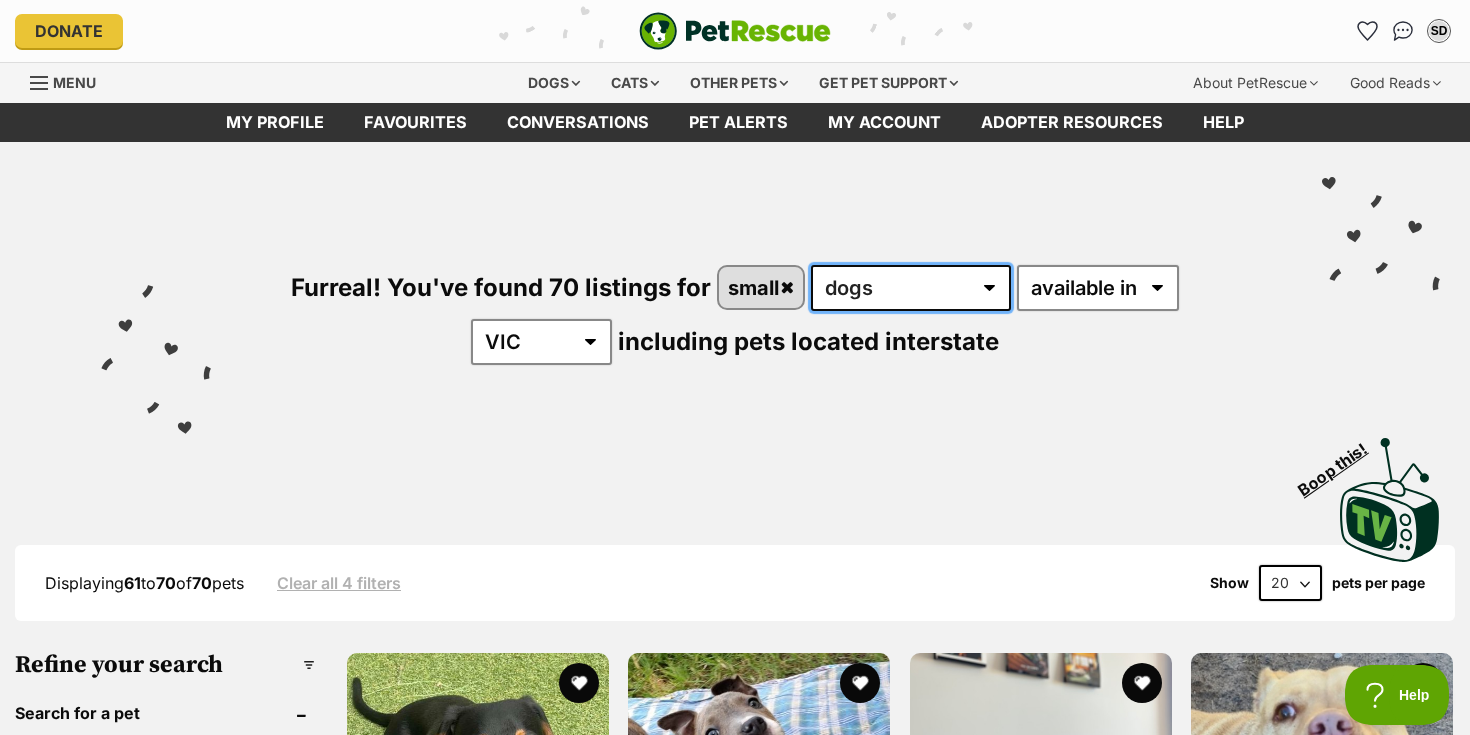 click on "any type of pet
cats
dogs
other pets" at bounding box center [911, 288] 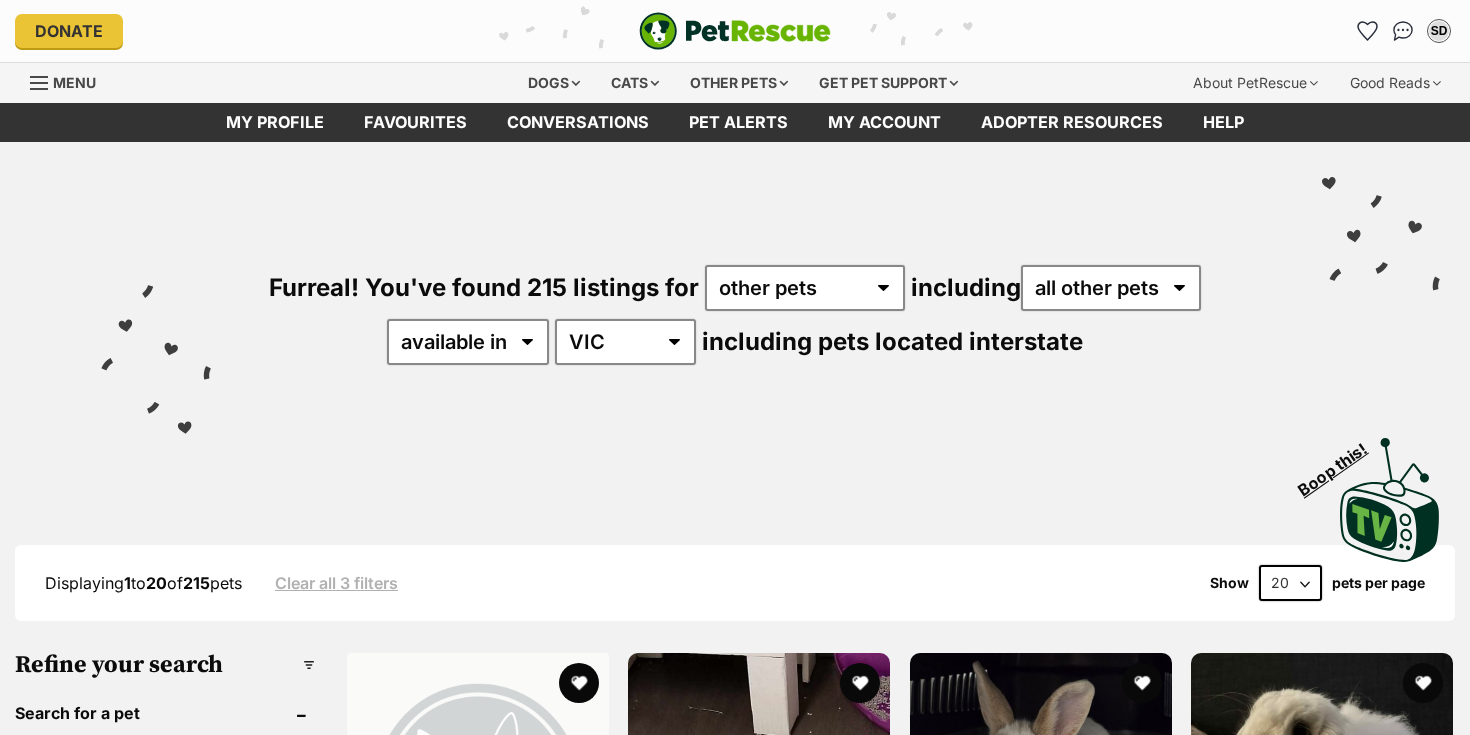 scroll, scrollTop: 0, scrollLeft: 0, axis: both 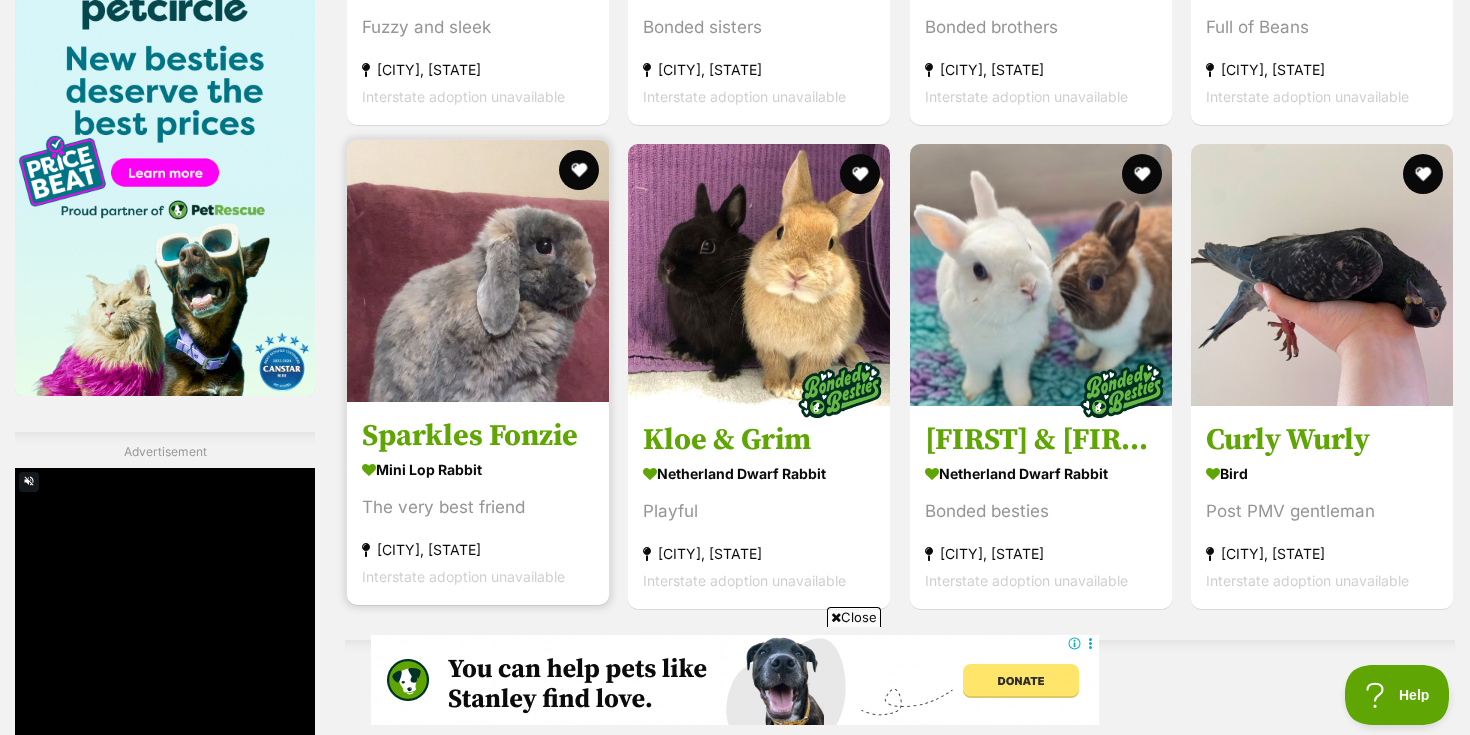 click on "Mini Lop Rabbit" at bounding box center (478, 468) 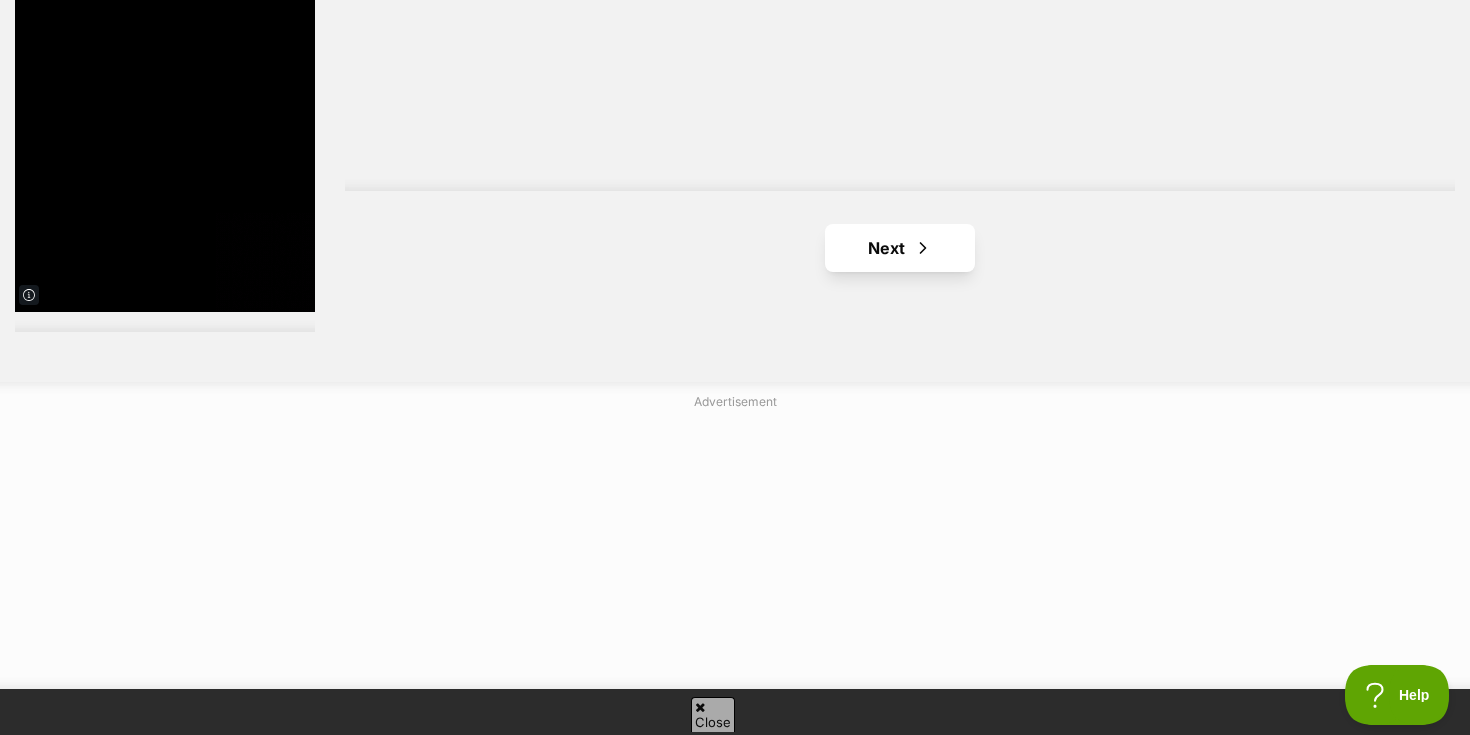 scroll, scrollTop: 0, scrollLeft: 0, axis: both 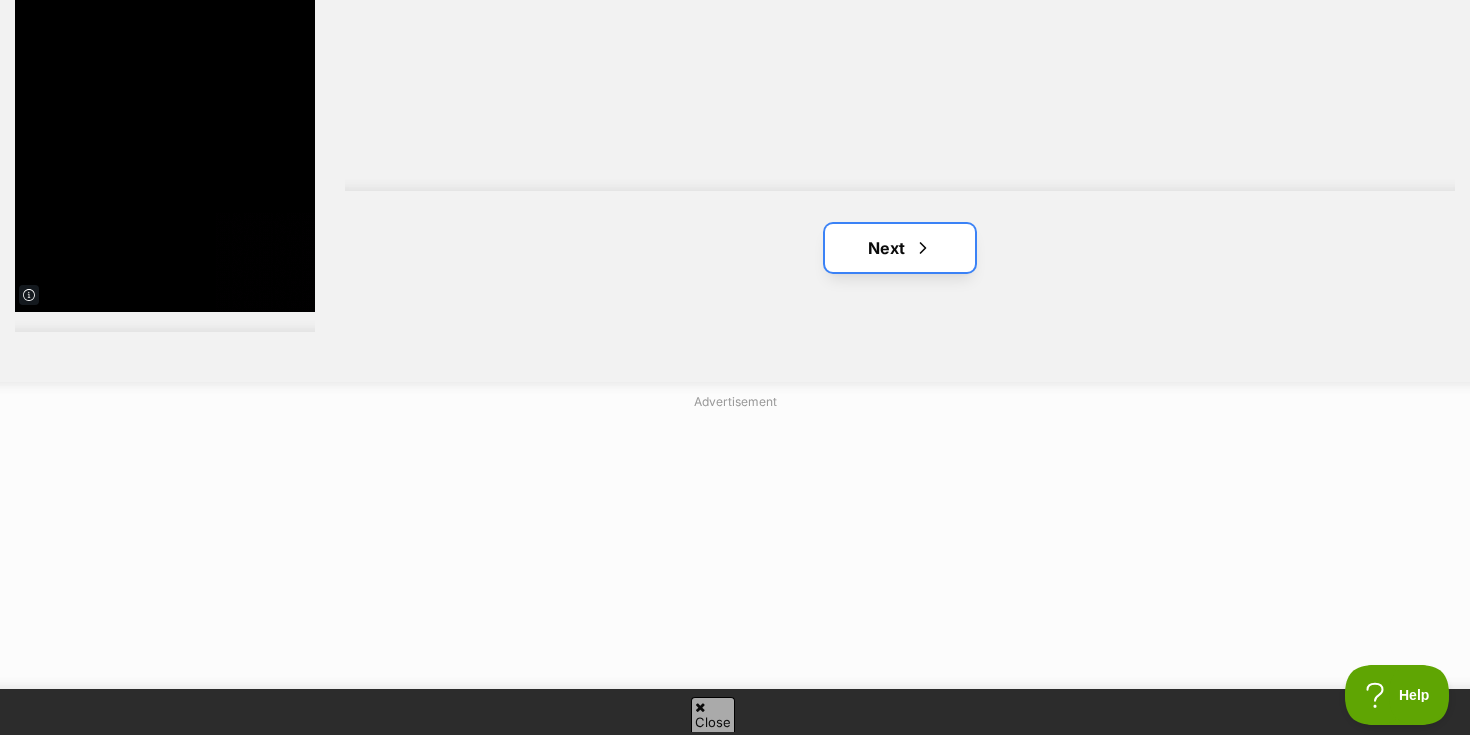 click on "Next" at bounding box center (900, 248) 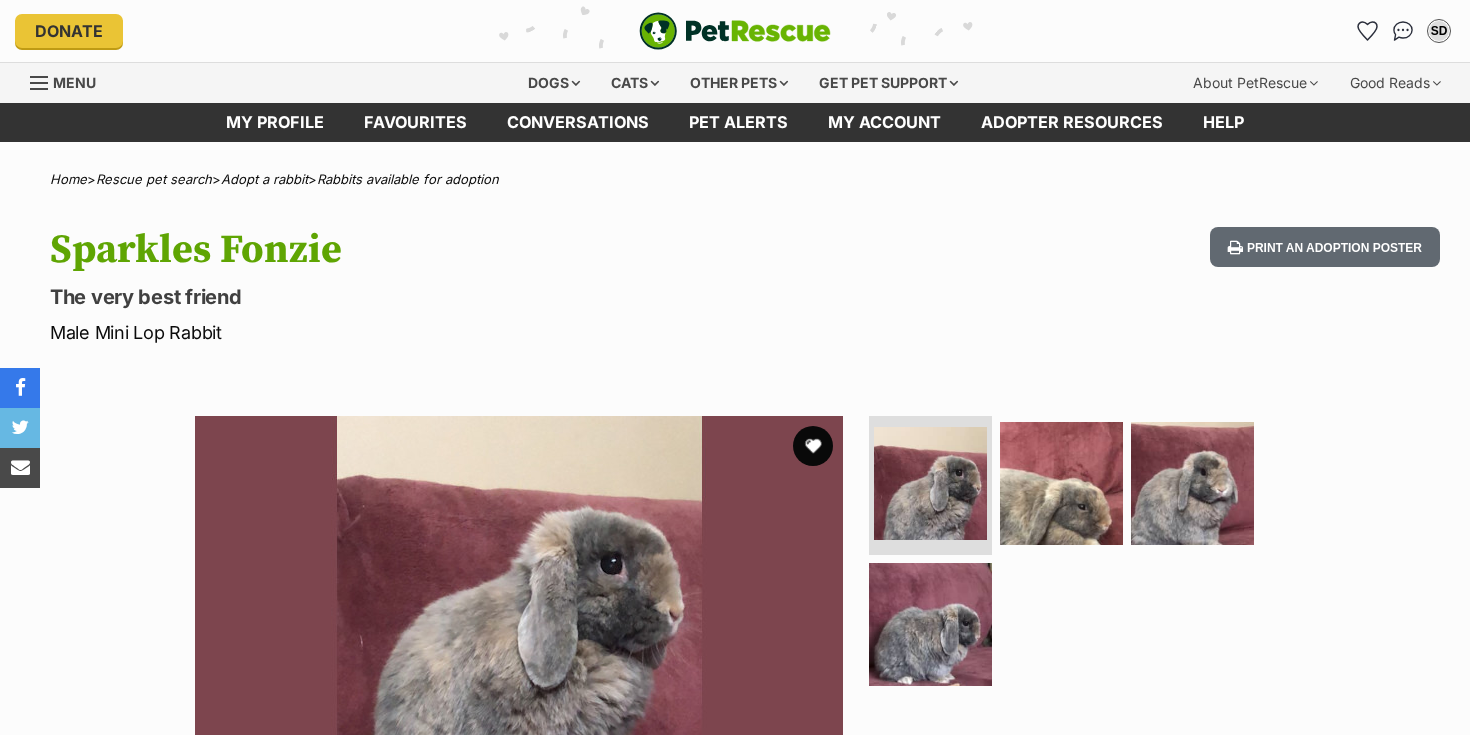 scroll, scrollTop: 0, scrollLeft: 0, axis: both 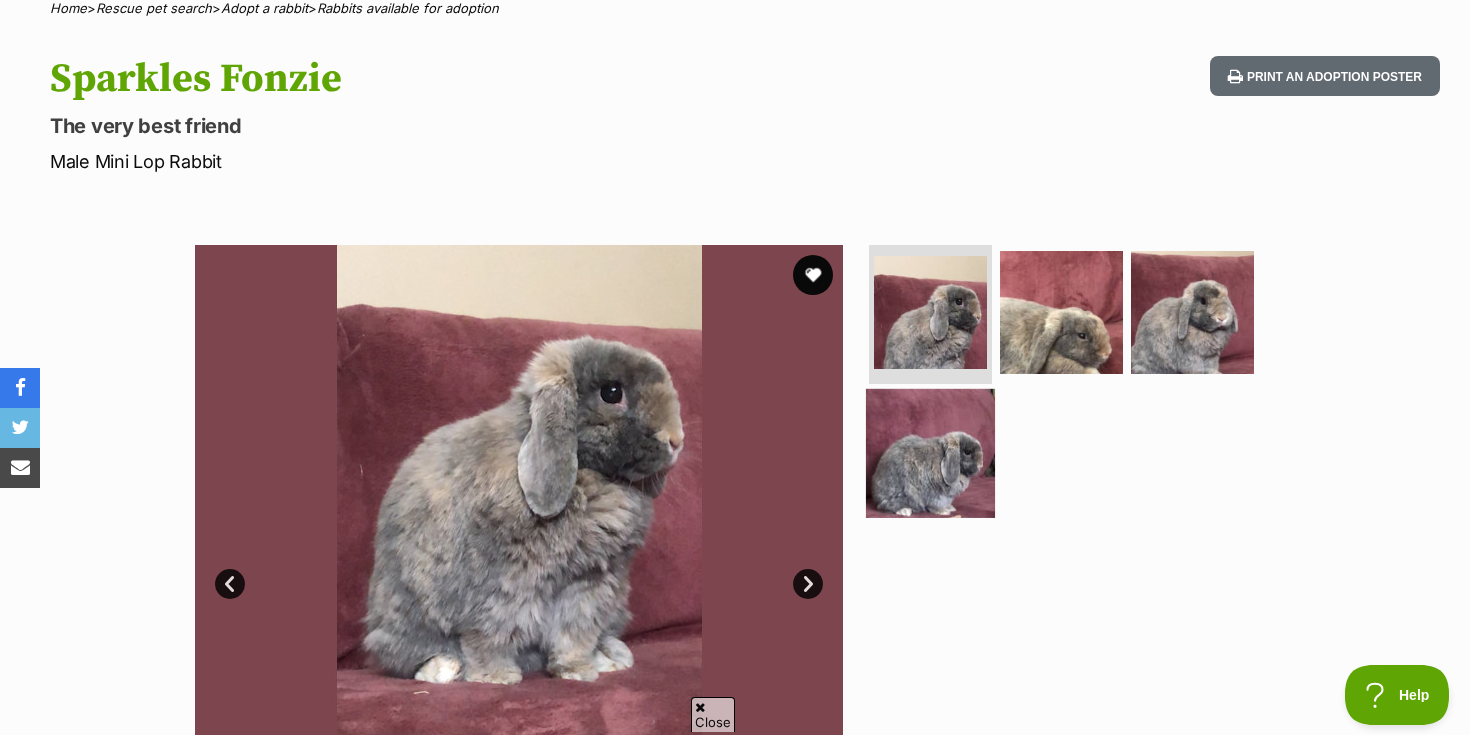 click at bounding box center (930, 453) 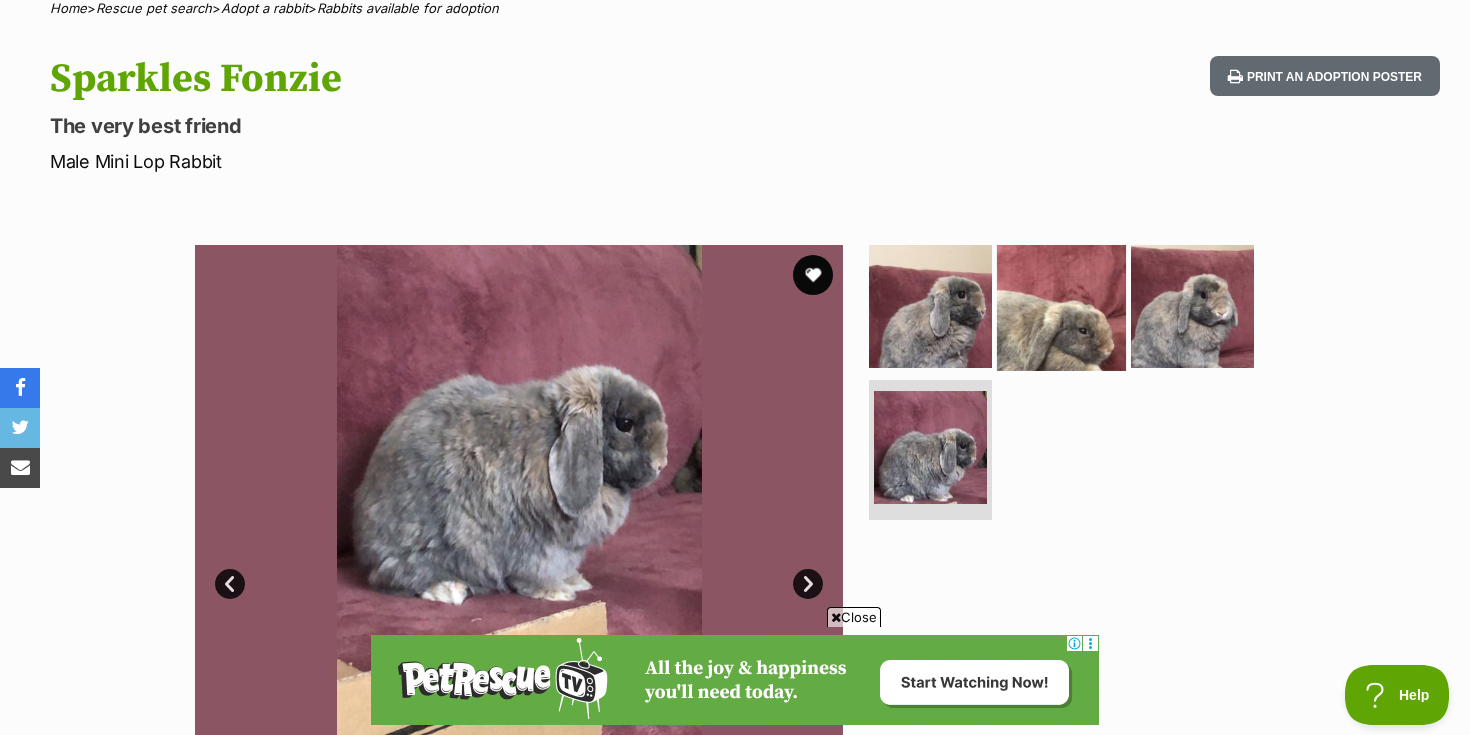 scroll, scrollTop: 0, scrollLeft: 0, axis: both 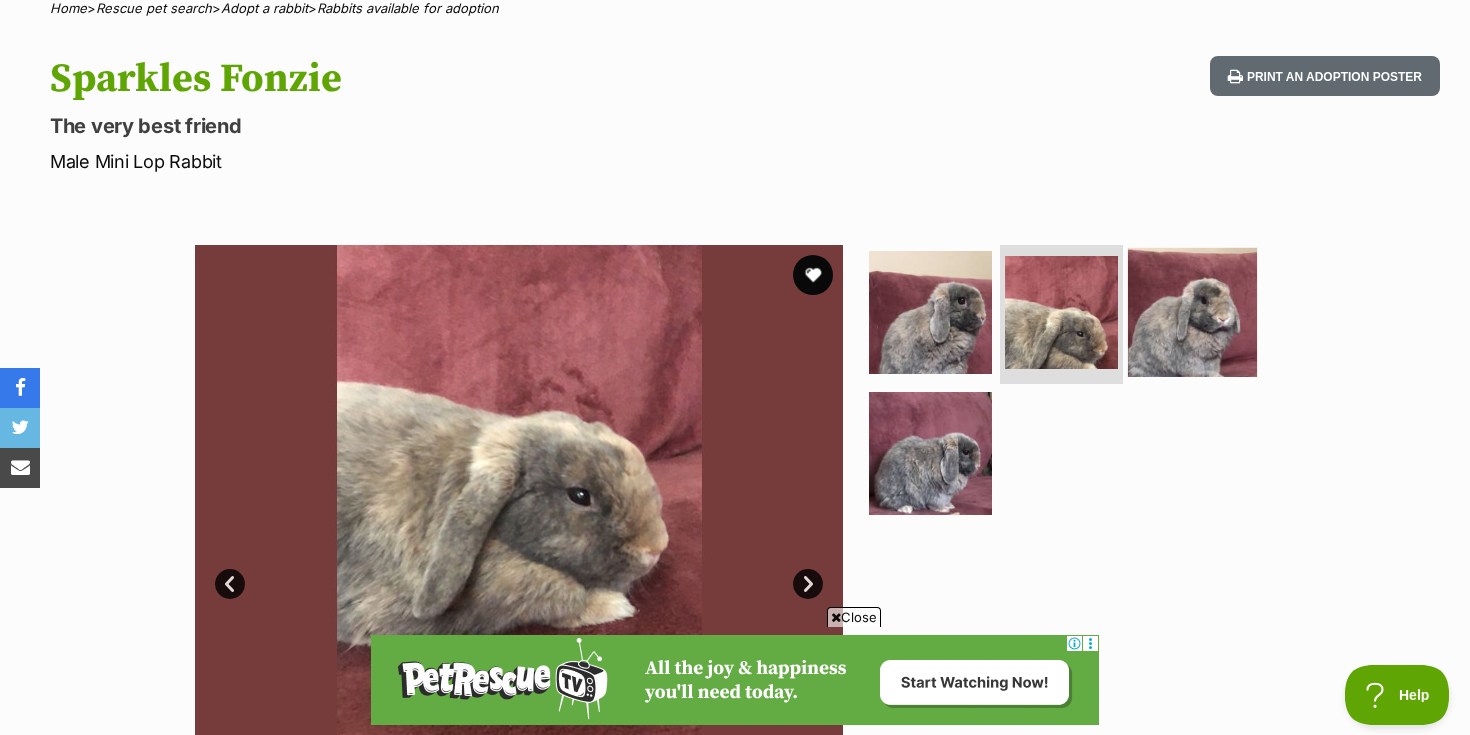 click at bounding box center [1192, 311] 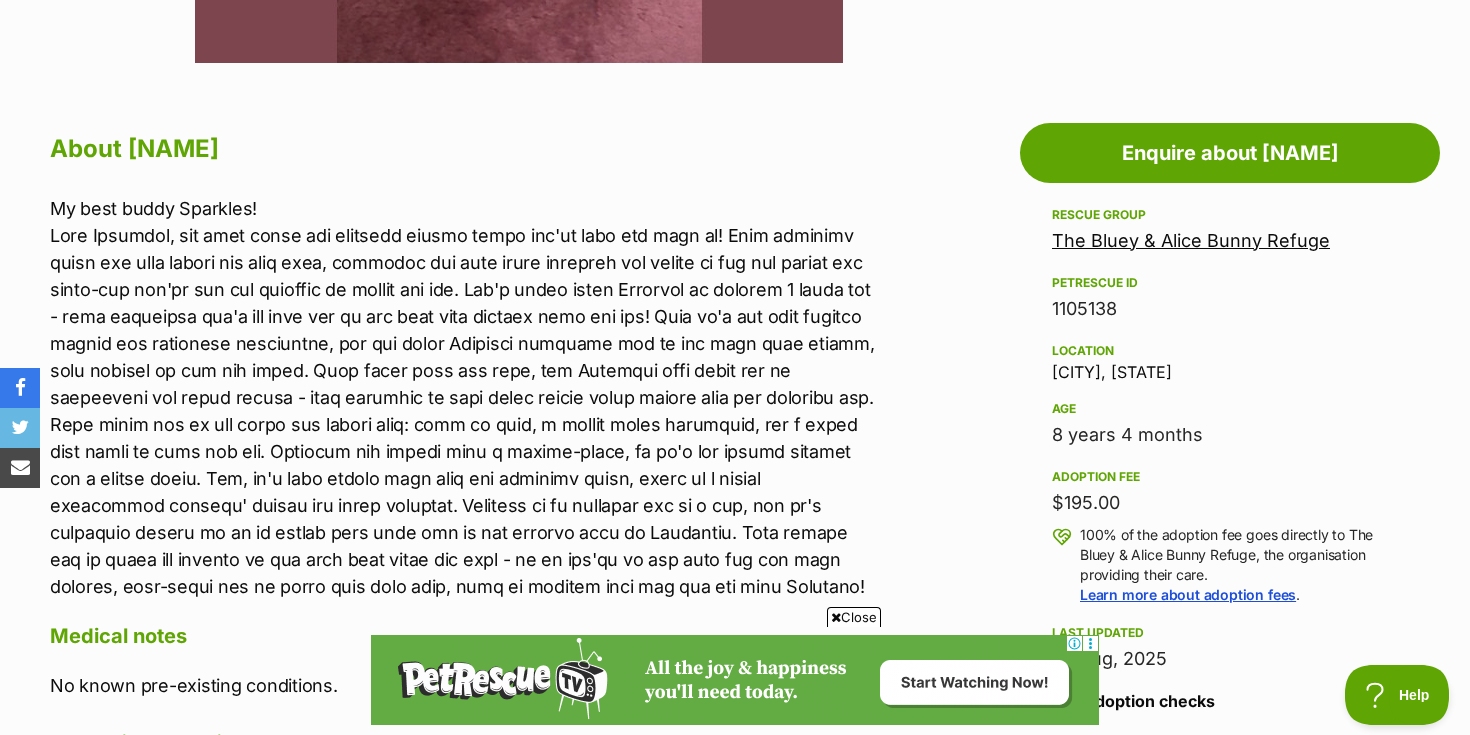 scroll, scrollTop: 1009, scrollLeft: 0, axis: vertical 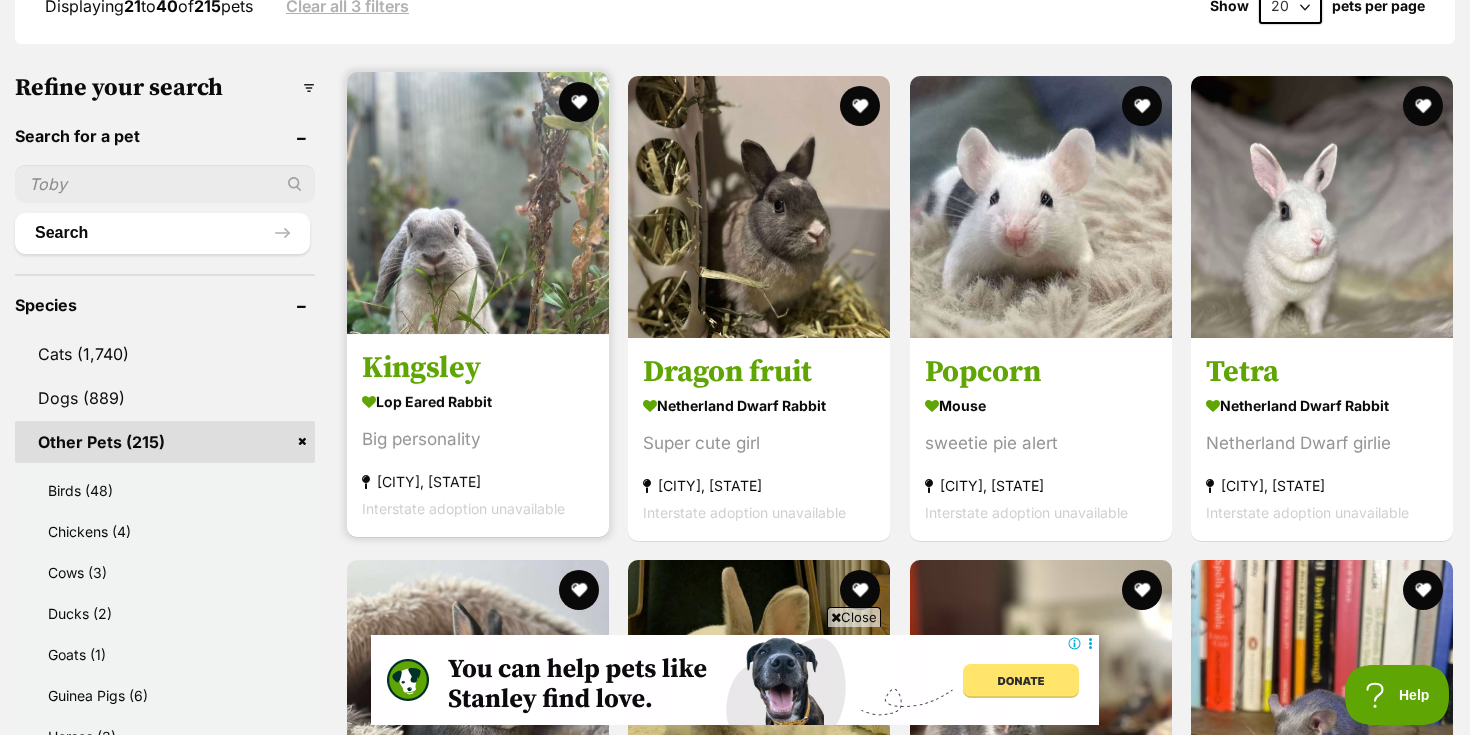 click on "Lop Eared Rabbit" at bounding box center [478, 401] 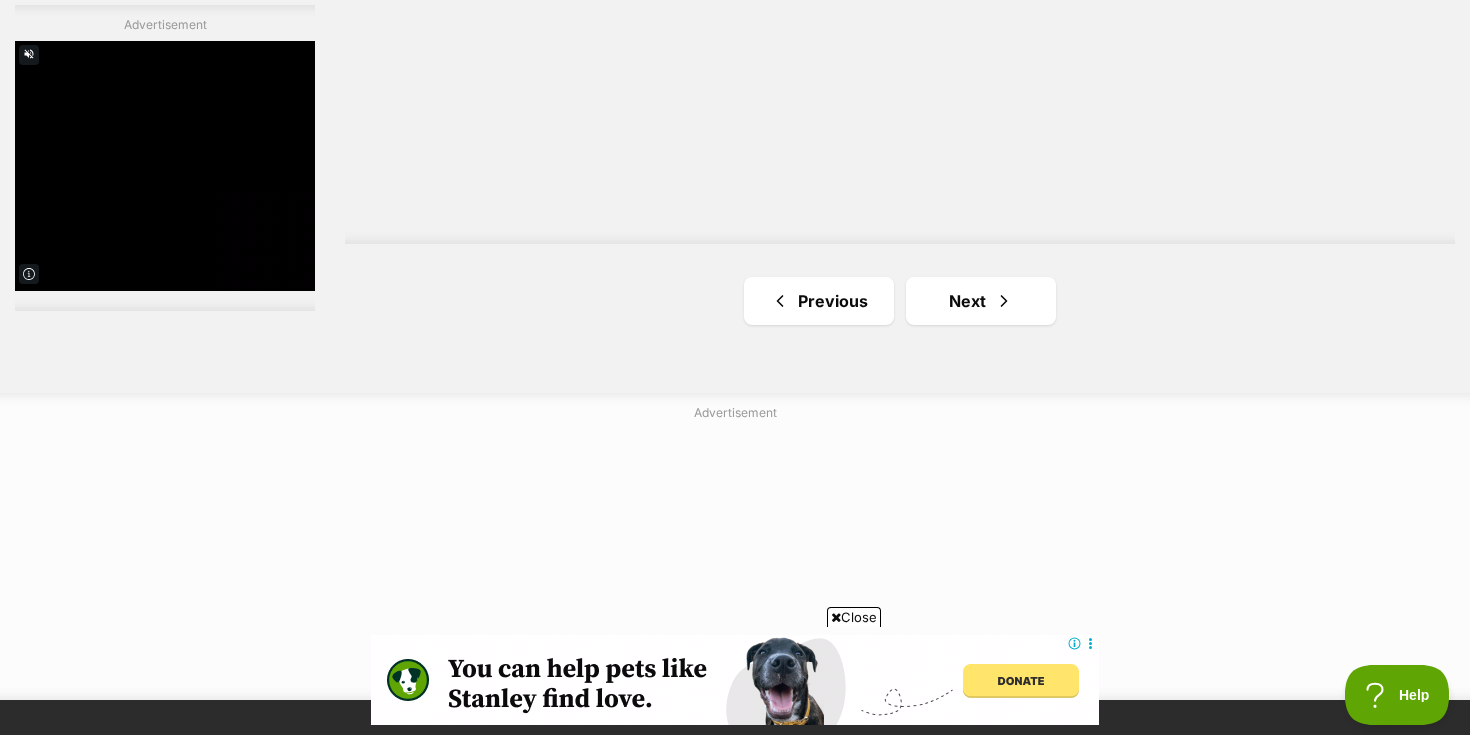 scroll, scrollTop: 3801, scrollLeft: 0, axis: vertical 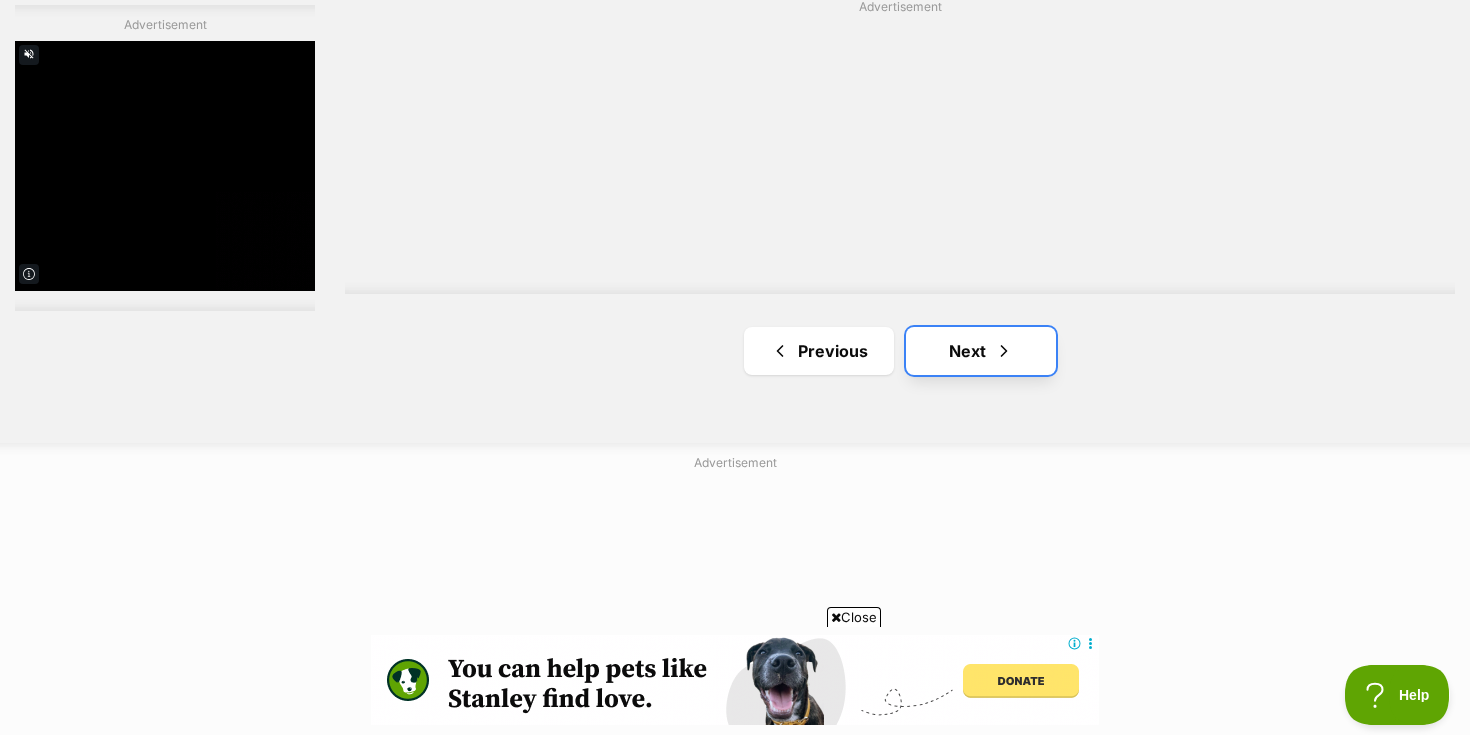 click at bounding box center (1004, 351) 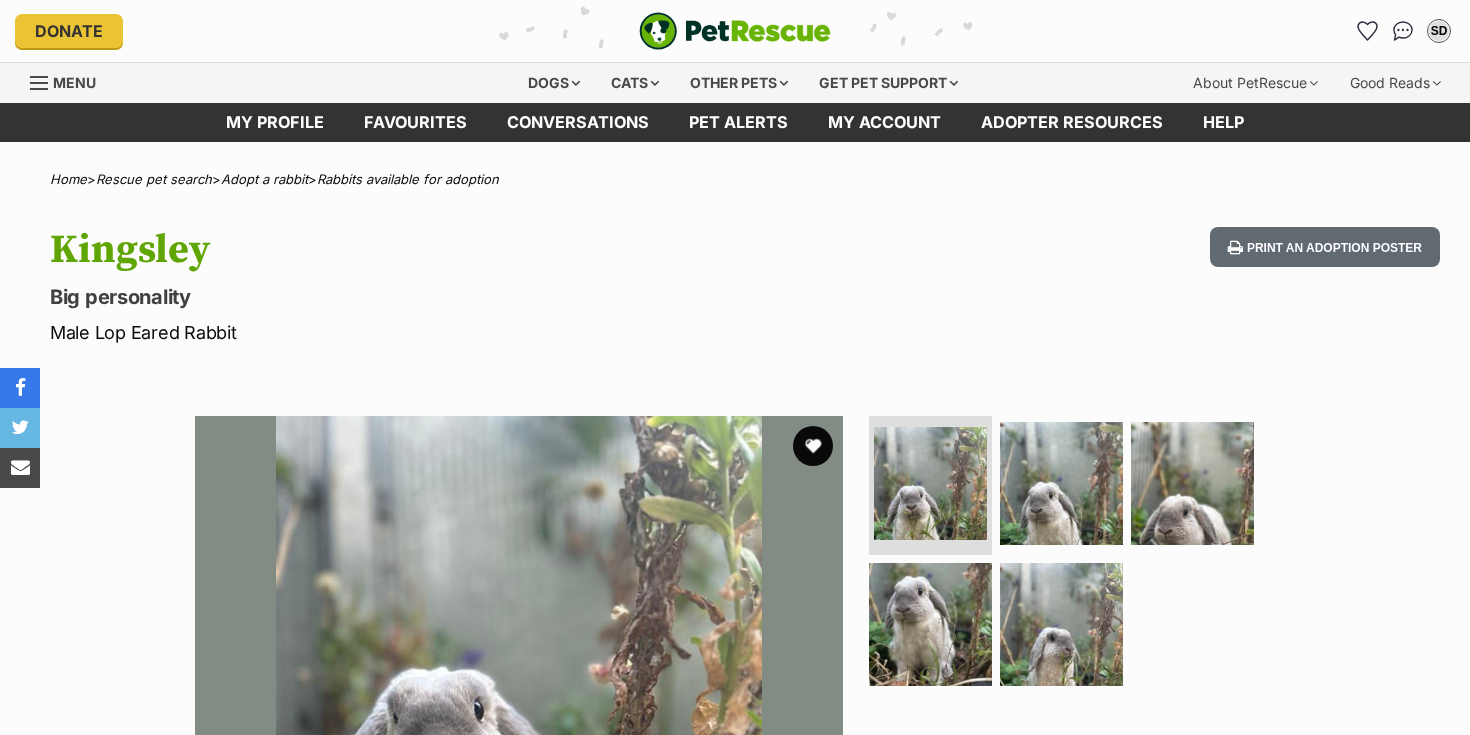 scroll, scrollTop: 0, scrollLeft: 0, axis: both 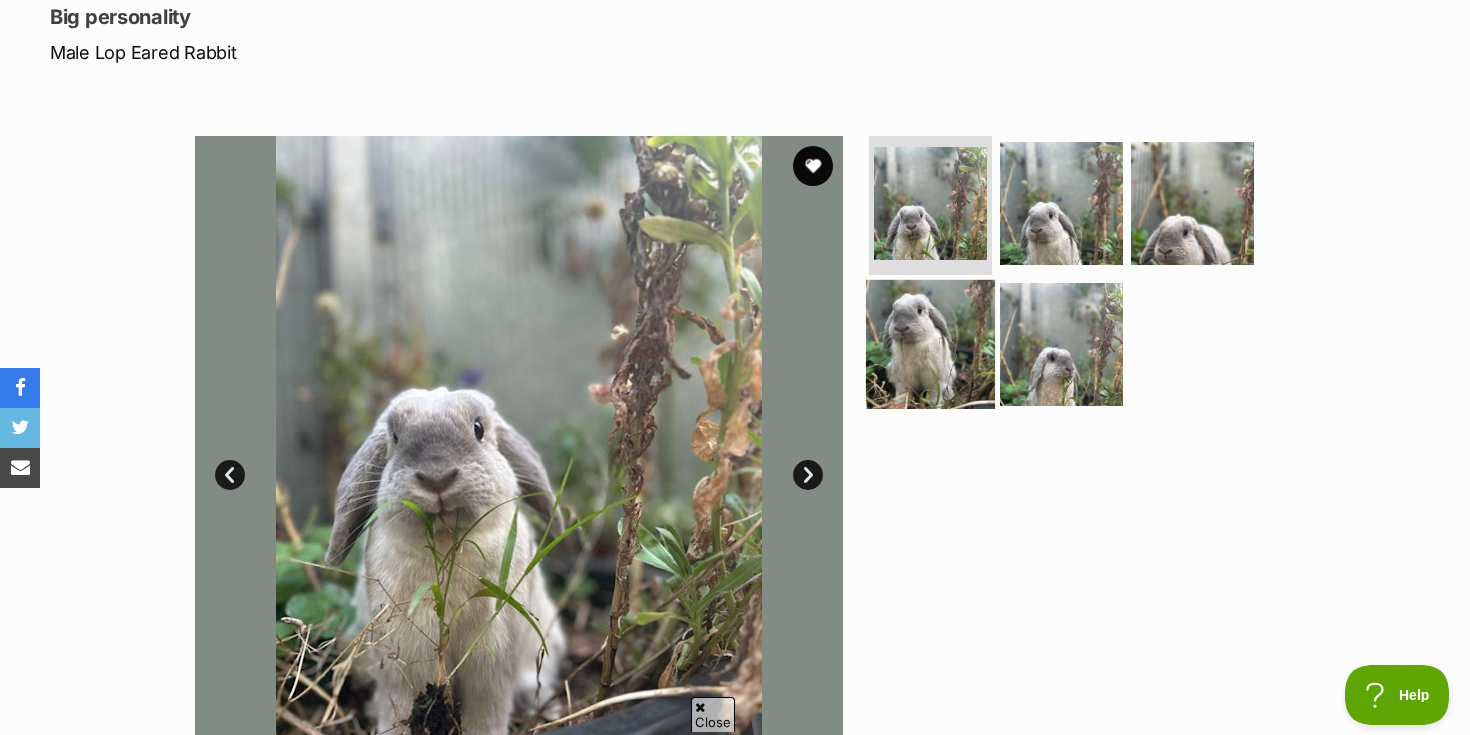click at bounding box center (930, 344) 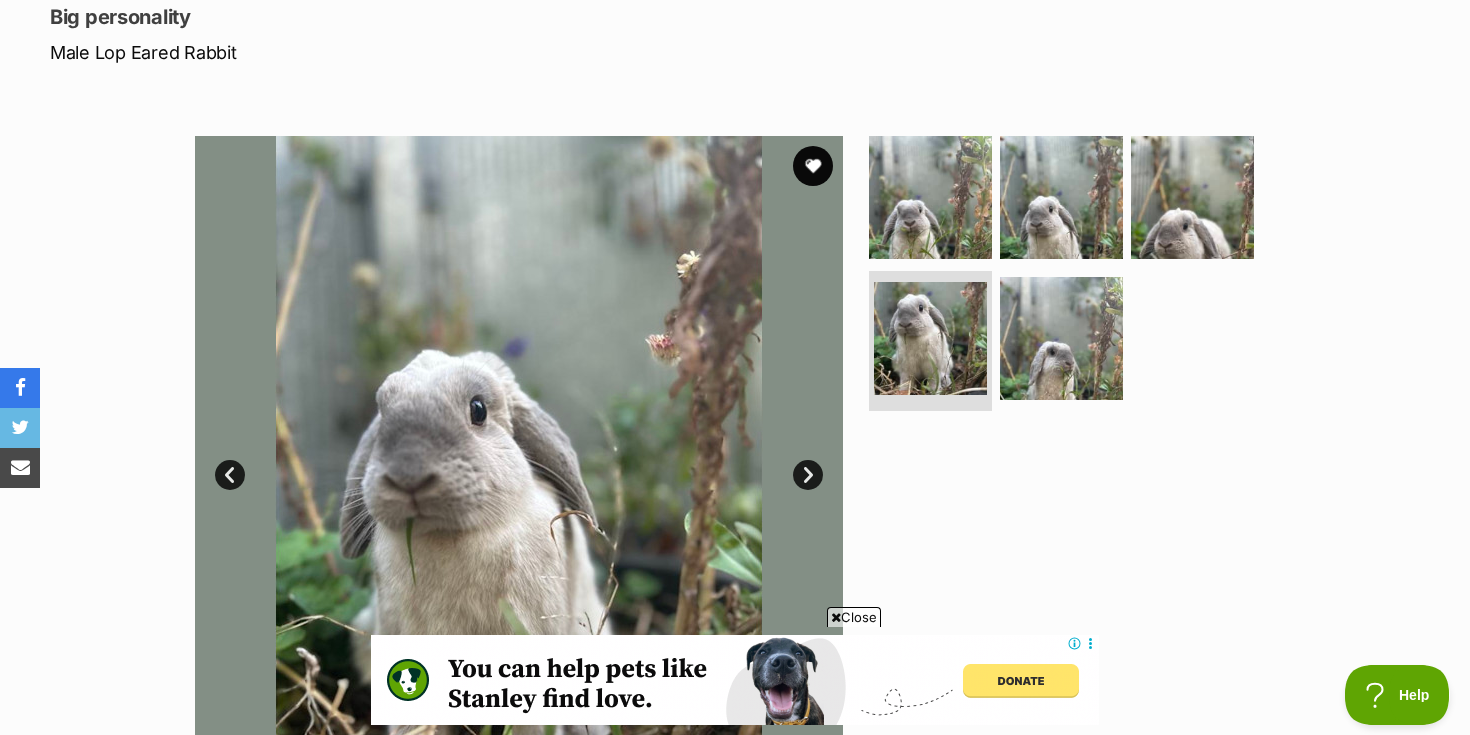 scroll, scrollTop: 0, scrollLeft: 0, axis: both 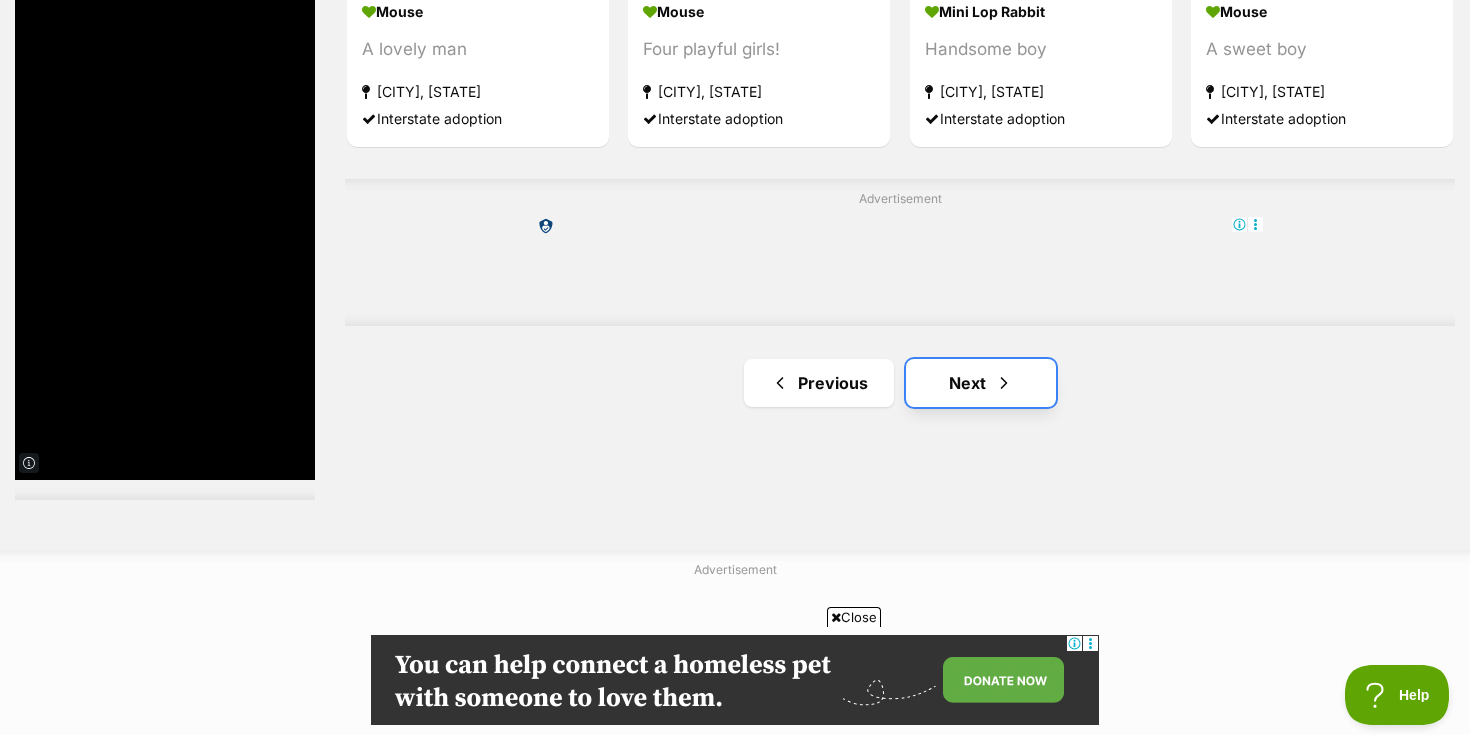 click on "Next" at bounding box center [981, 383] 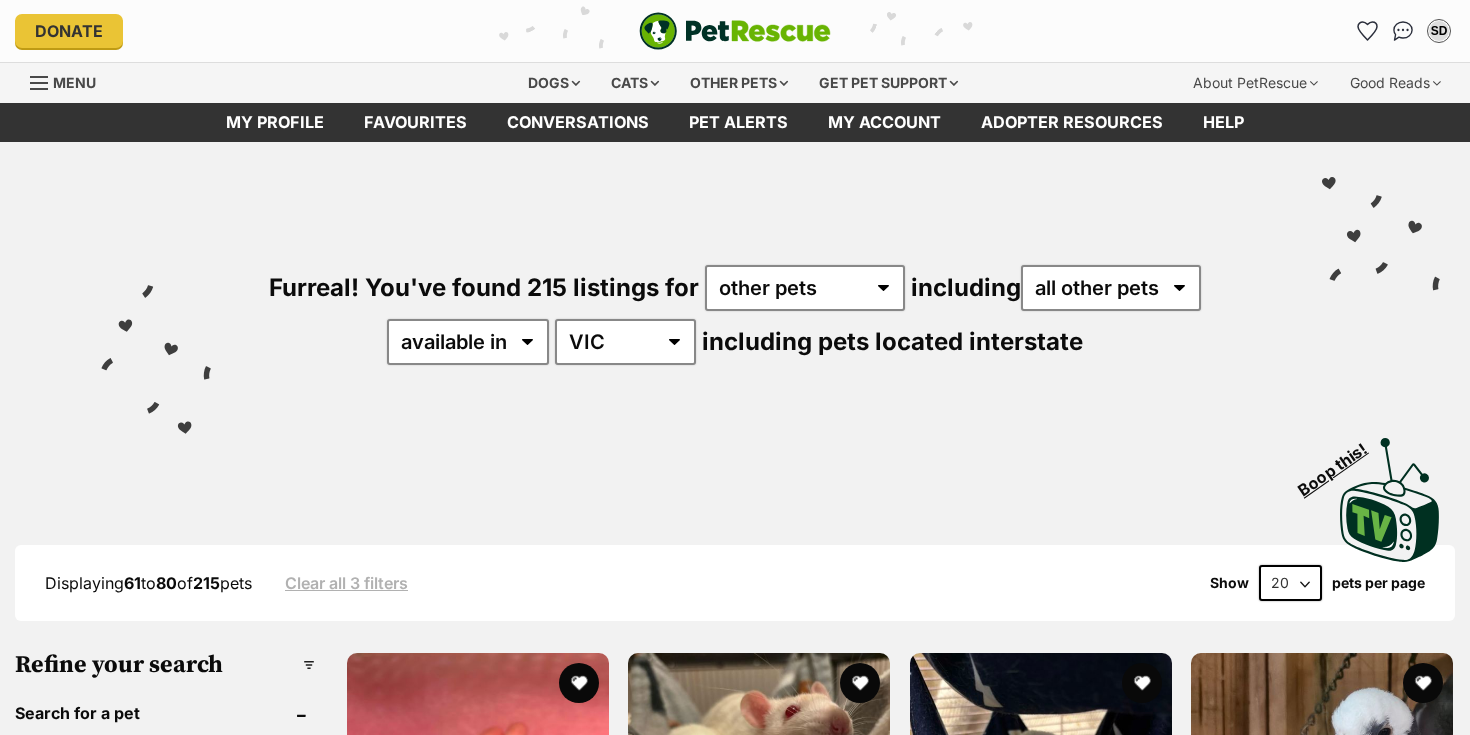 scroll, scrollTop: 0, scrollLeft: 0, axis: both 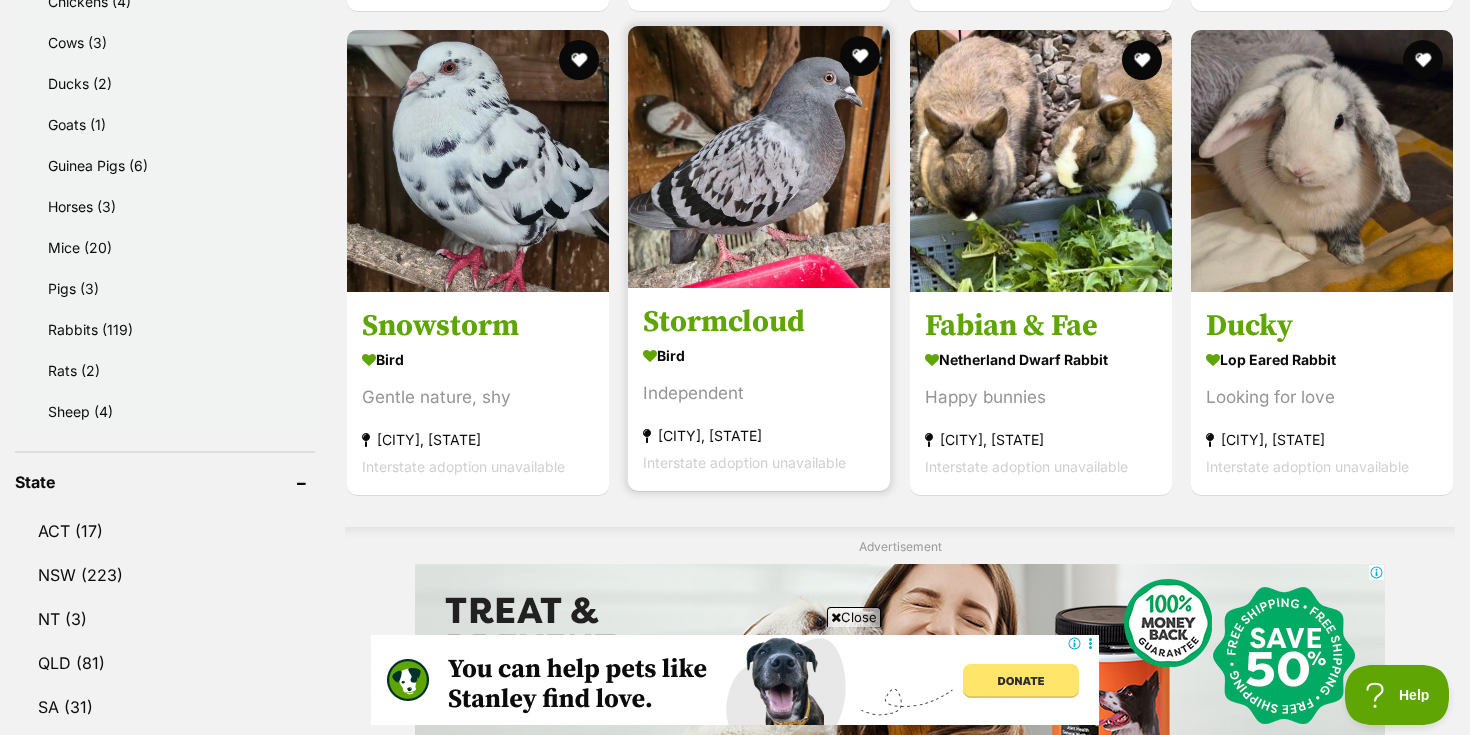 click on "Bird
Independent
Nunawading, VIC
Interstate adoption unavailable" at bounding box center [759, 408] 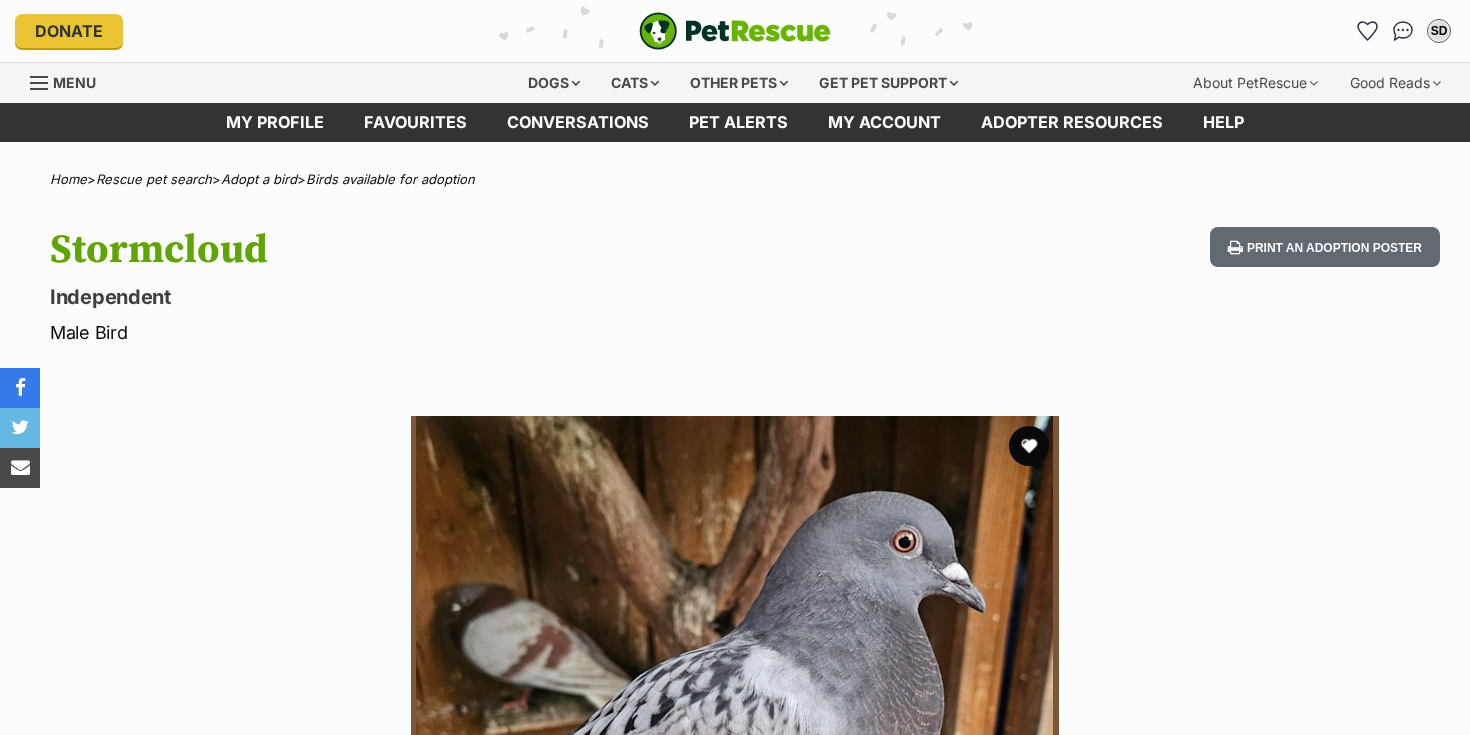 scroll, scrollTop: 0, scrollLeft: 0, axis: both 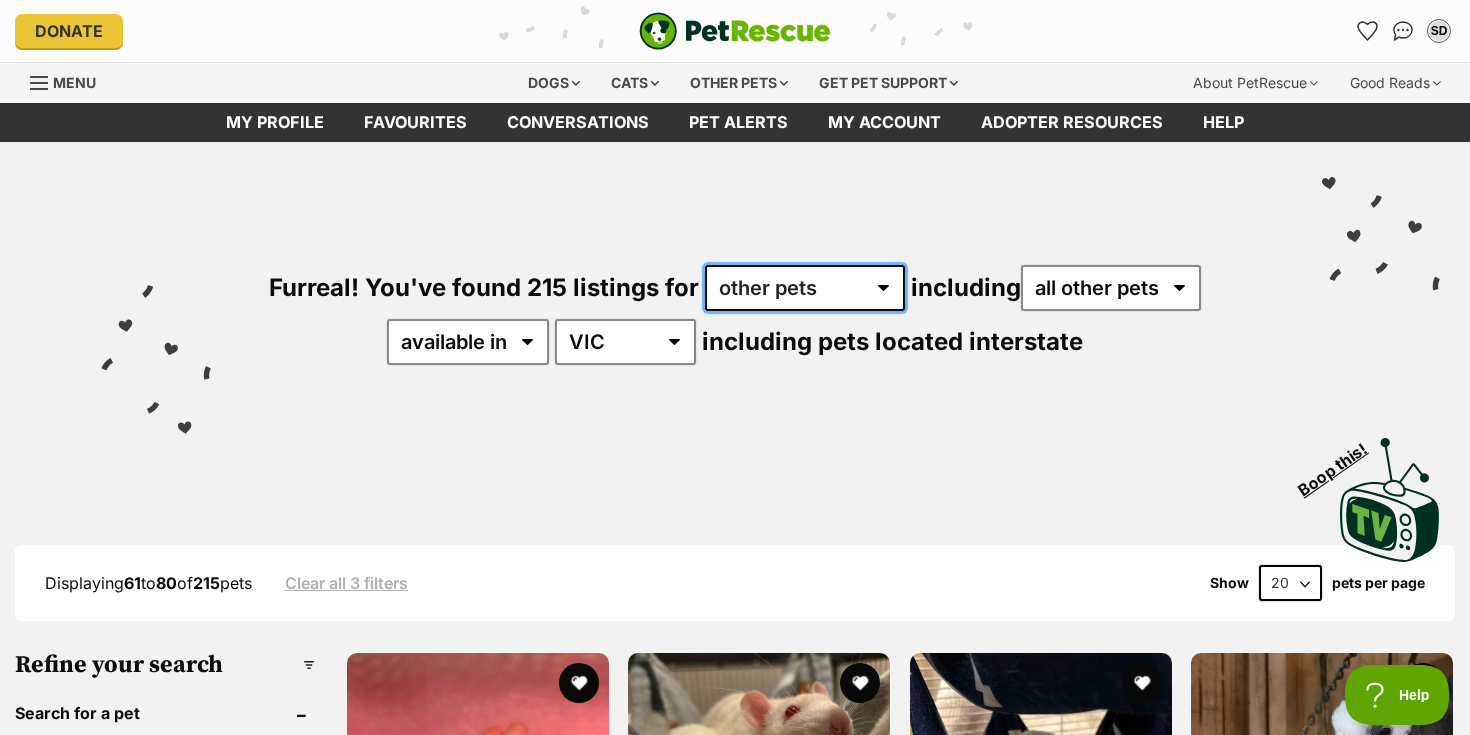 click on "any type of pet
cats
dogs
other pets" at bounding box center (805, 288) 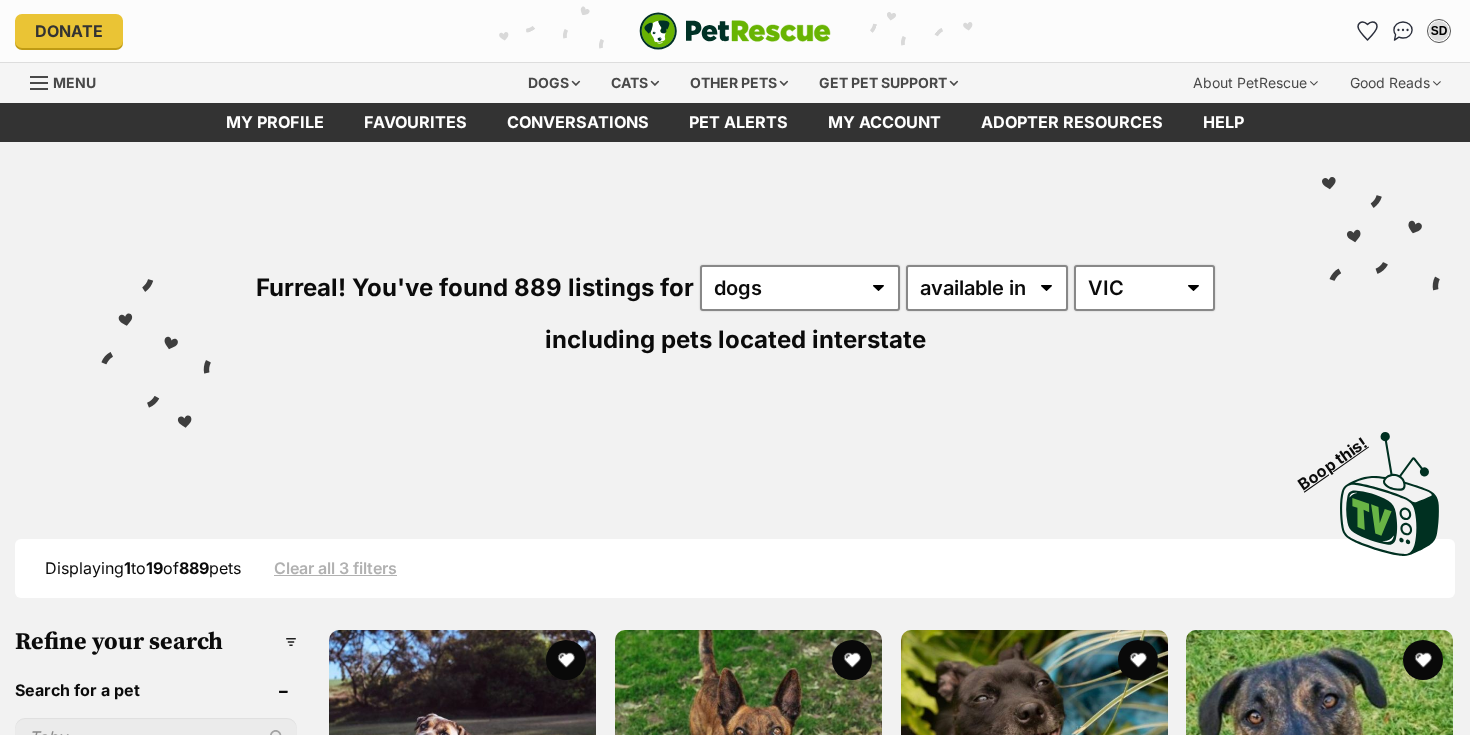 scroll, scrollTop: 0, scrollLeft: 0, axis: both 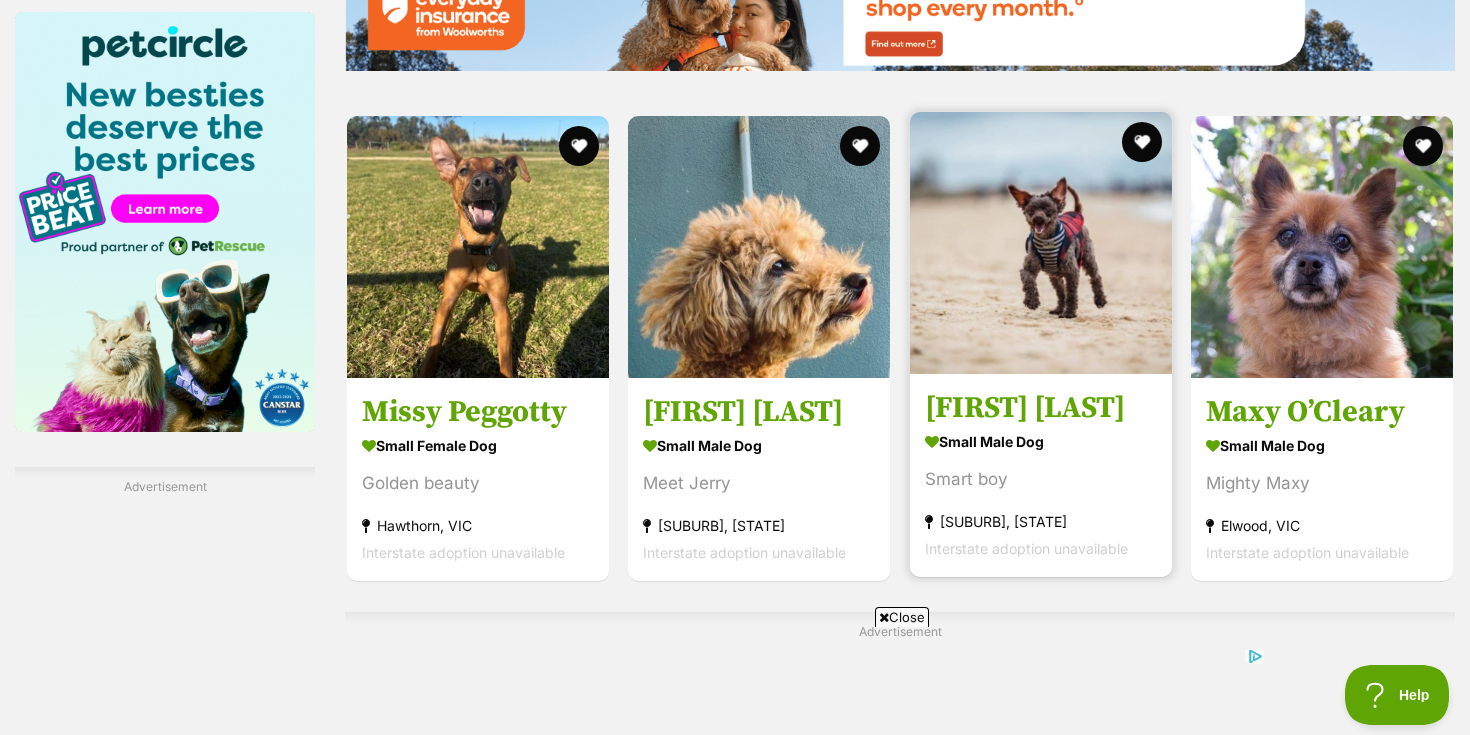 click on "small male Dog
Smart boy
St Kilda West, VIC
Interstate adoption unavailable" at bounding box center (1041, 493) 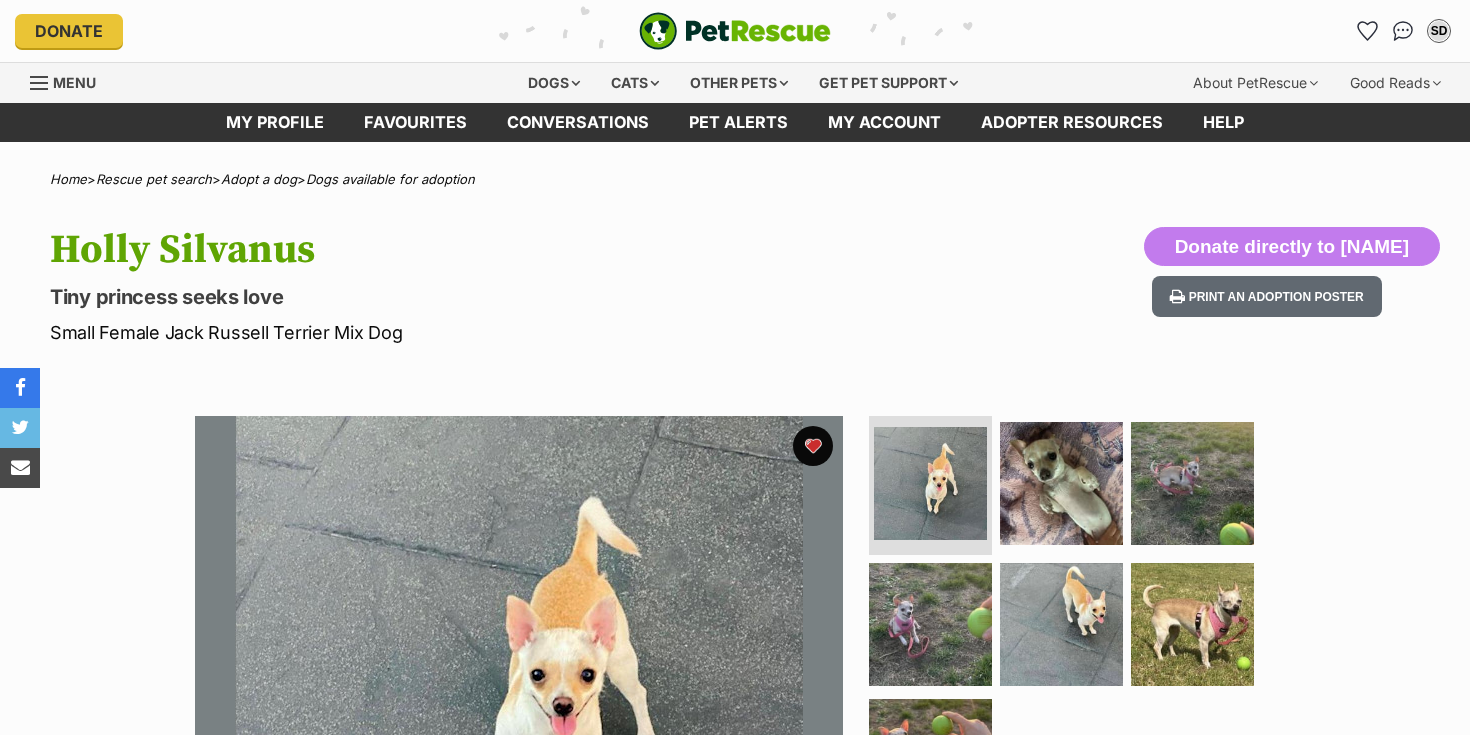 scroll, scrollTop: 0, scrollLeft: 0, axis: both 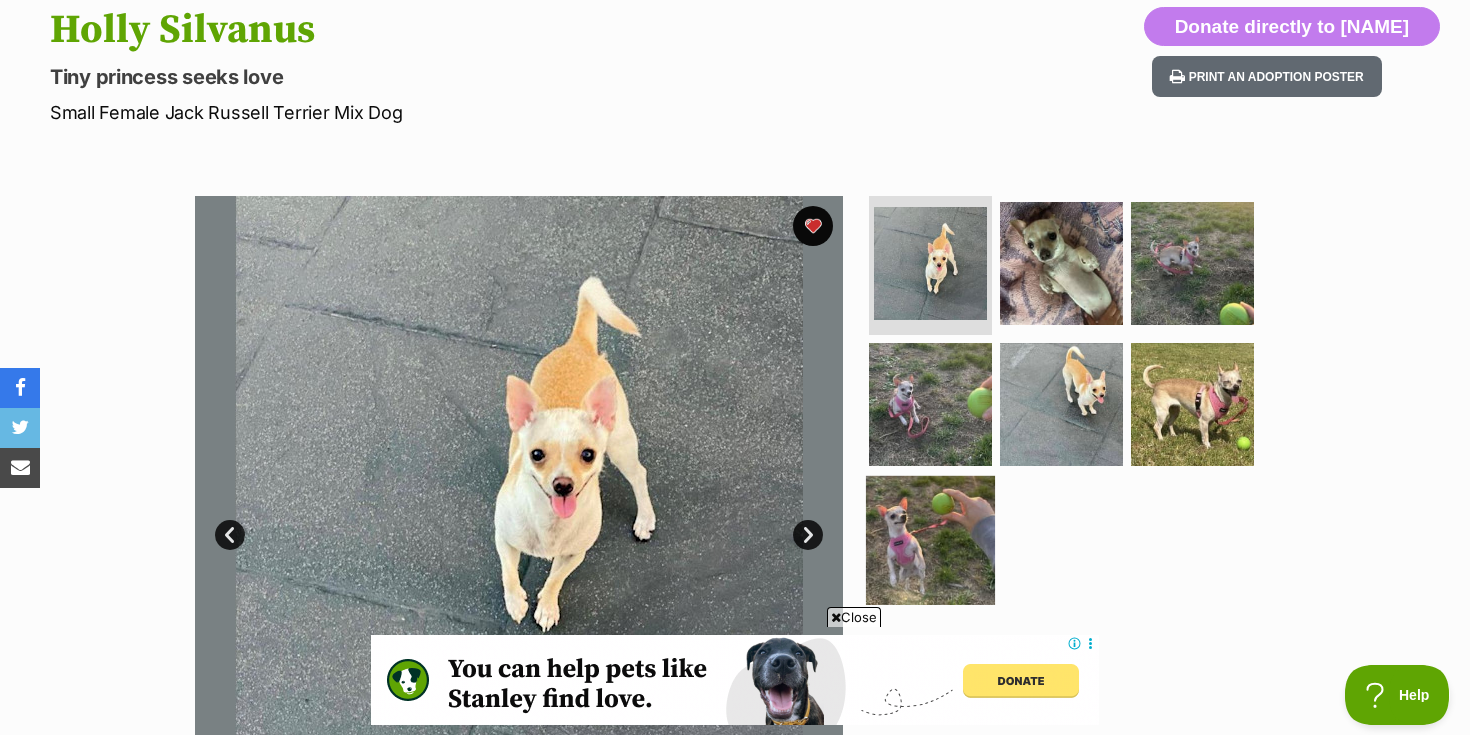 click at bounding box center (930, 540) 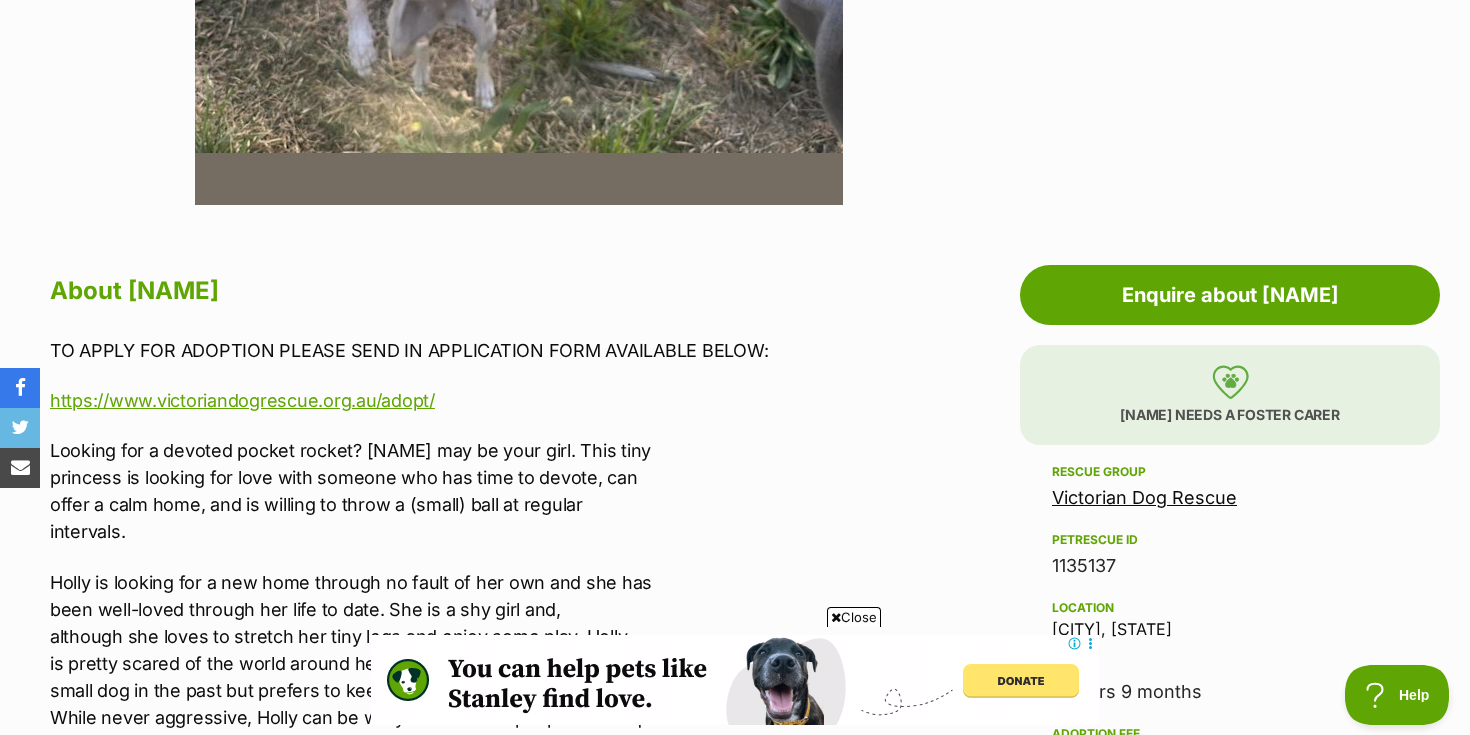 scroll, scrollTop: 864, scrollLeft: 0, axis: vertical 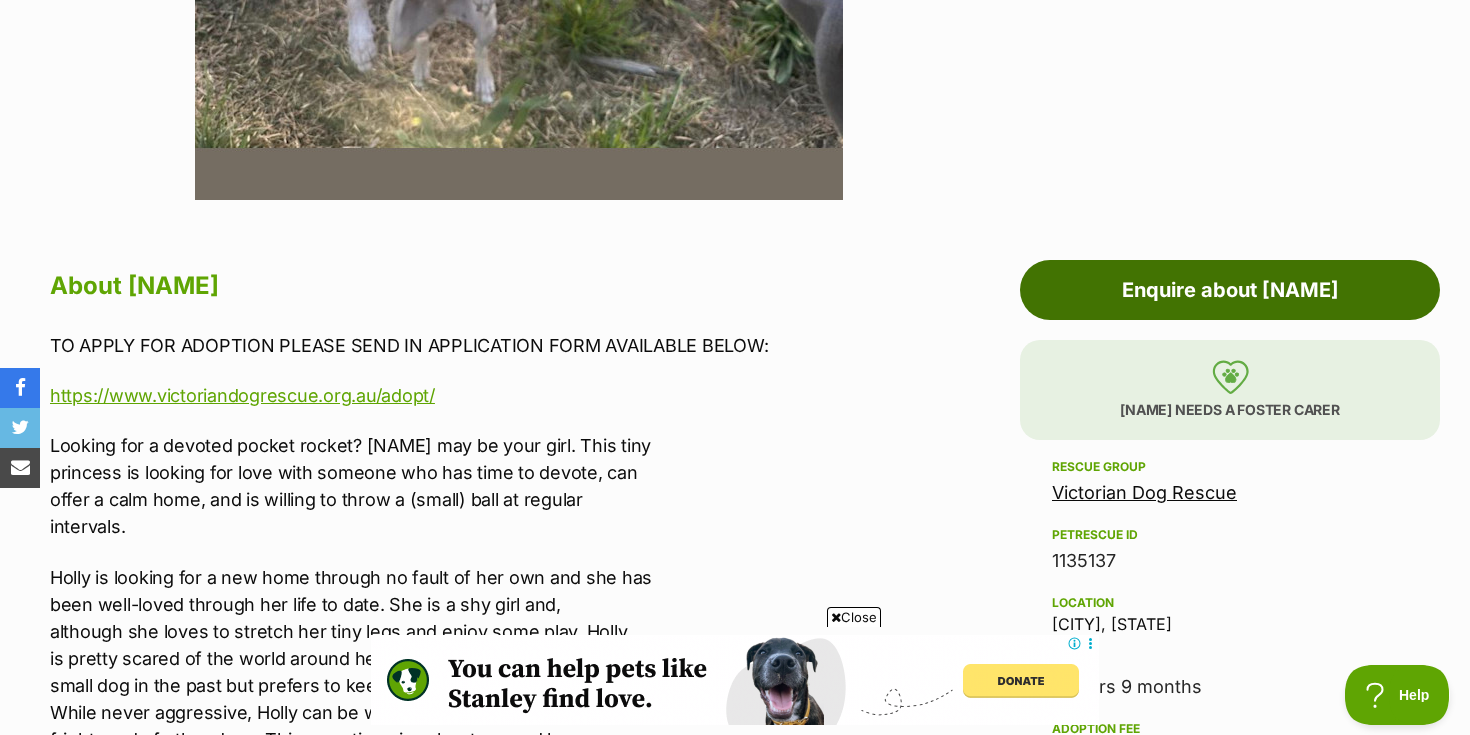 click on "Enquire about [NAME]" at bounding box center [1230, 290] 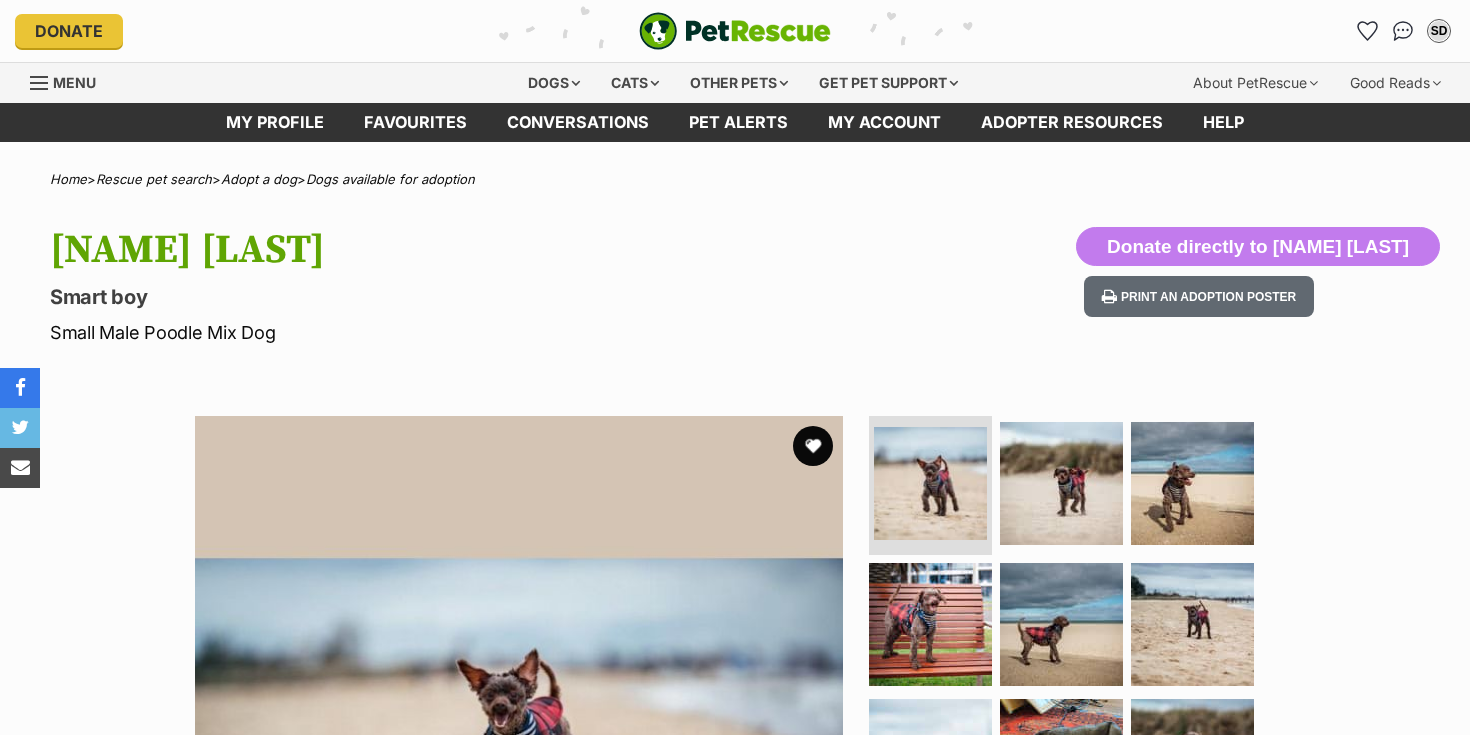 scroll, scrollTop: 0, scrollLeft: 0, axis: both 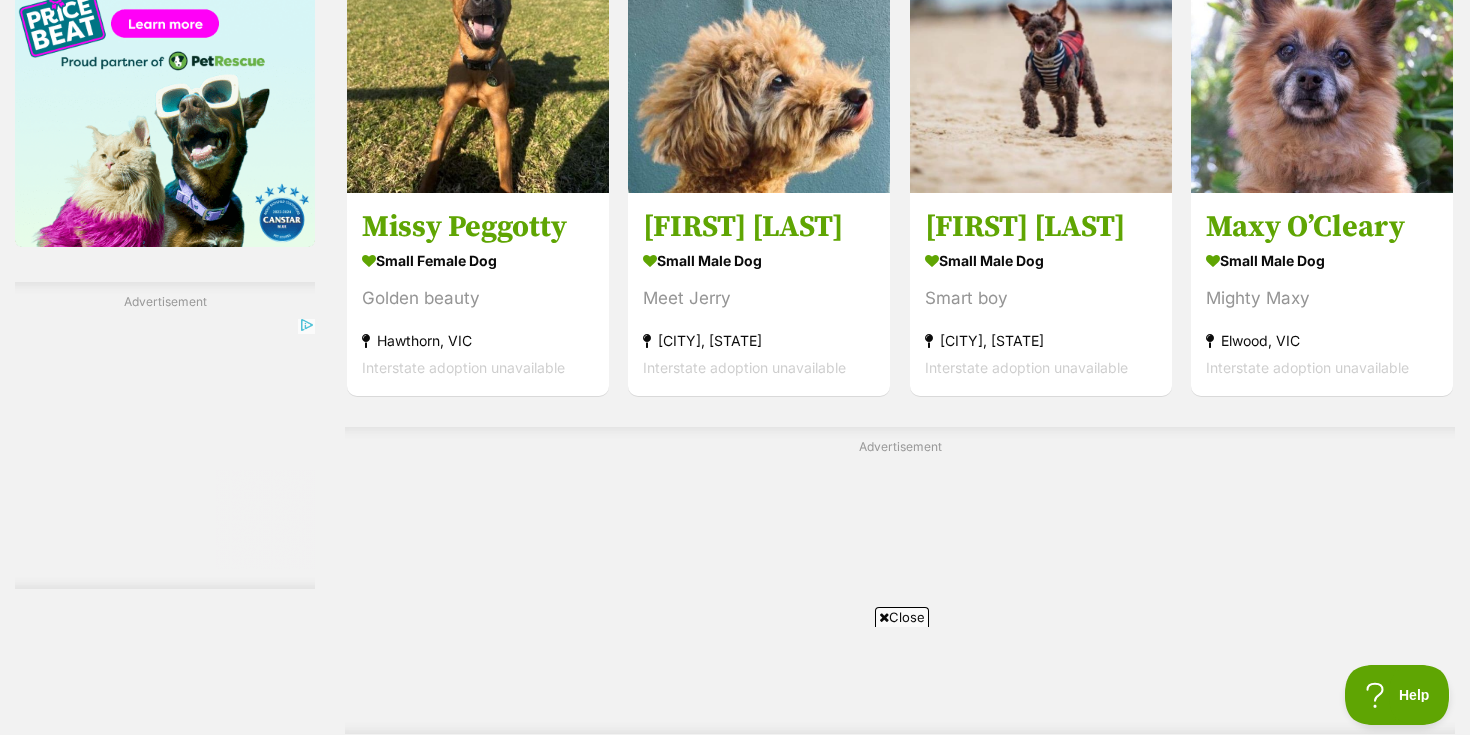 click on "Next" at bounding box center (900, 791) 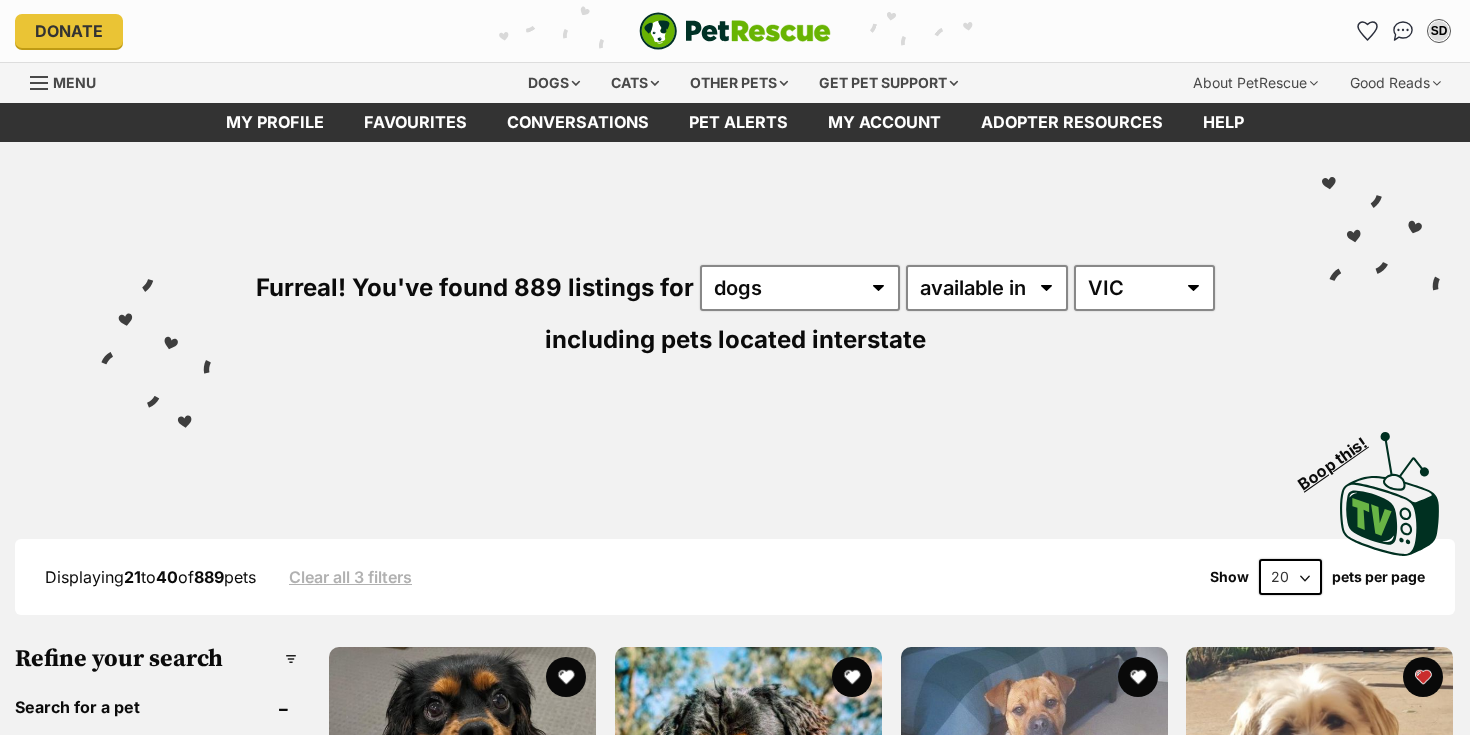 scroll, scrollTop: 0, scrollLeft: 0, axis: both 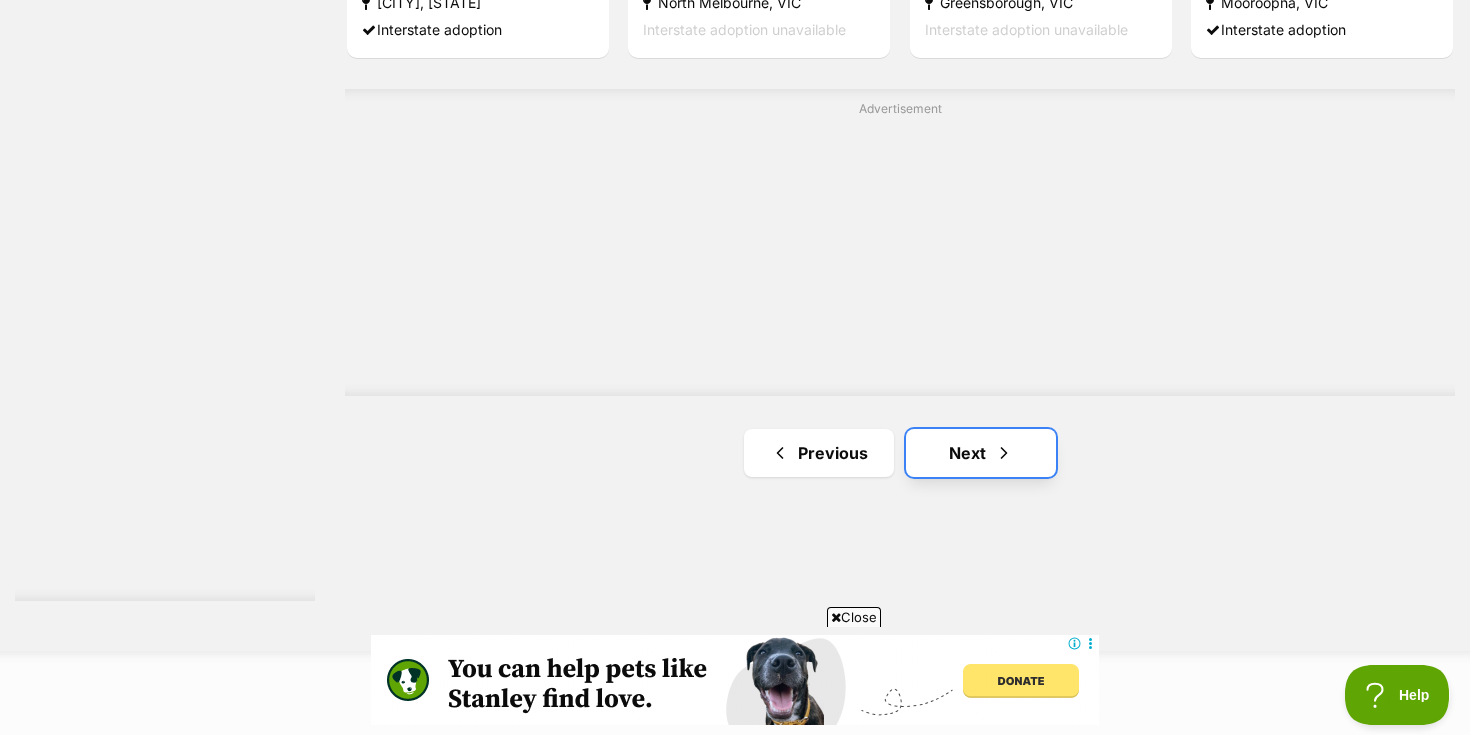 click on "Next" at bounding box center (981, 453) 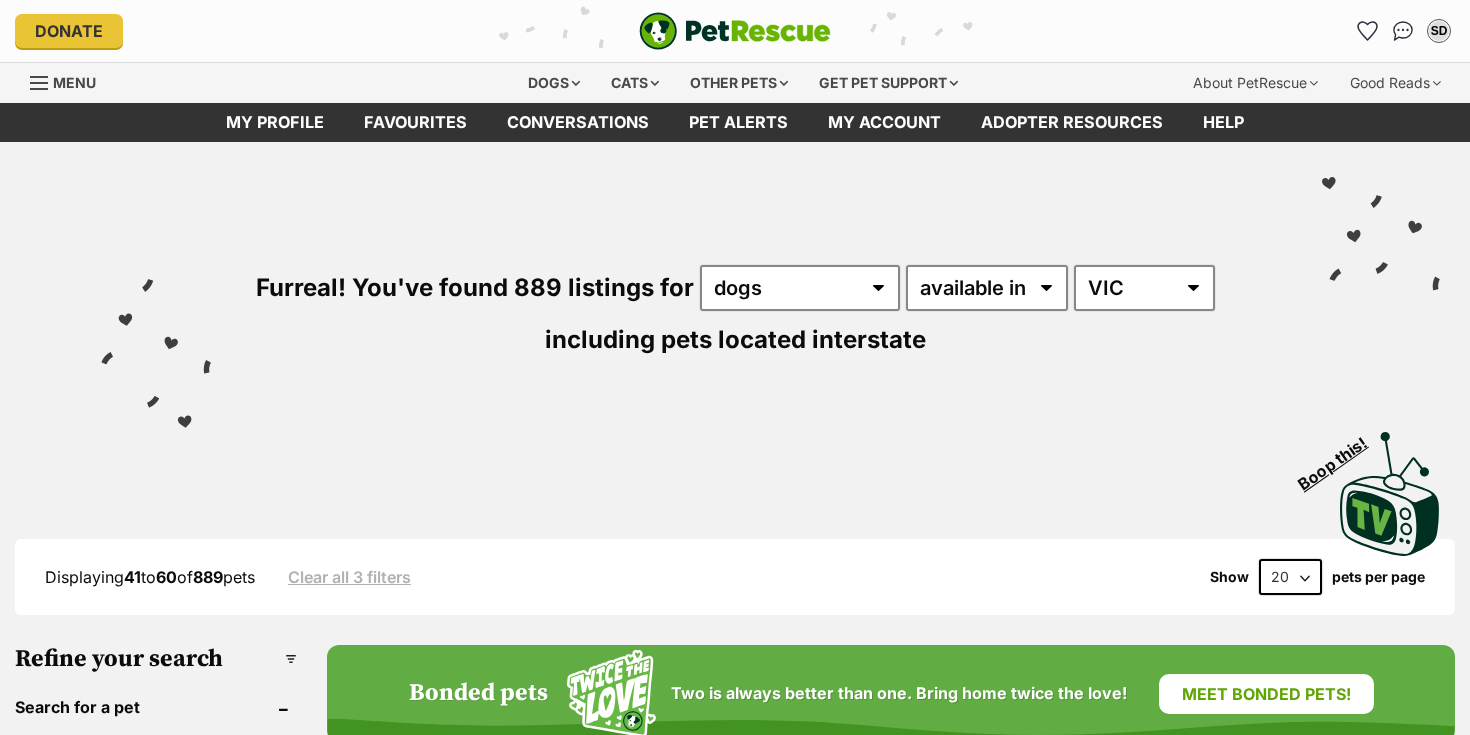 scroll, scrollTop: 0, scrollLeft: 0, axis: both 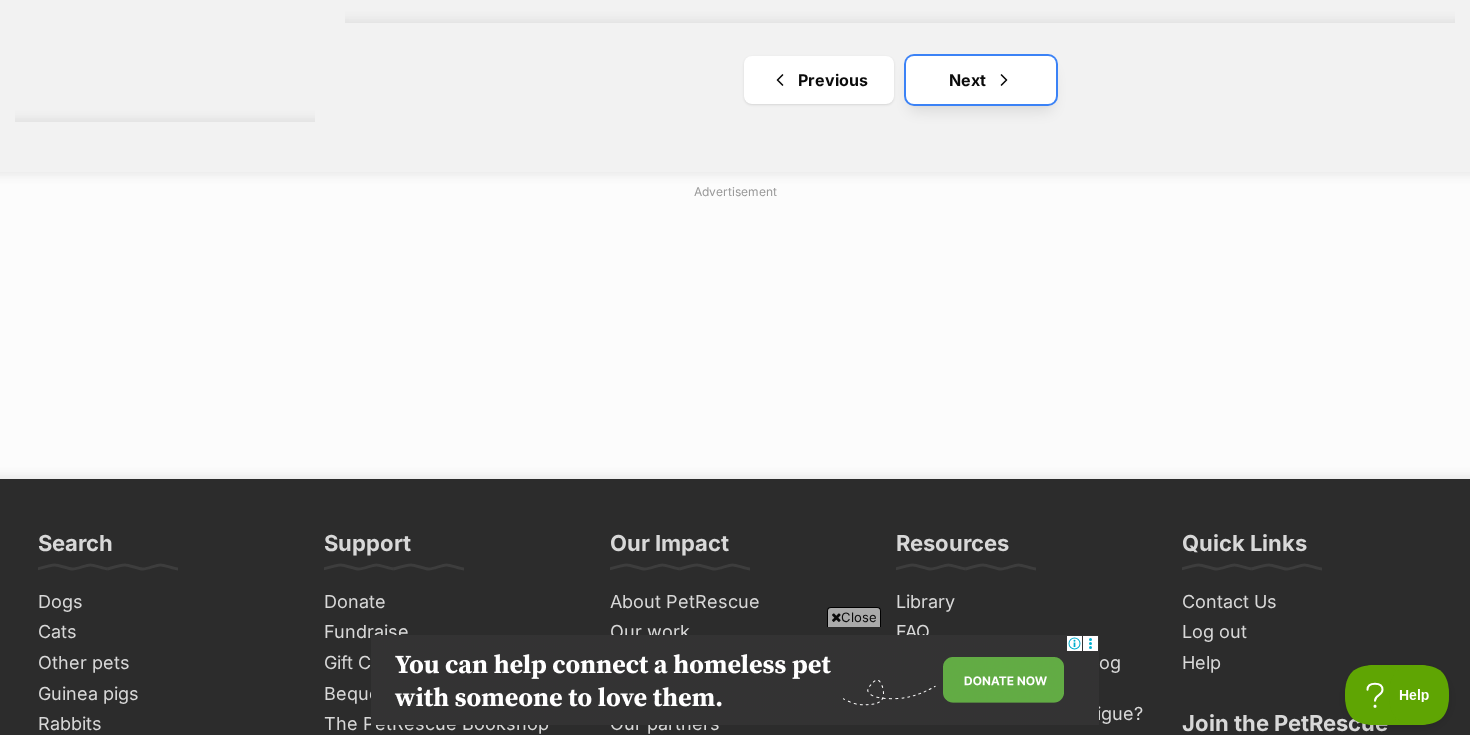 click on "Next" at bounding box center (981, 80) 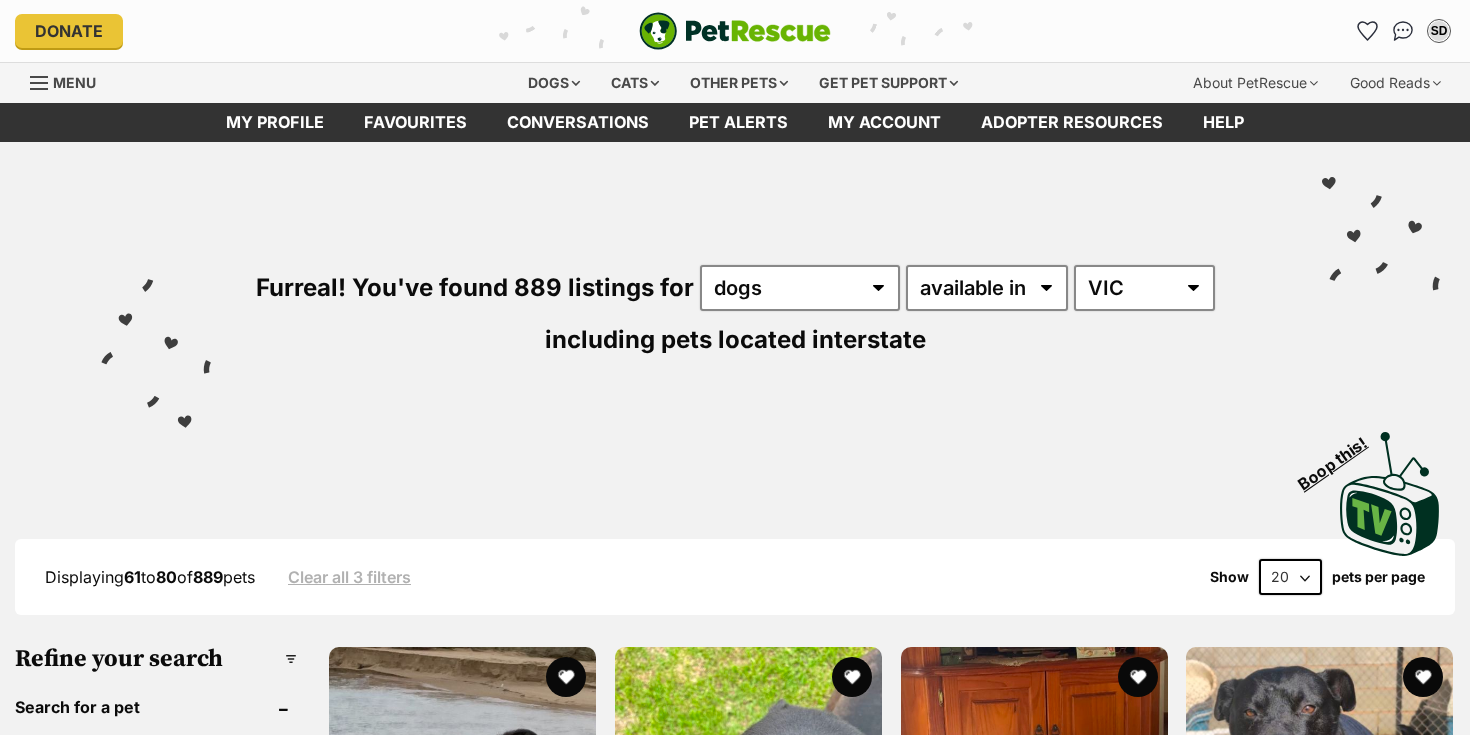 scroll, scrollTop: 0, scrollLeft: 0, axis: both 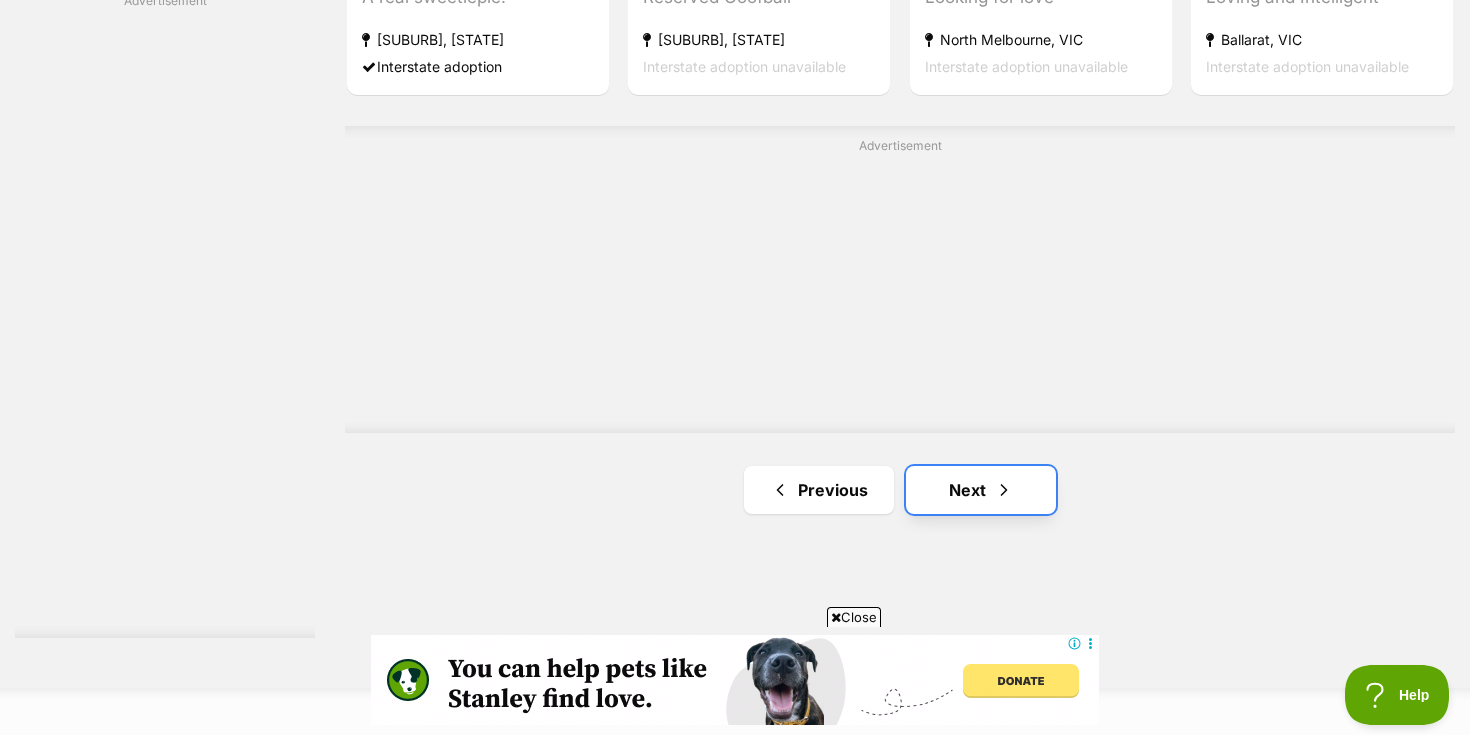 click on "Next" at bounding box center (981, 490) 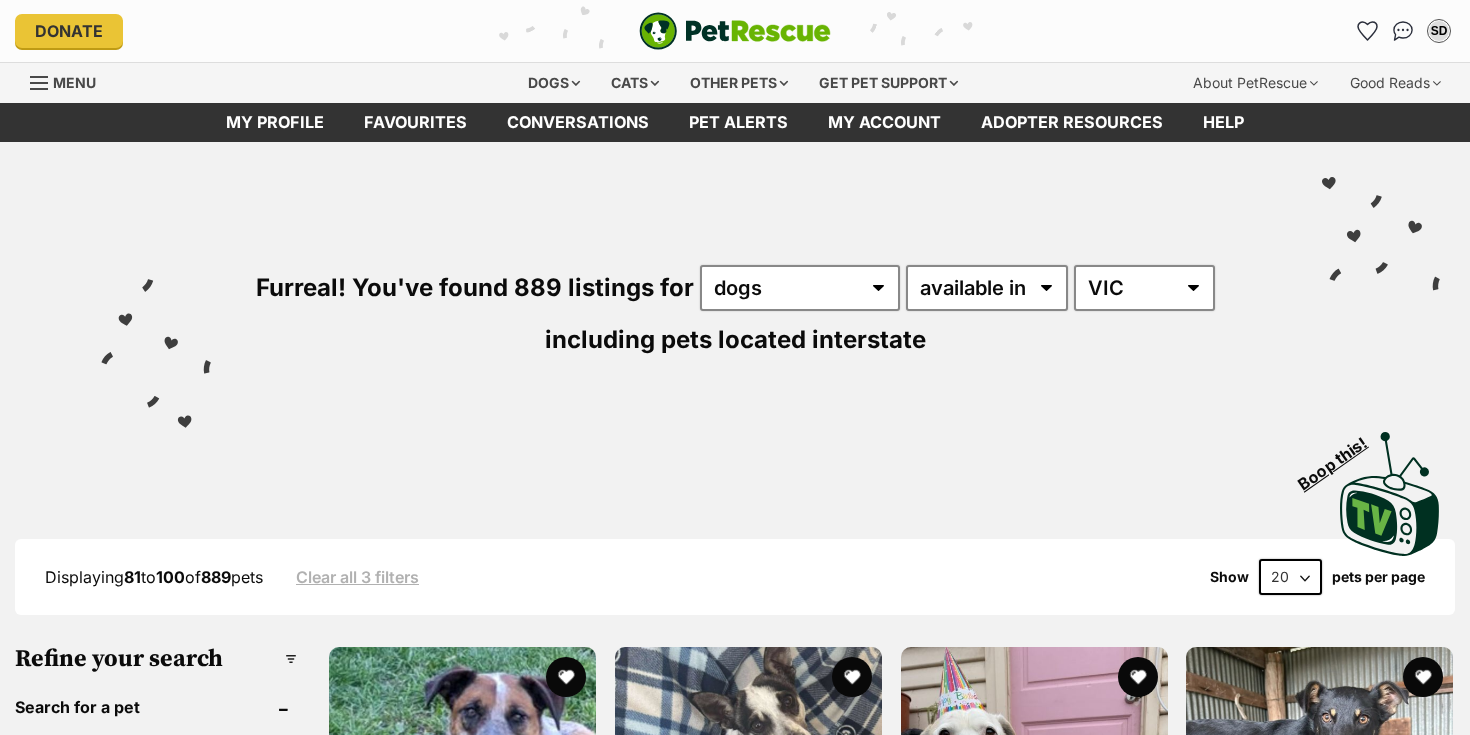 scroll, scrollTop: 0, scrollLeft: 0, axis: both 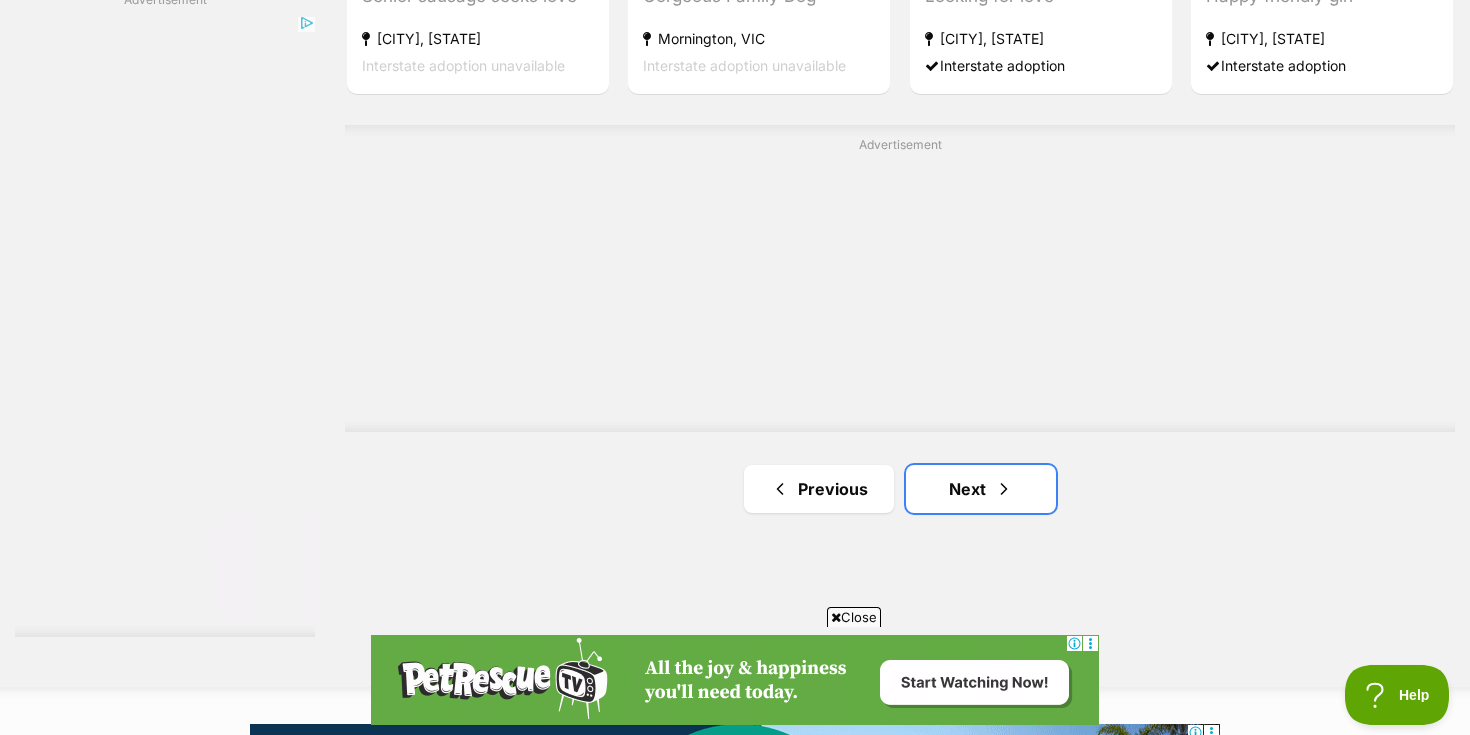 click on "Next" at bounding box center (981, 489) 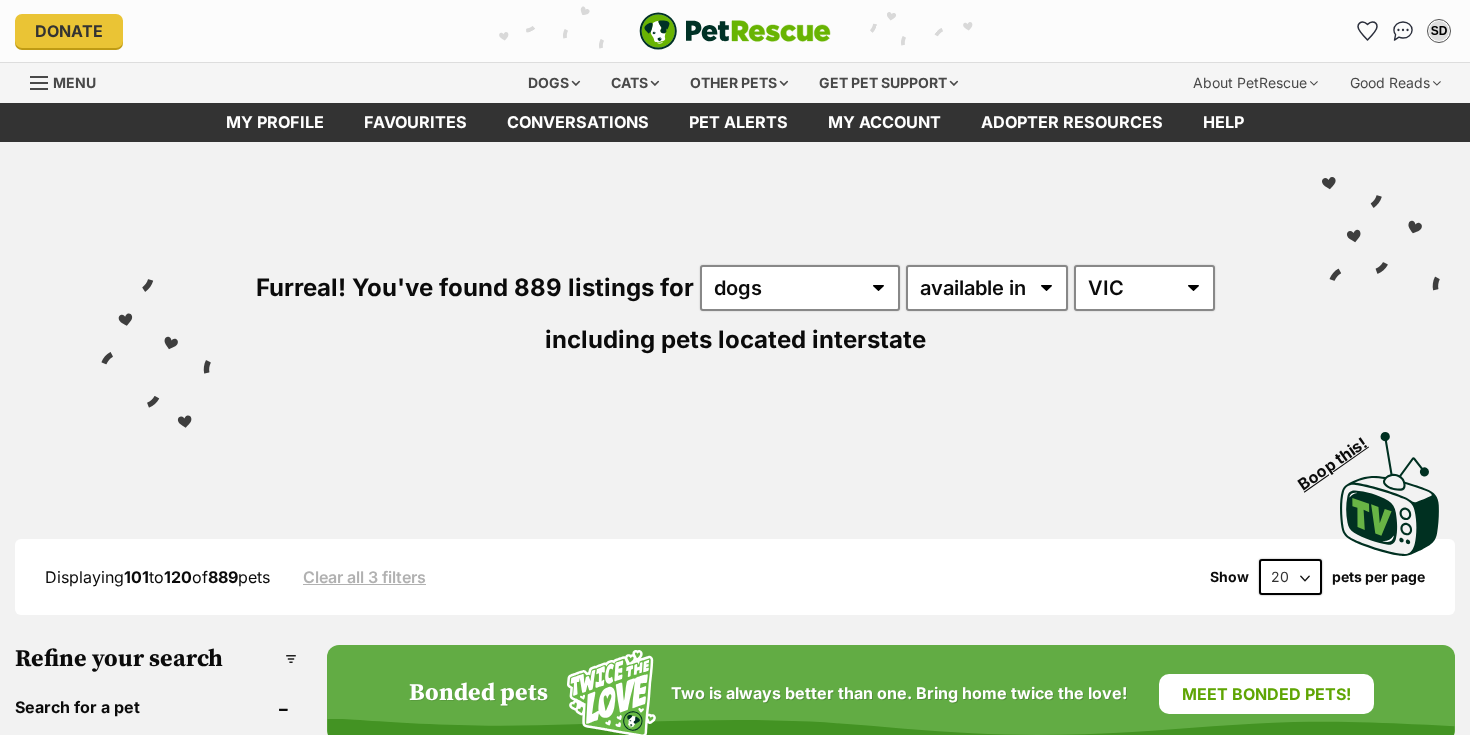scroll, scrollTop: 0, scrollLeft: 0, axis: both 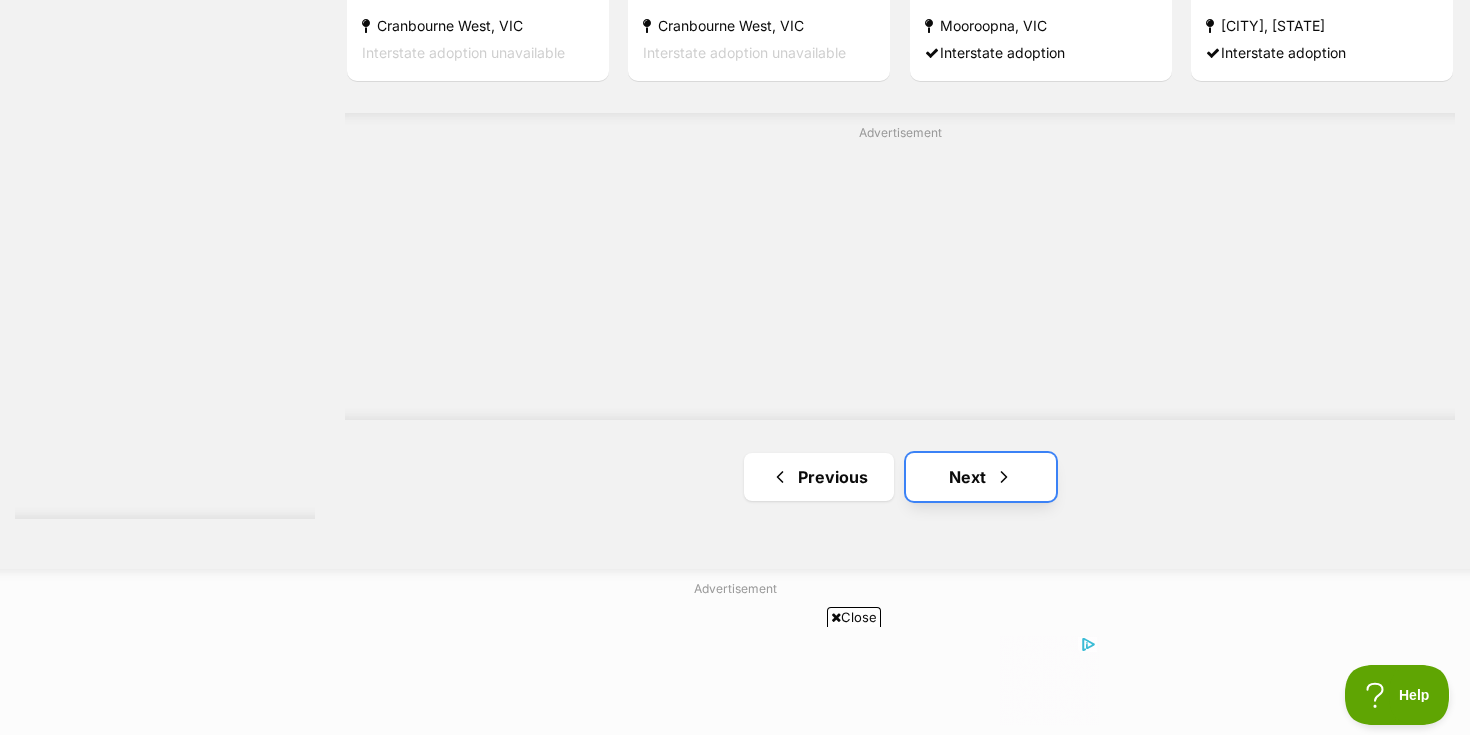 click on "Next" at bounding box center (981, 477) 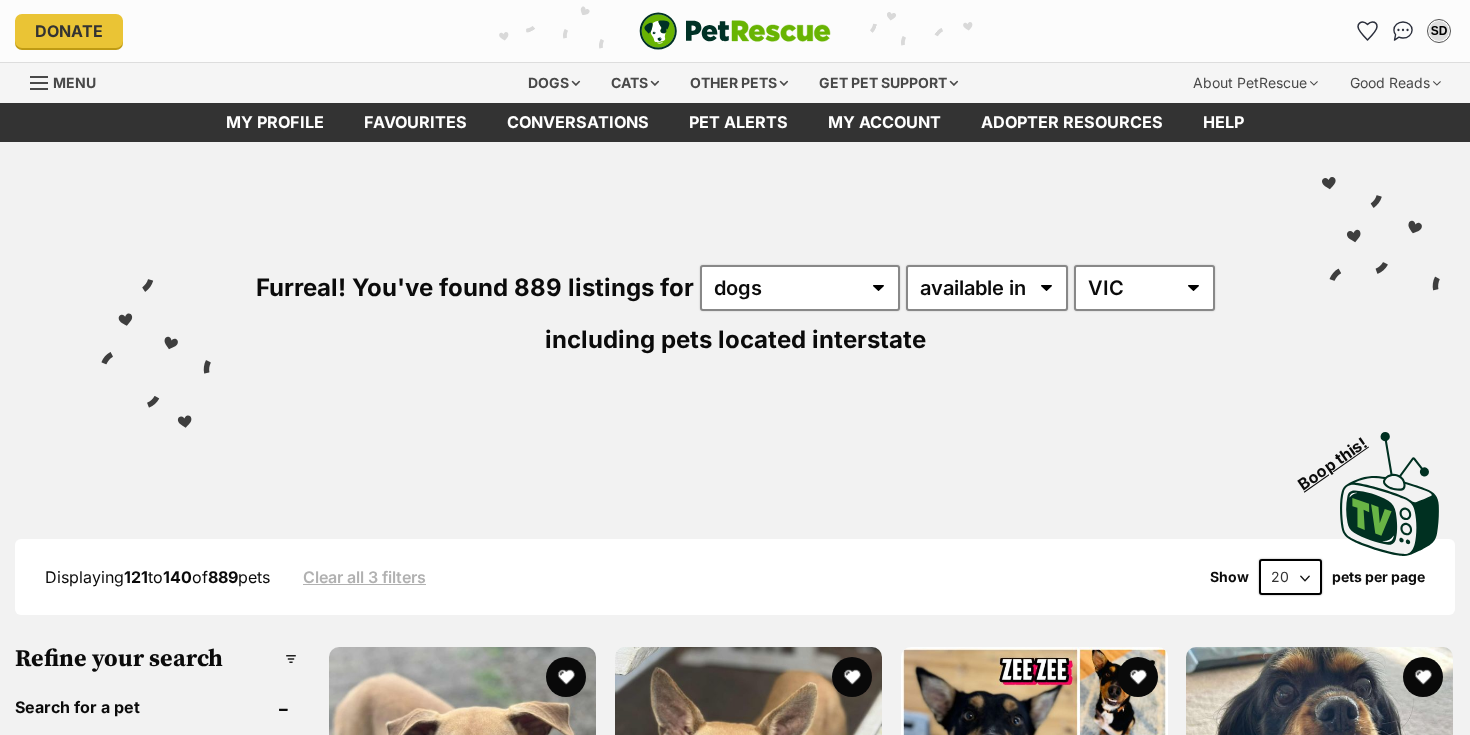 scroll, scrollTop: 0, scrollLeft: 0, axis: both 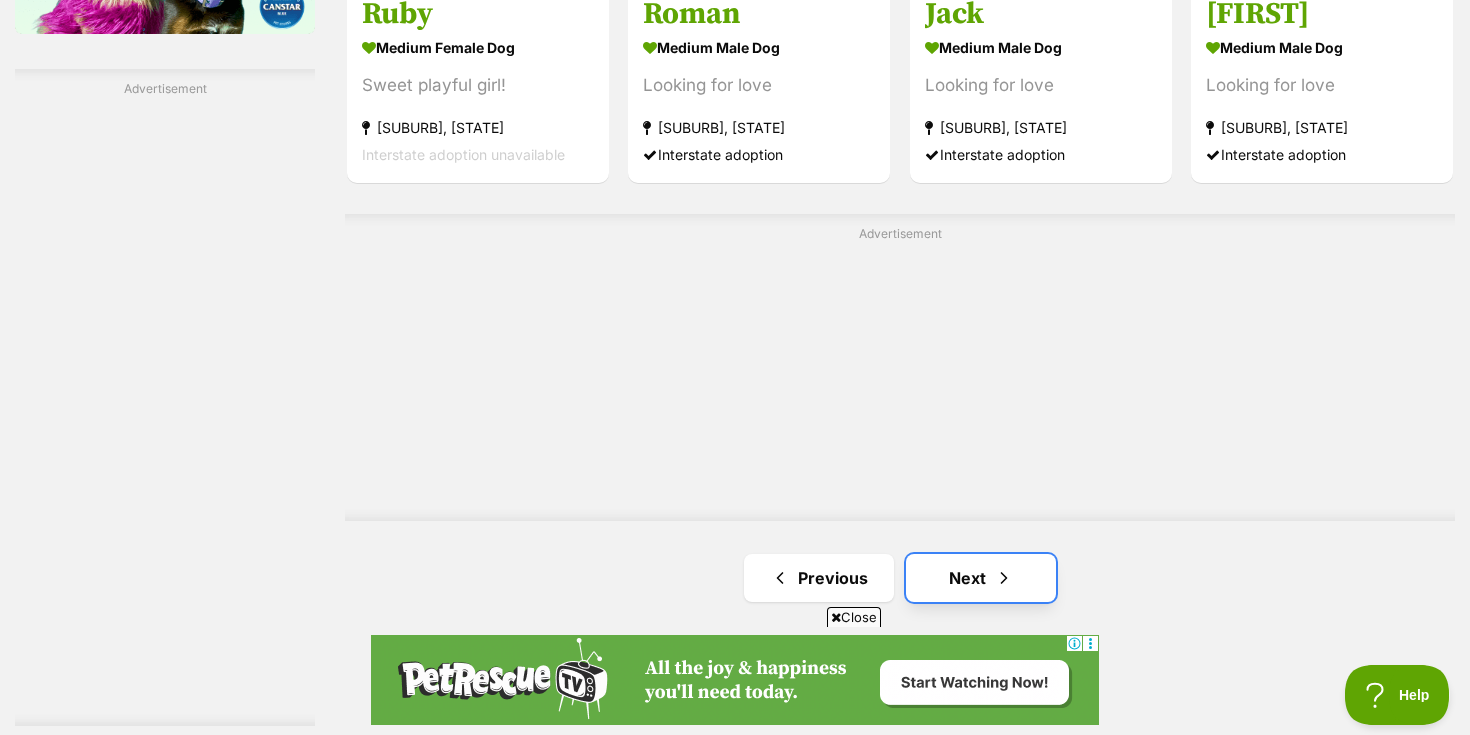 click on "Next" at bounding box center [981, 578] 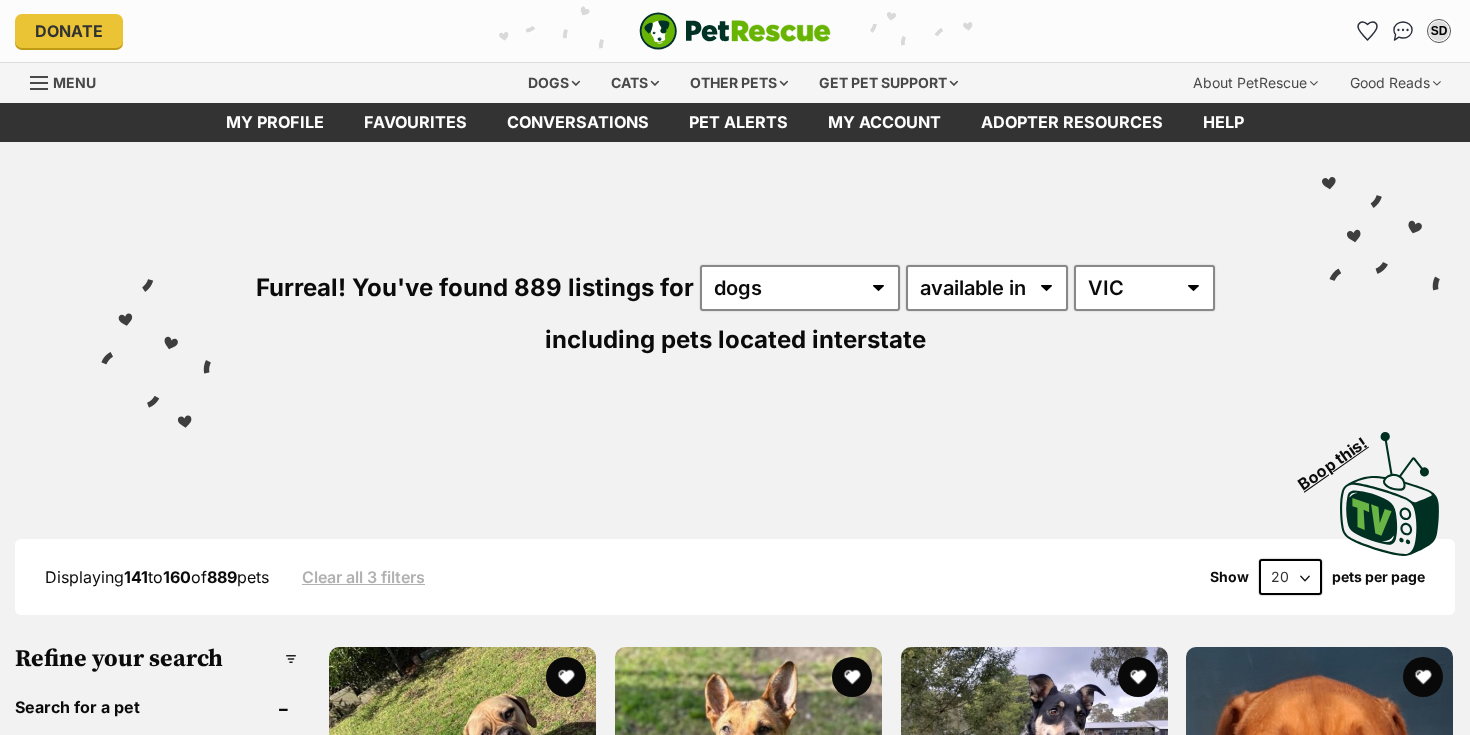 scroll, scrollTop: 0, scrollLeft: 0, axis: both 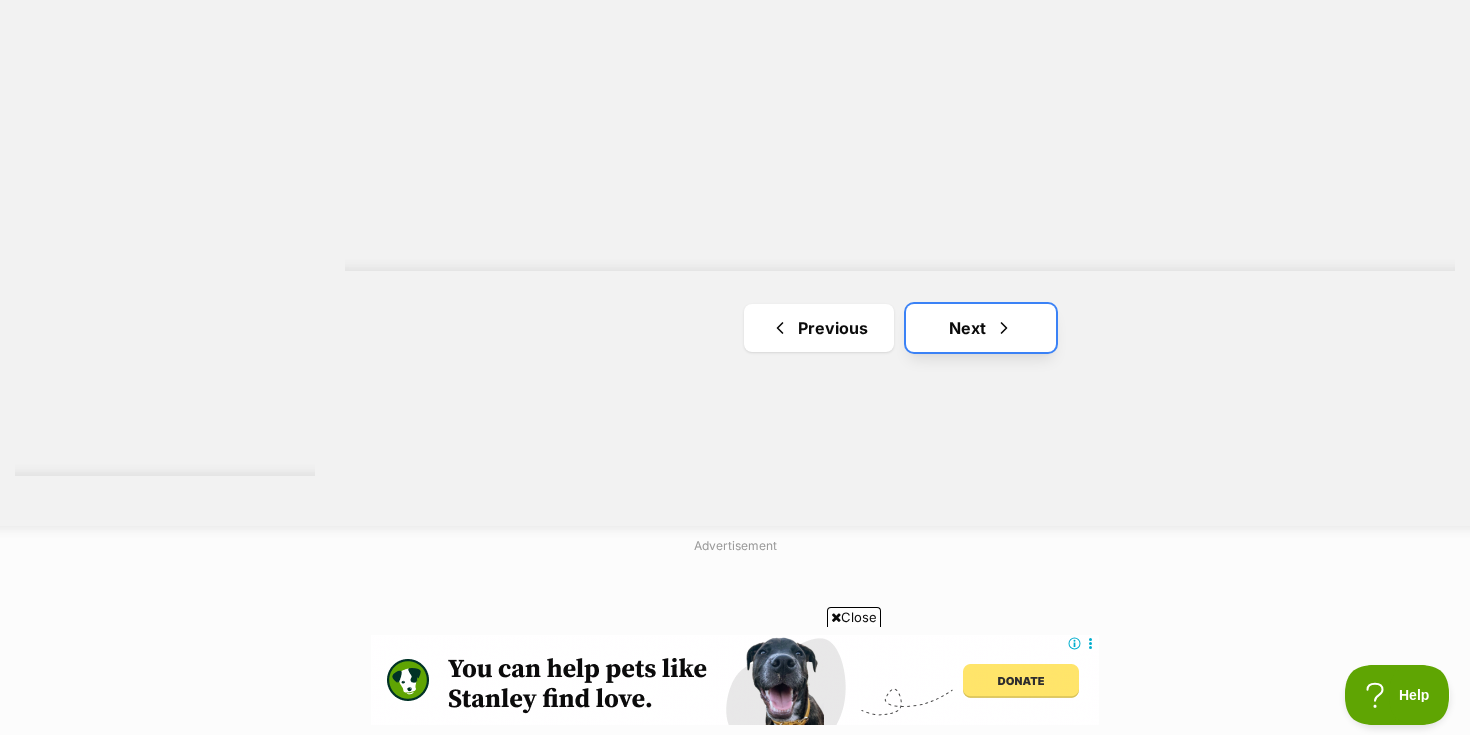 click on "Next" at bounding box center [981, 328] 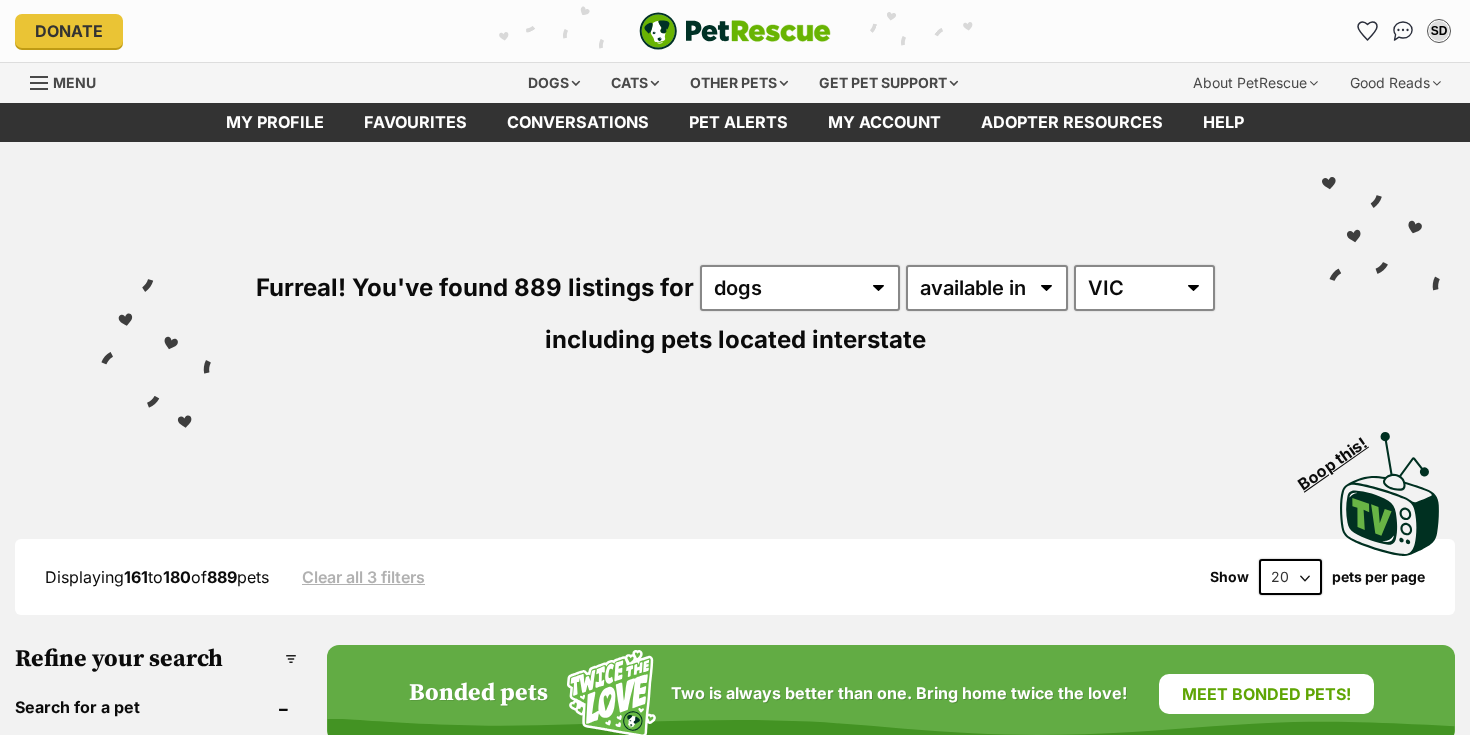 scroll, scrollTop: 0, scrollLeft: 0, axis: both 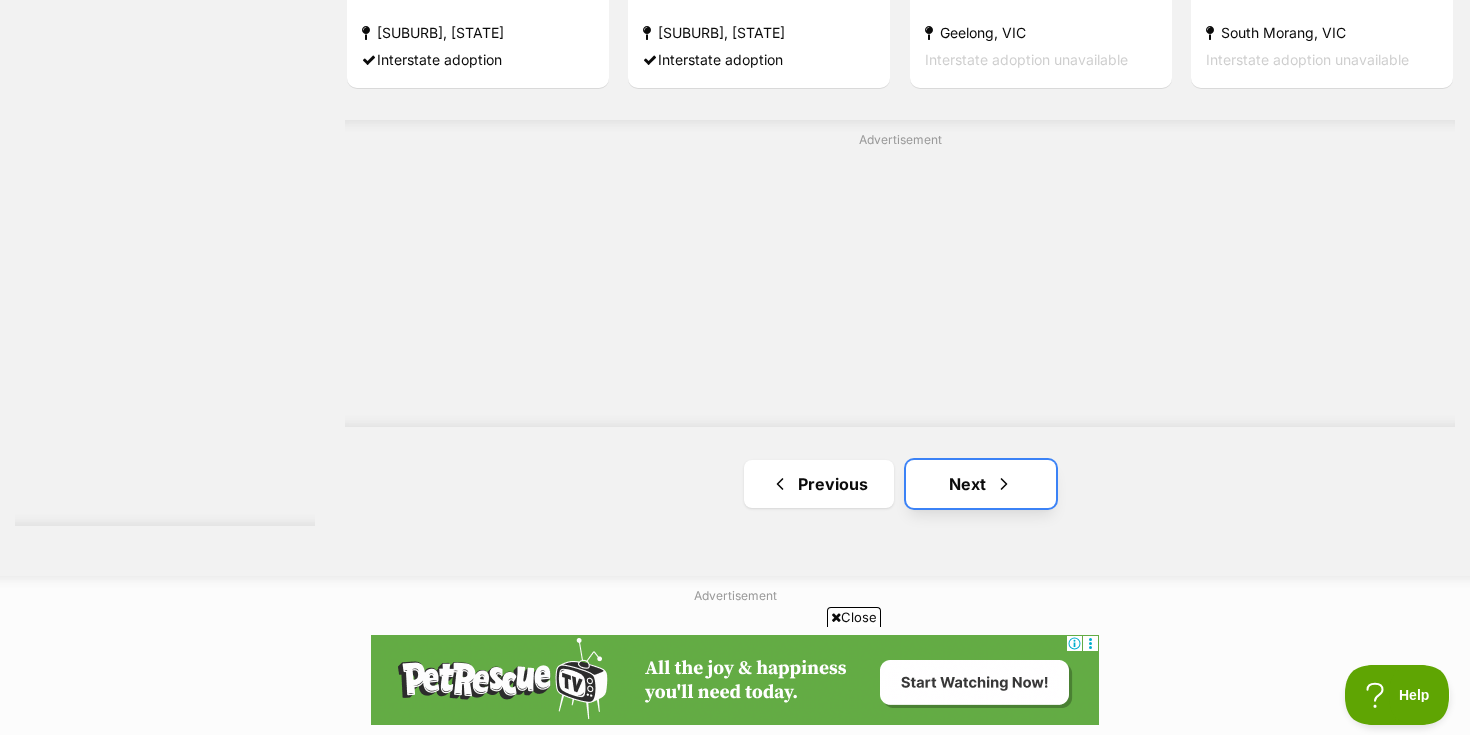 click on "Next" at bounding box center [981, 484] 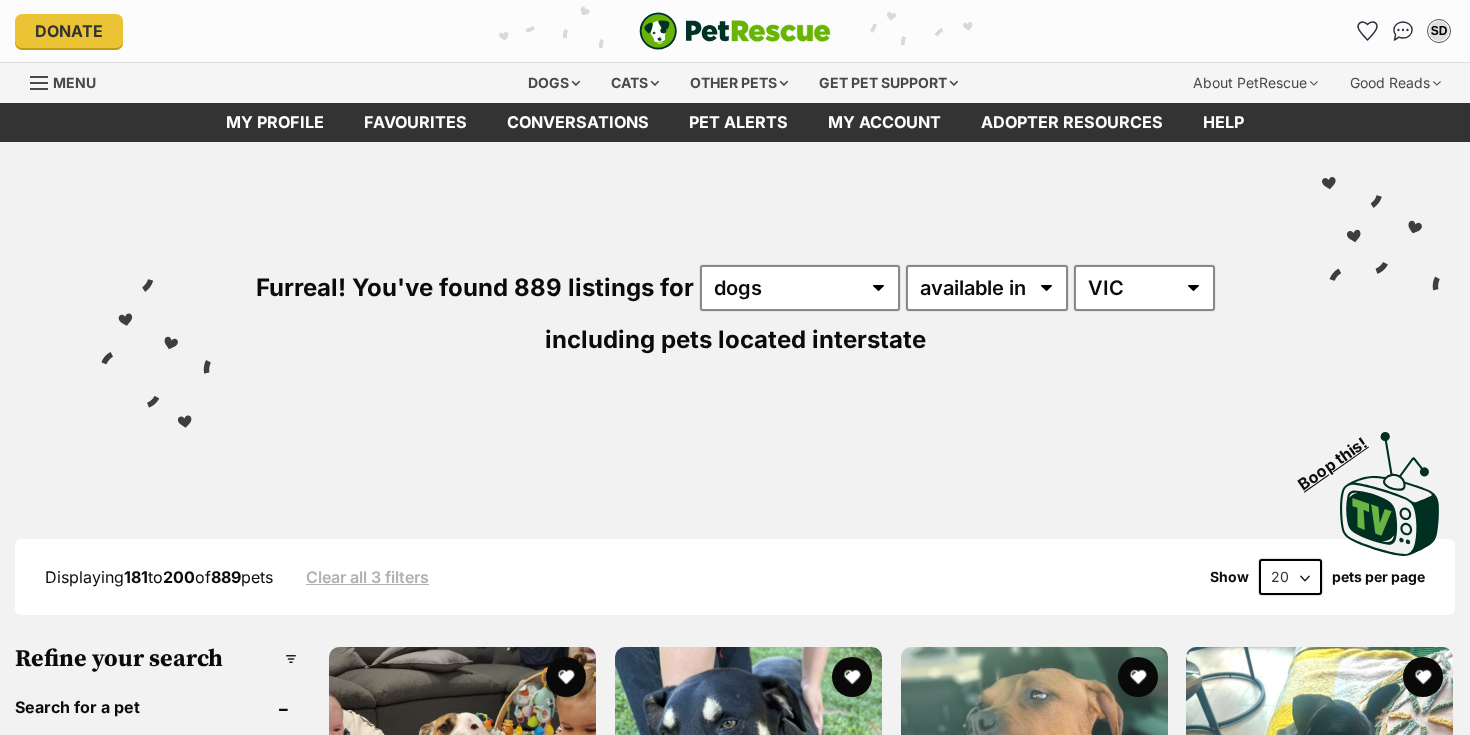 scroll, scrollTop: 0, scrollLeft: 0, axis: both 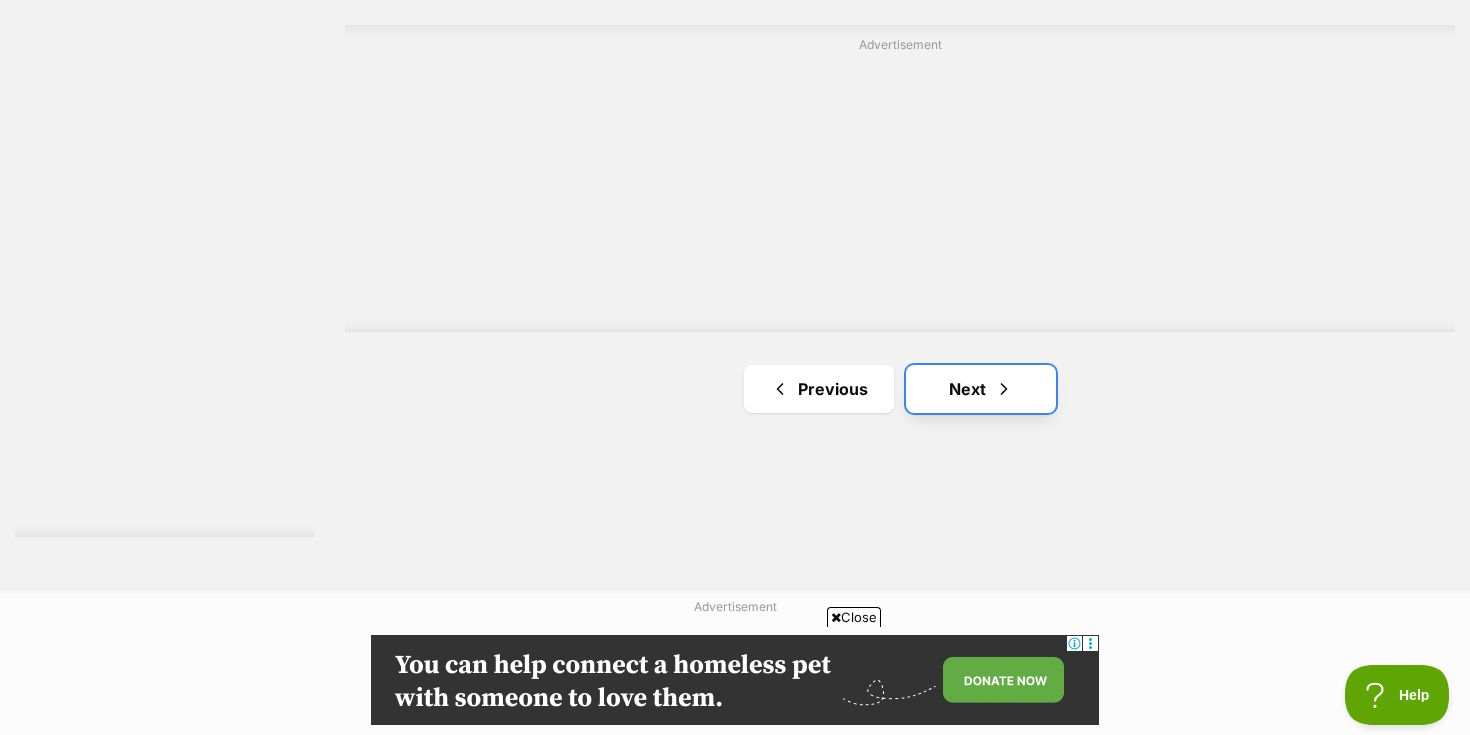 click on "Next" at bounding box center (981, 389) 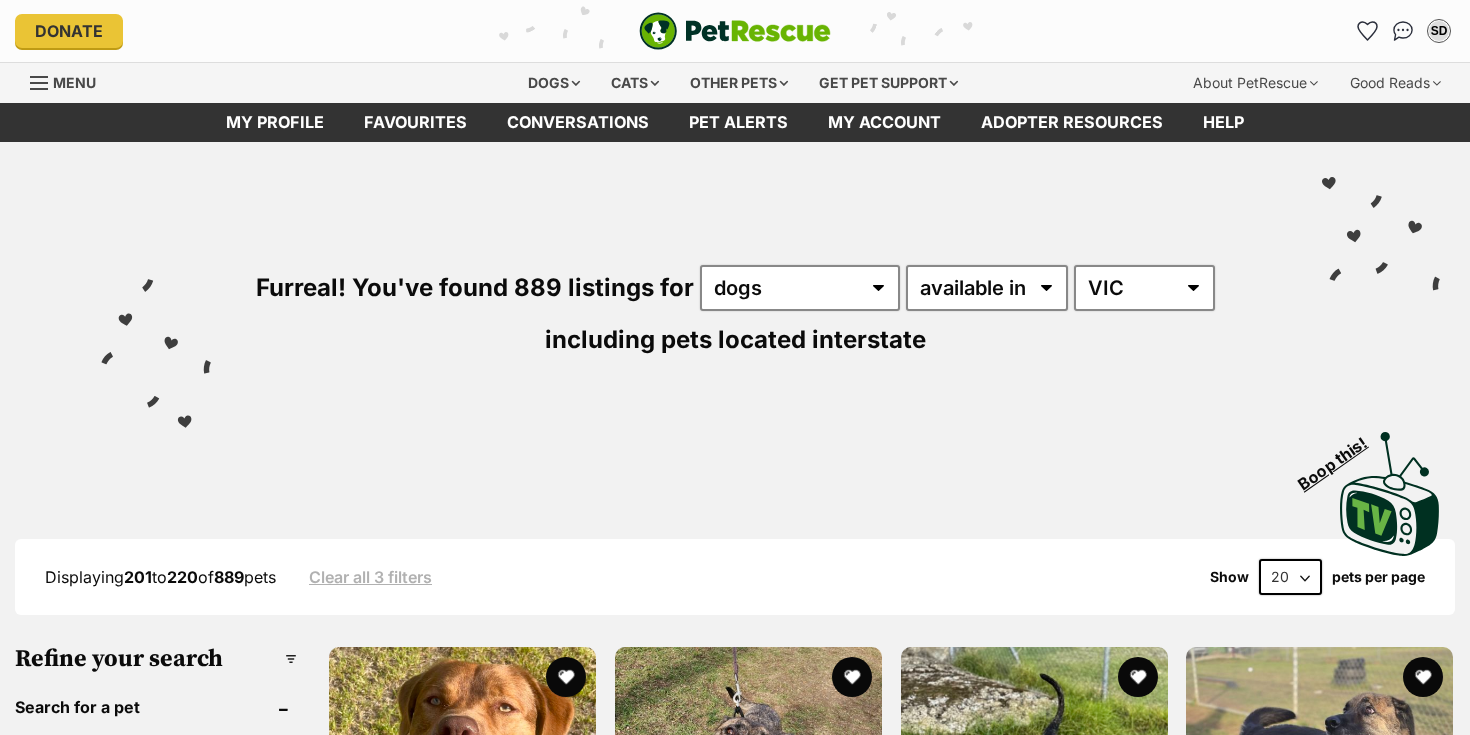 scroll, scrollTop: 0, scrollLeft: 0, axis: both 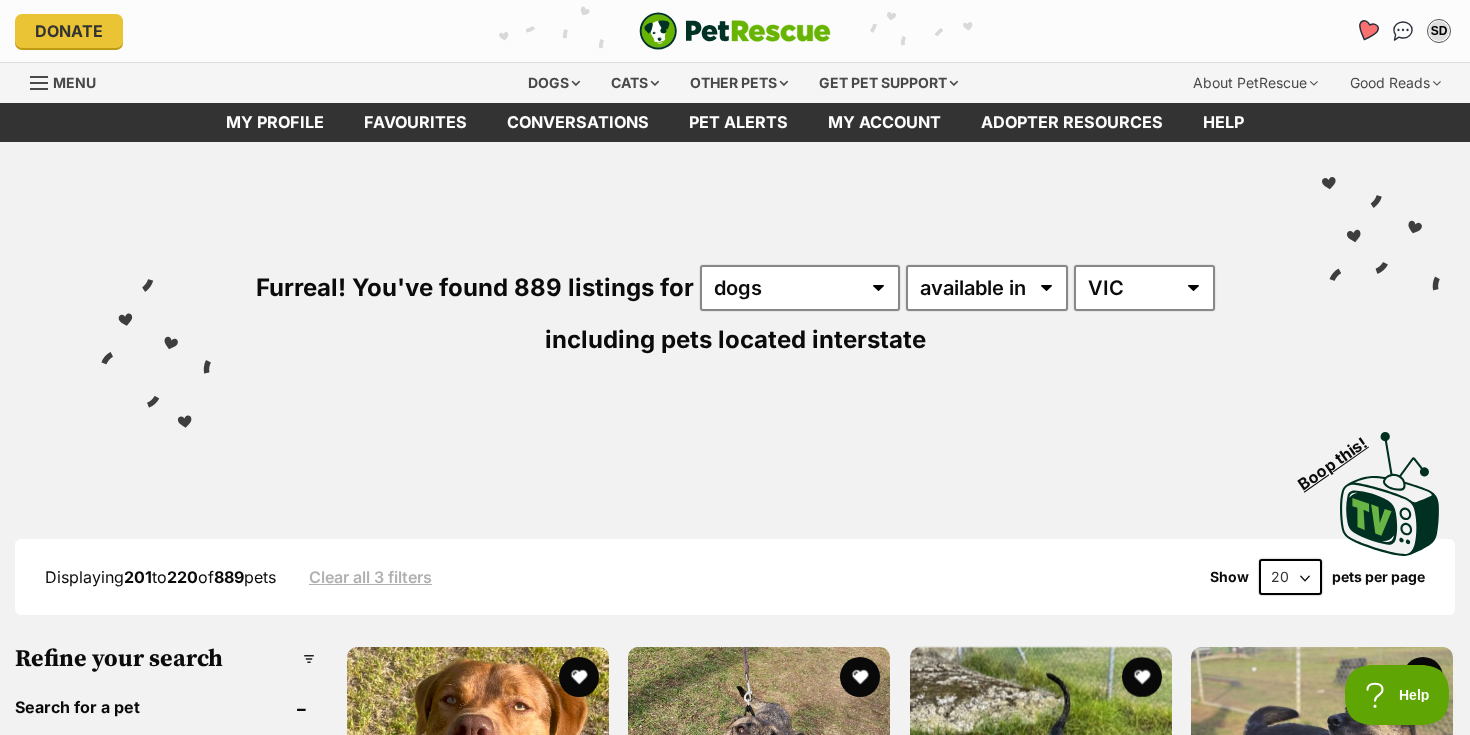 click 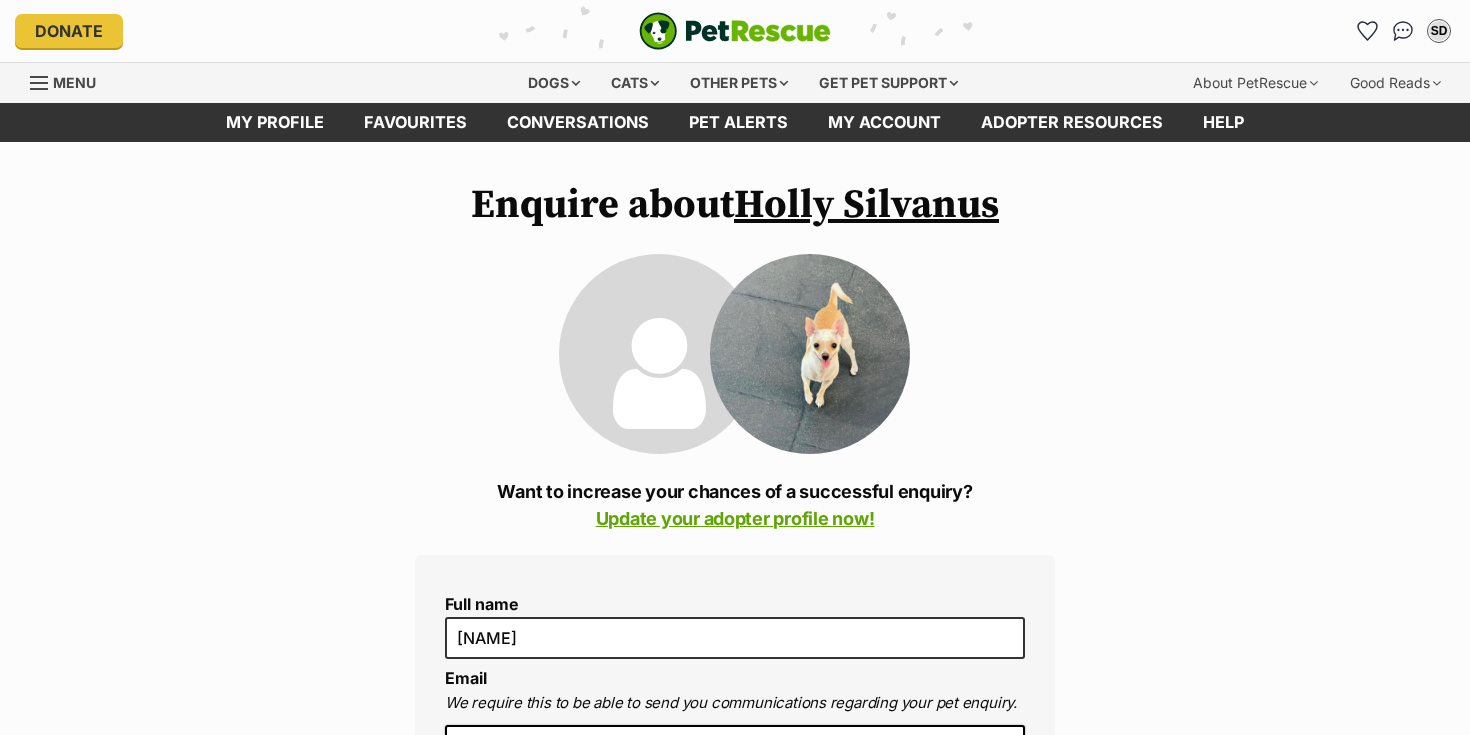 scroll, scrollTop: 0, scrollLeft: 0, axis: both 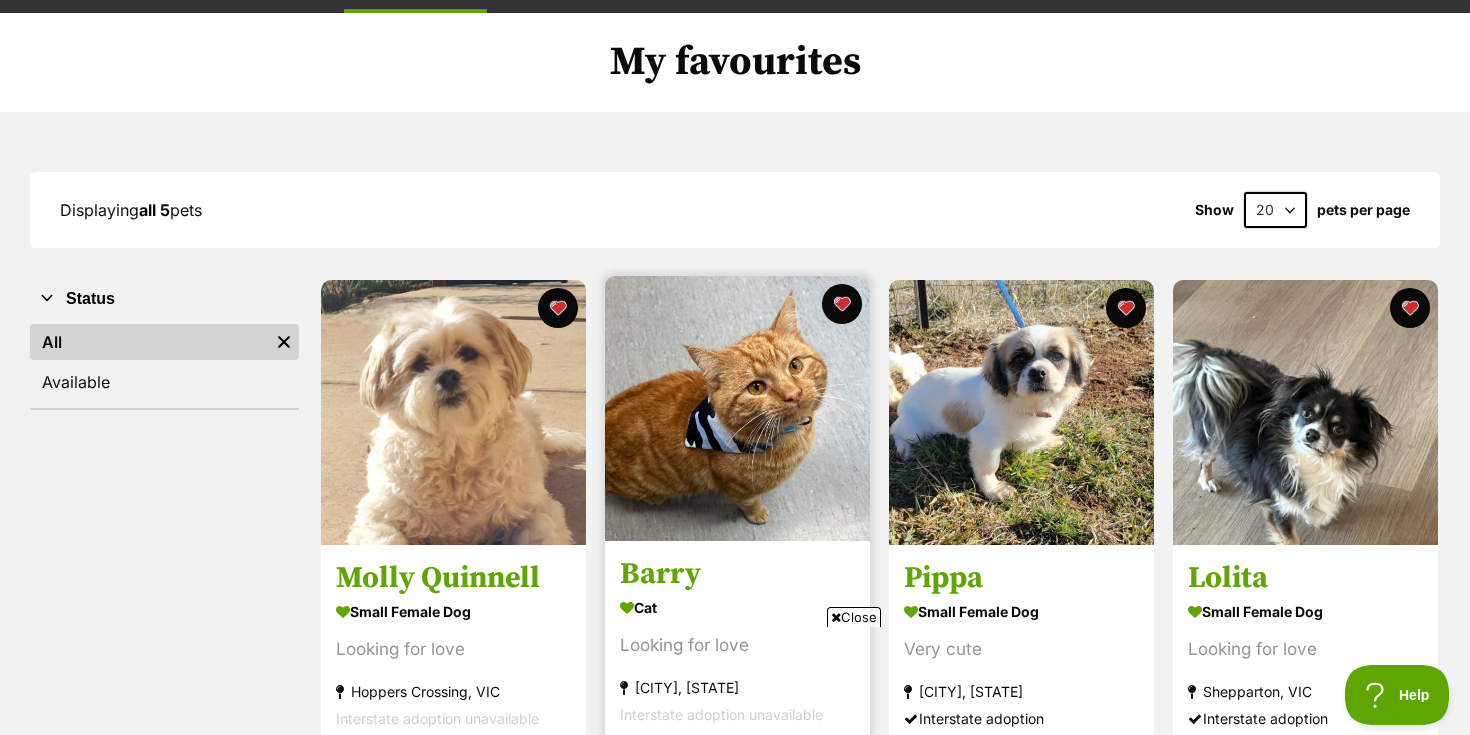 click on "Barry" at bounding box center (737, 575) 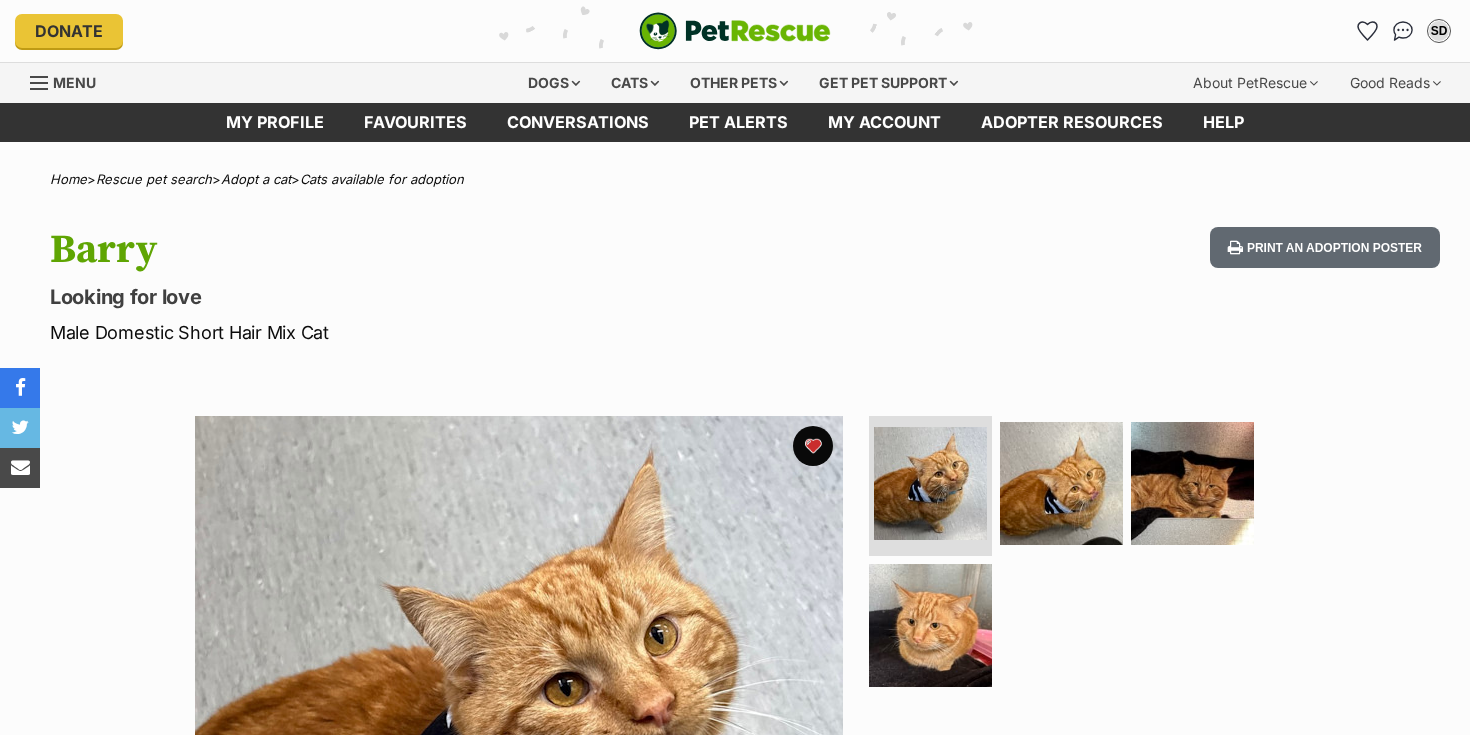scroll, scrollTop: 0, scrollLeft: 0, axis: both 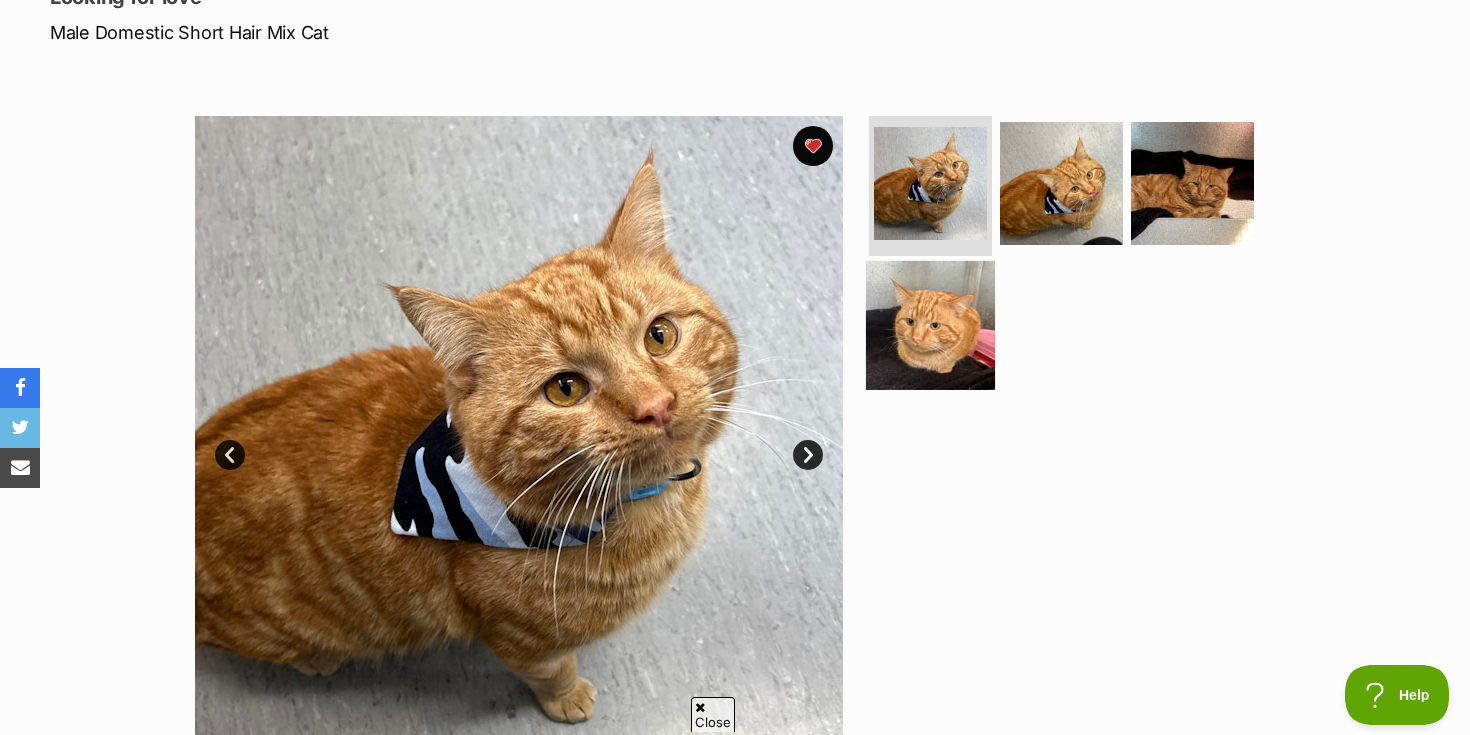 click at bounding box center [930, 324] 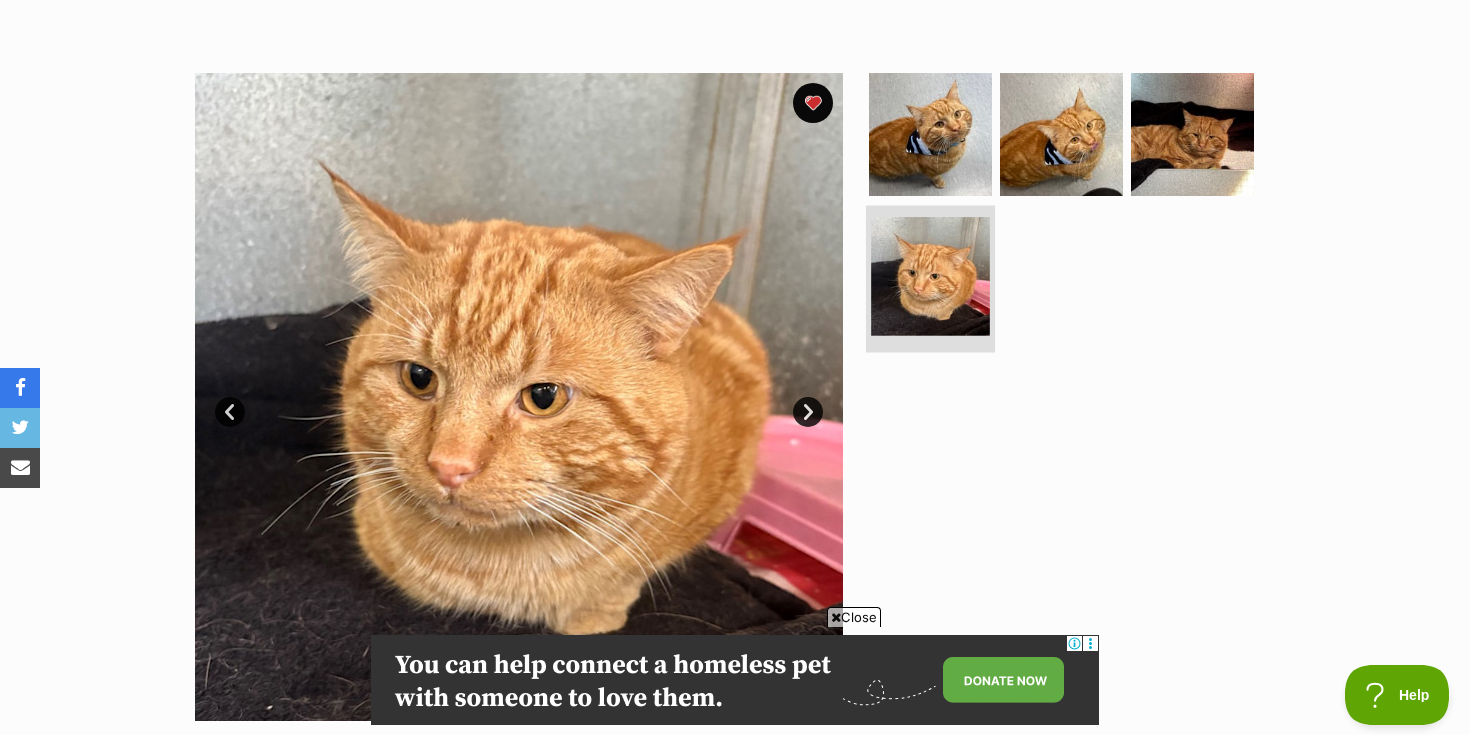 scroll, scrollTop: 416, scrollLeft: 0, axis: vertical 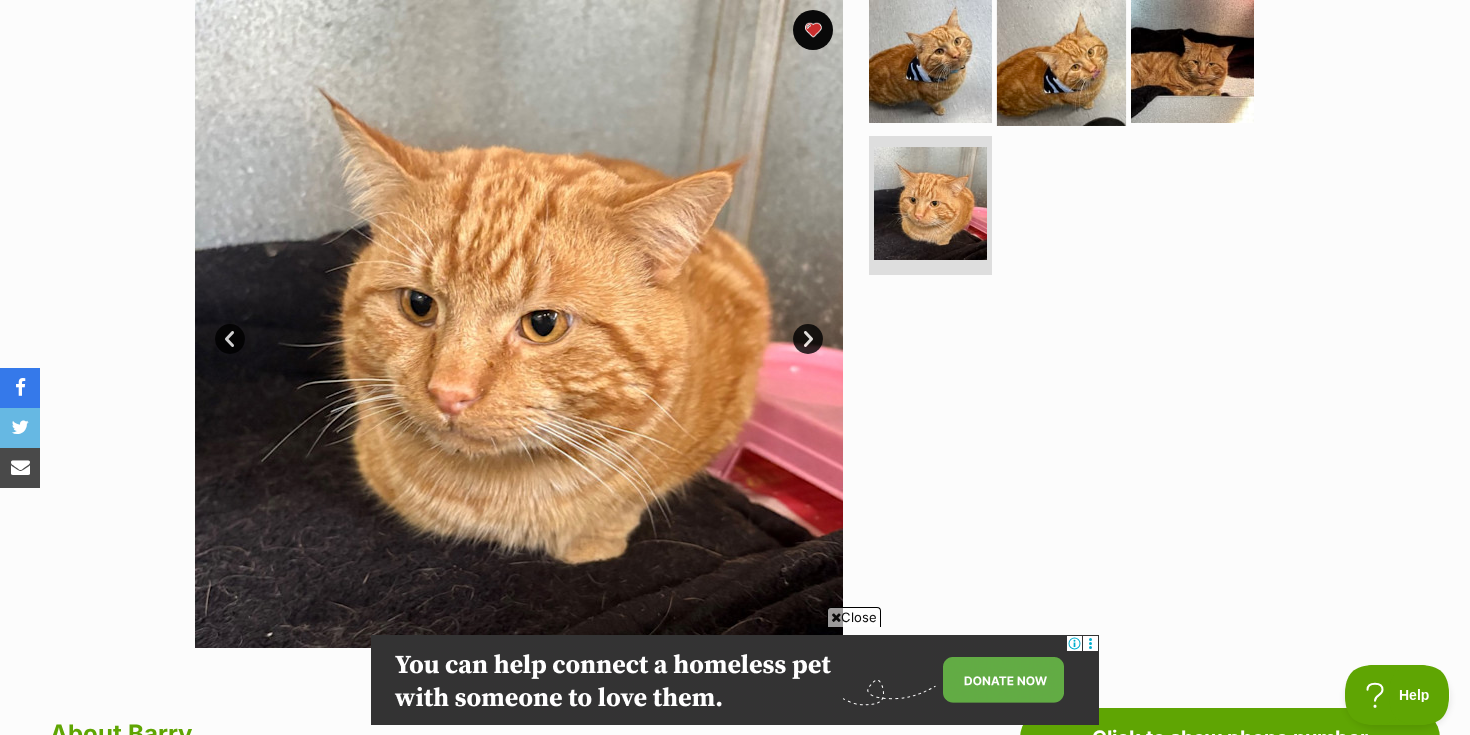 click at bounding box center (1061, 61) 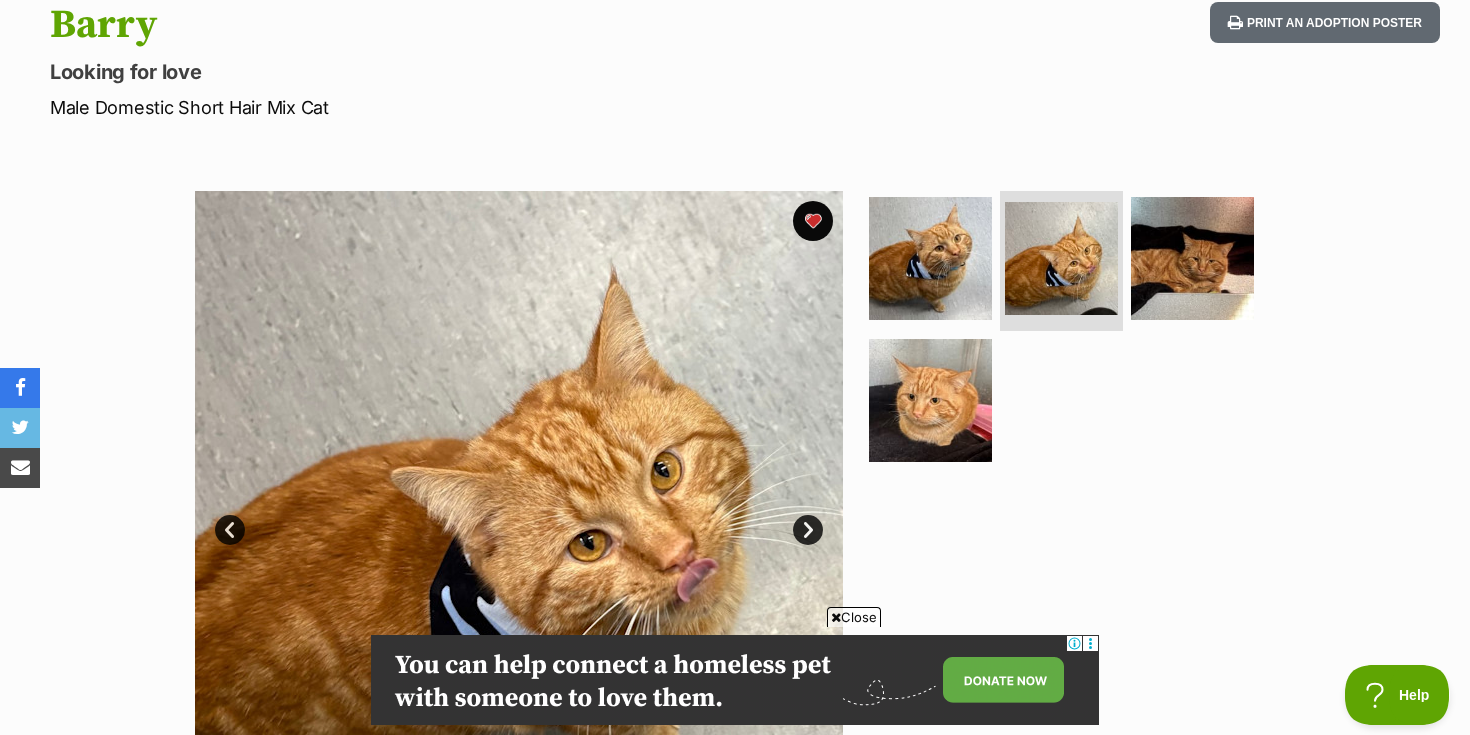 scroll, scrollTop: 228, scrollLeft: 0, axis: vertical 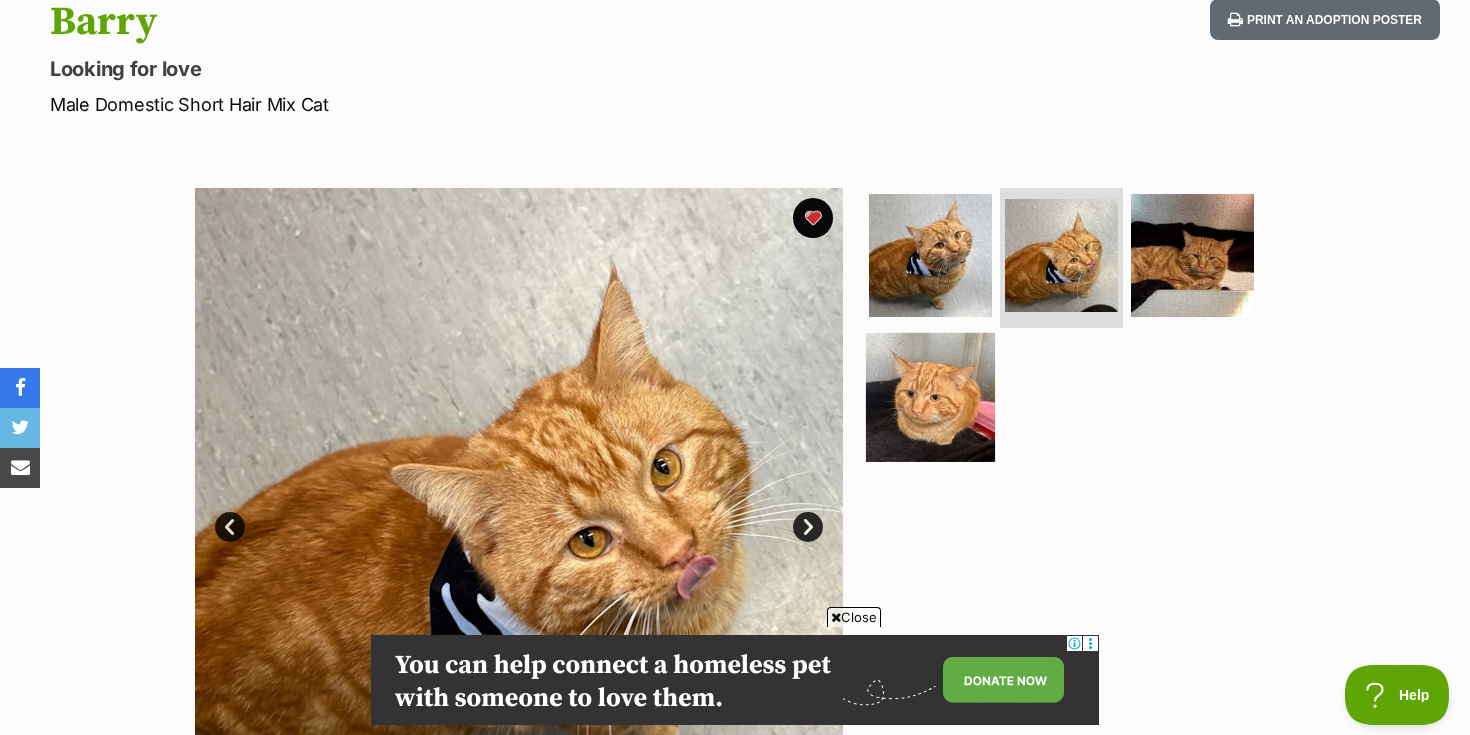 click at bounding box center [930, 396] 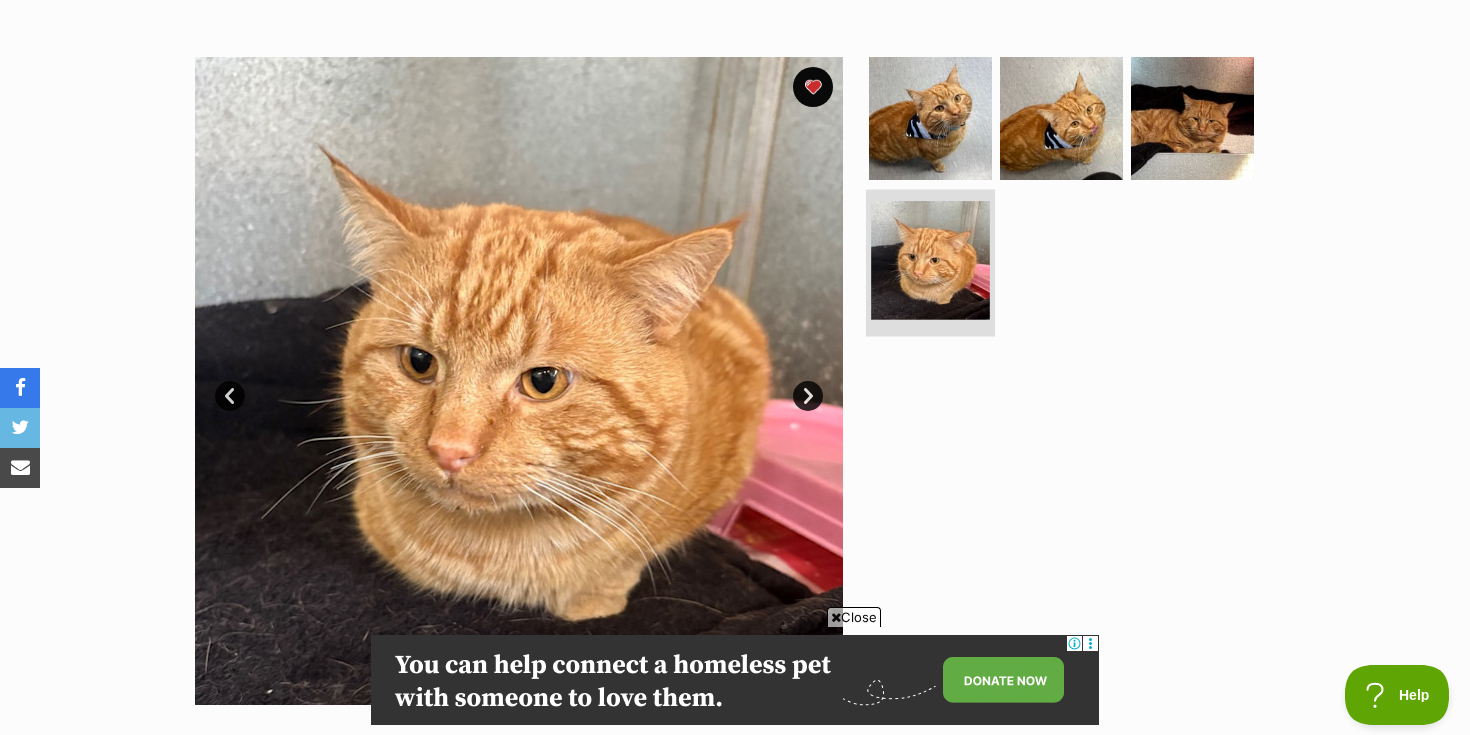 scroll, scrollTop: 332, scrollLeft: 0, axis: vertical 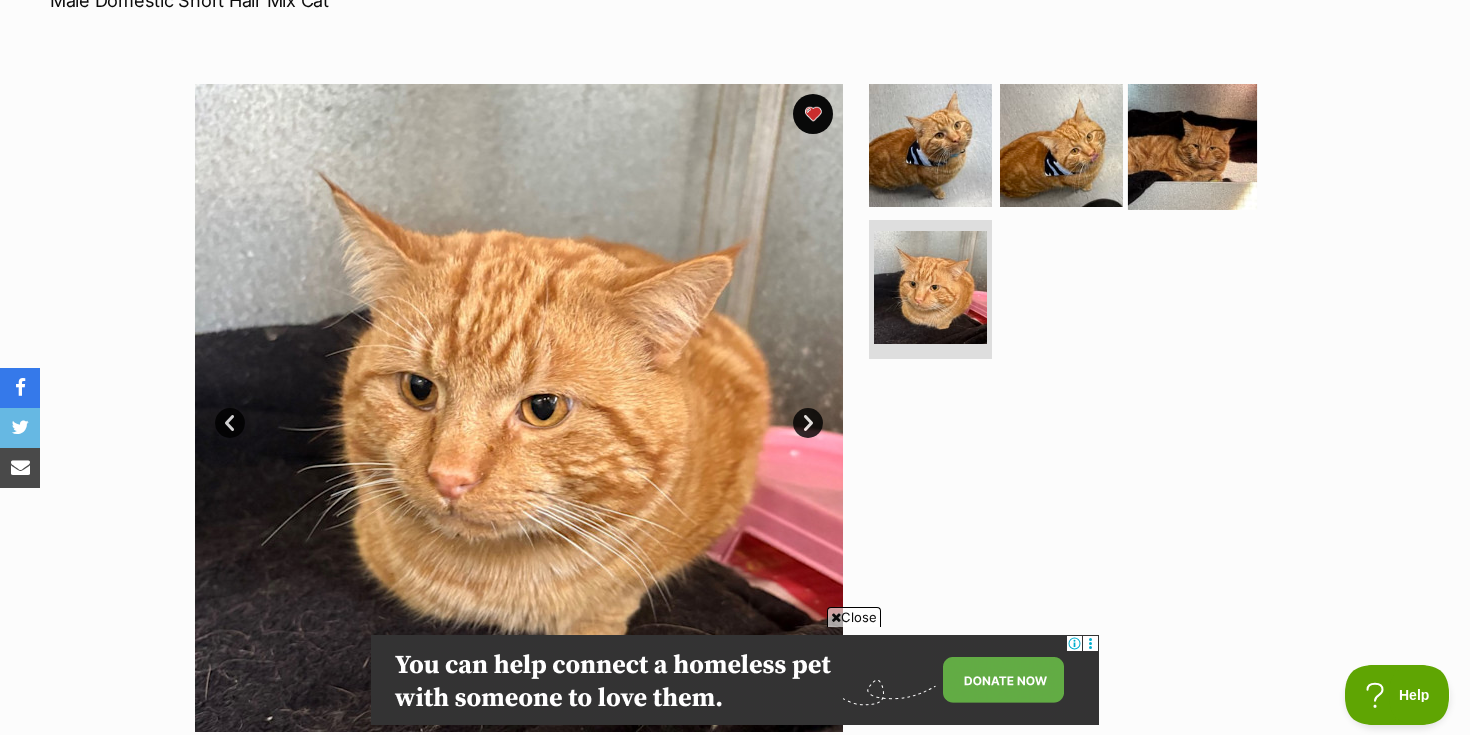click at bounding box center [1192, 145] 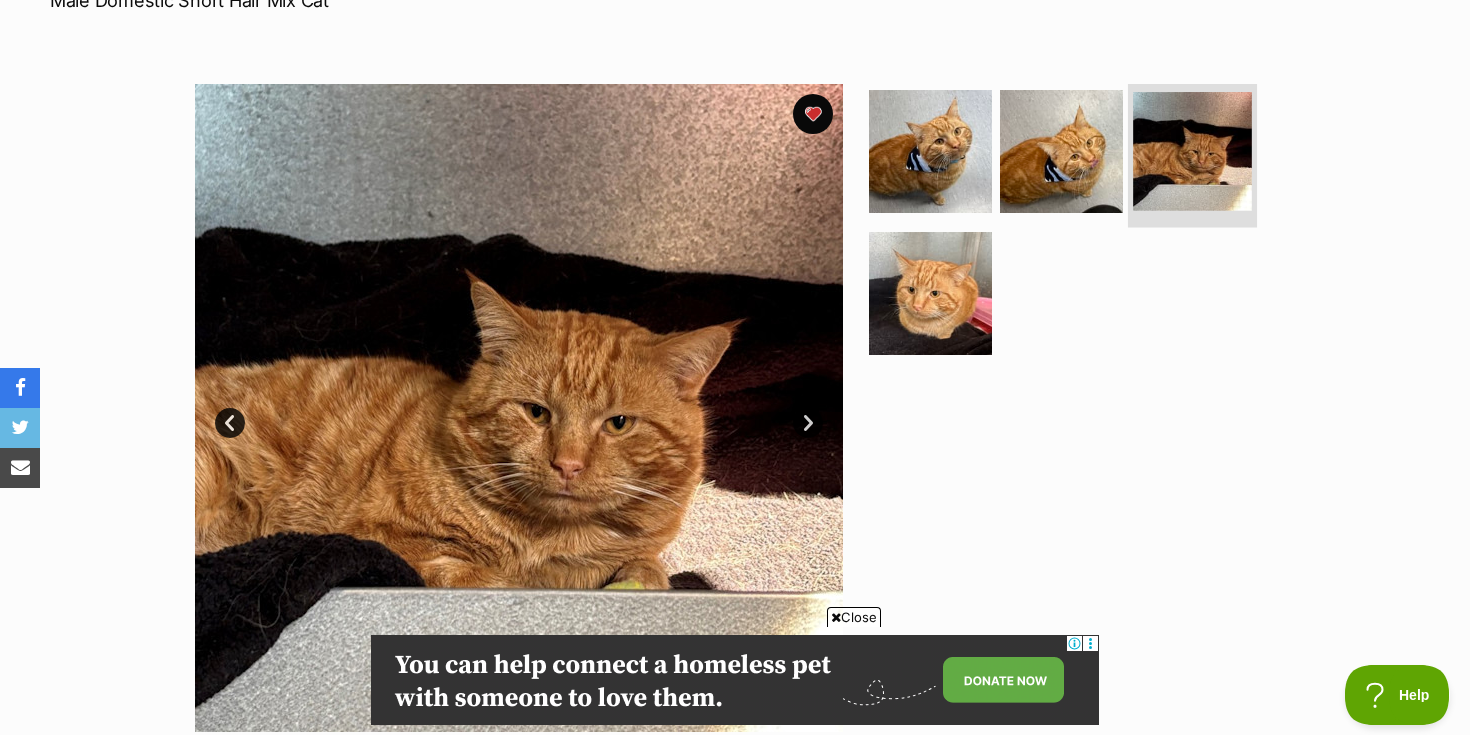 click at bounding box center (1192, 151) 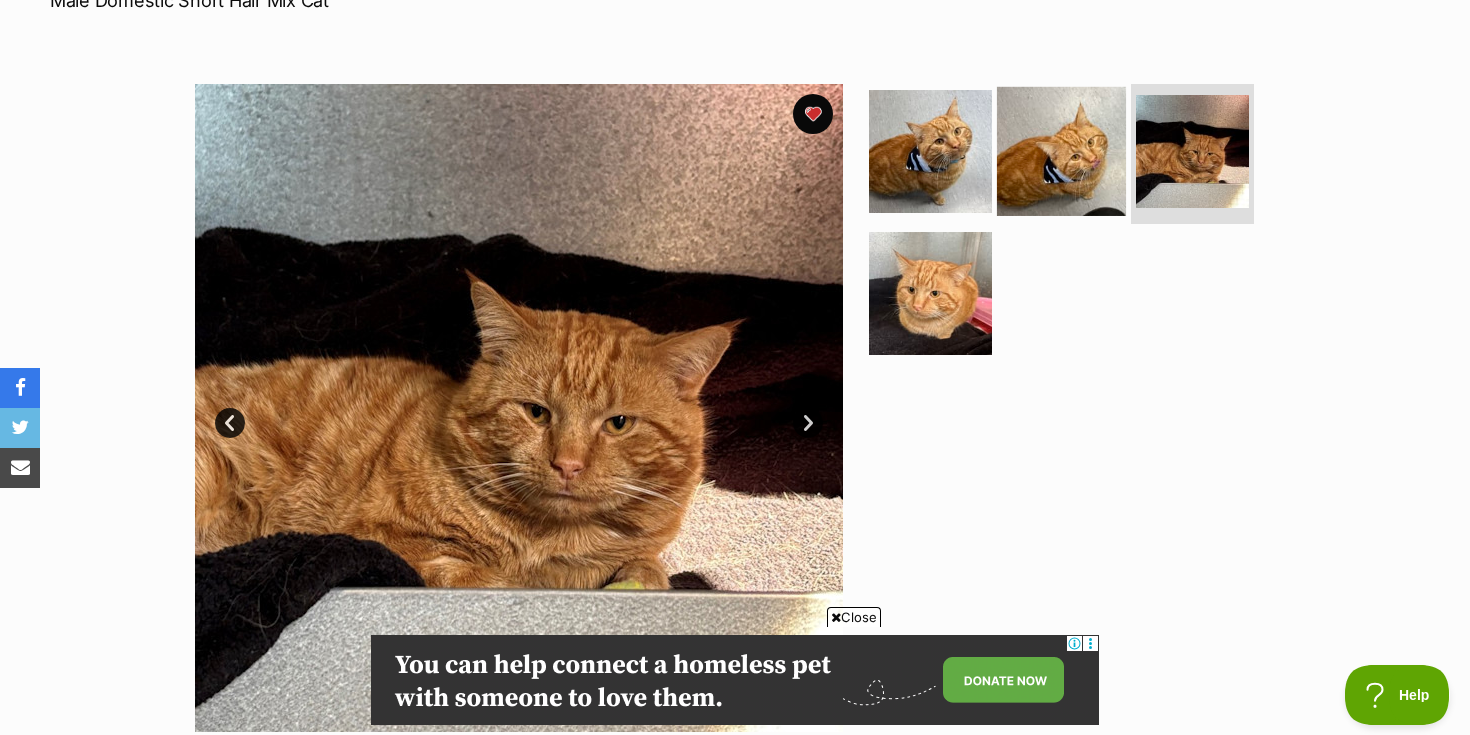 click at bounding box center (1061, 151) 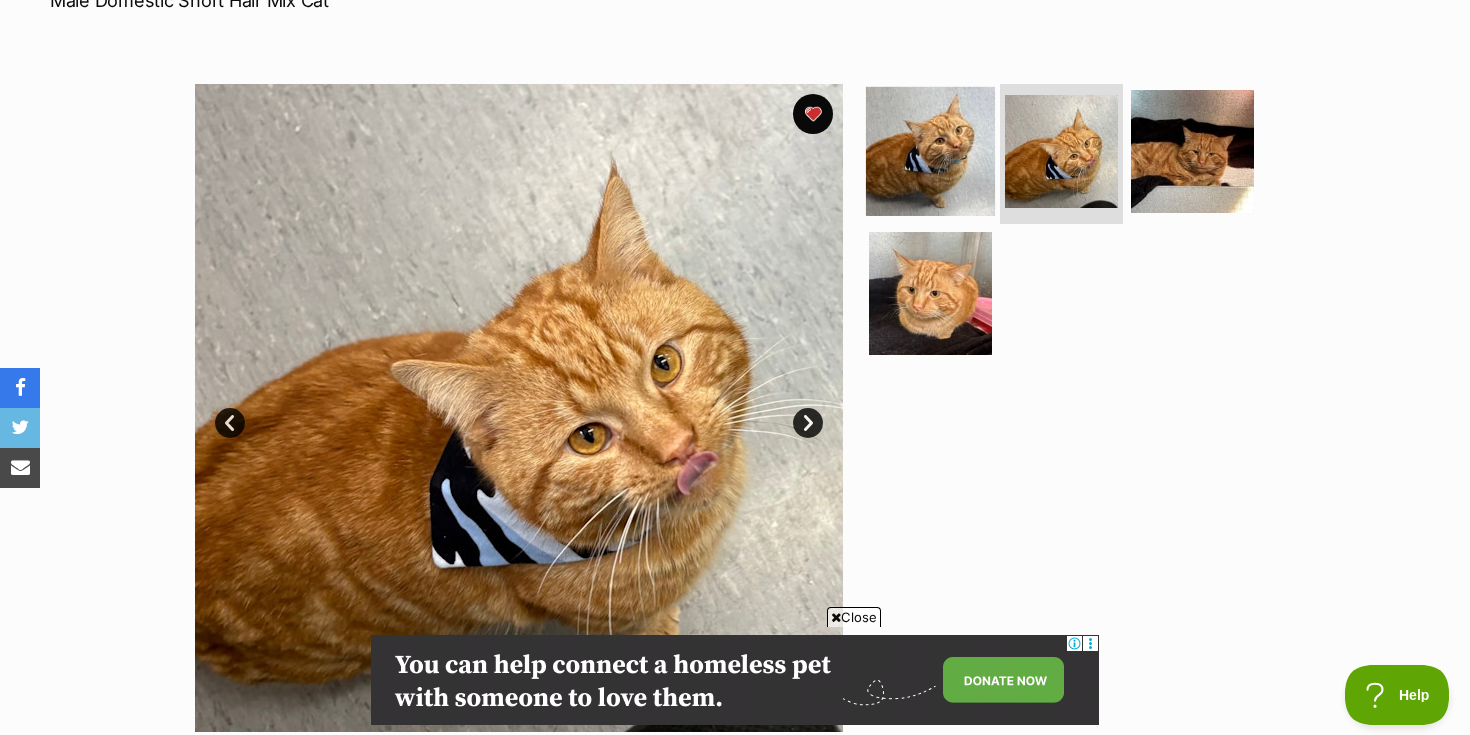 click at bounding box center (930, 151) 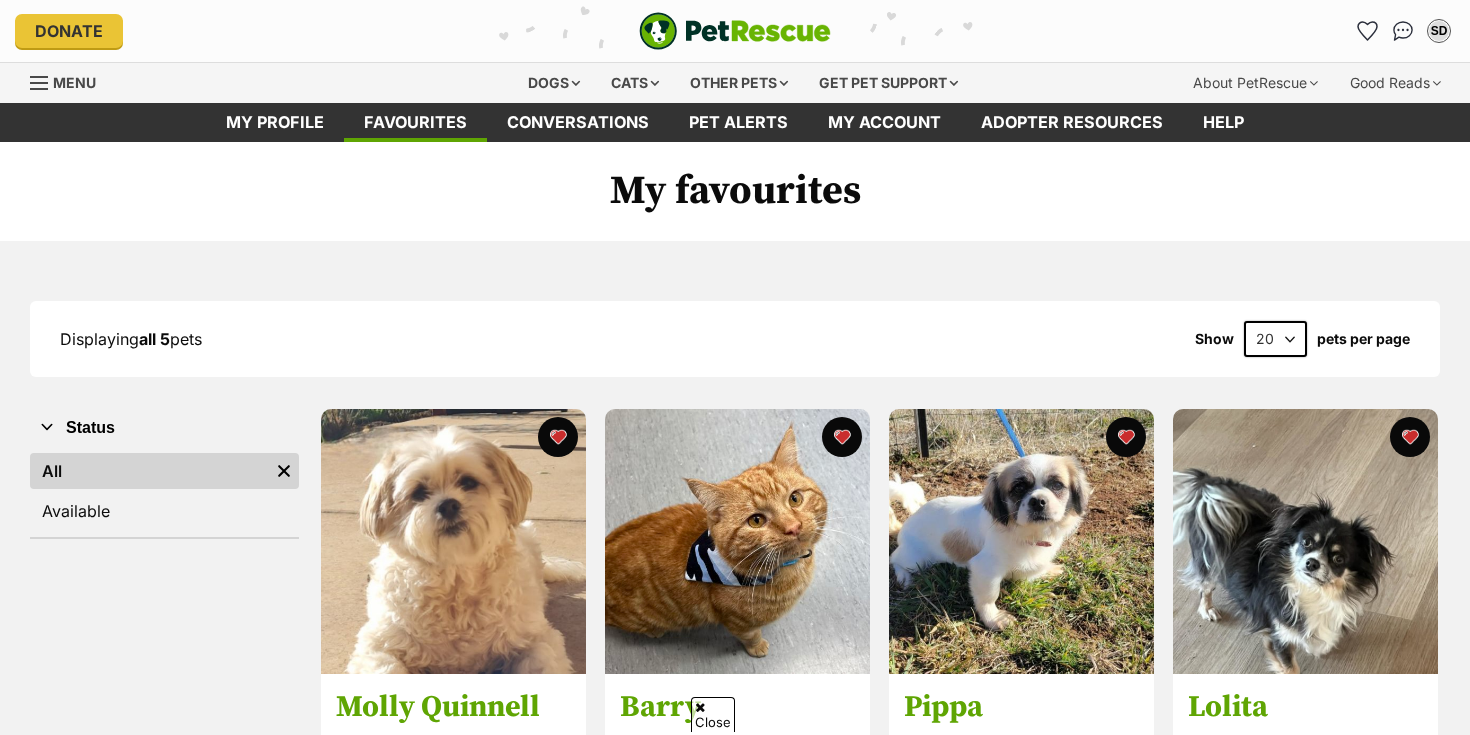 scroll, scrollTop: 119, scrollLeft: 0, axis: vertical 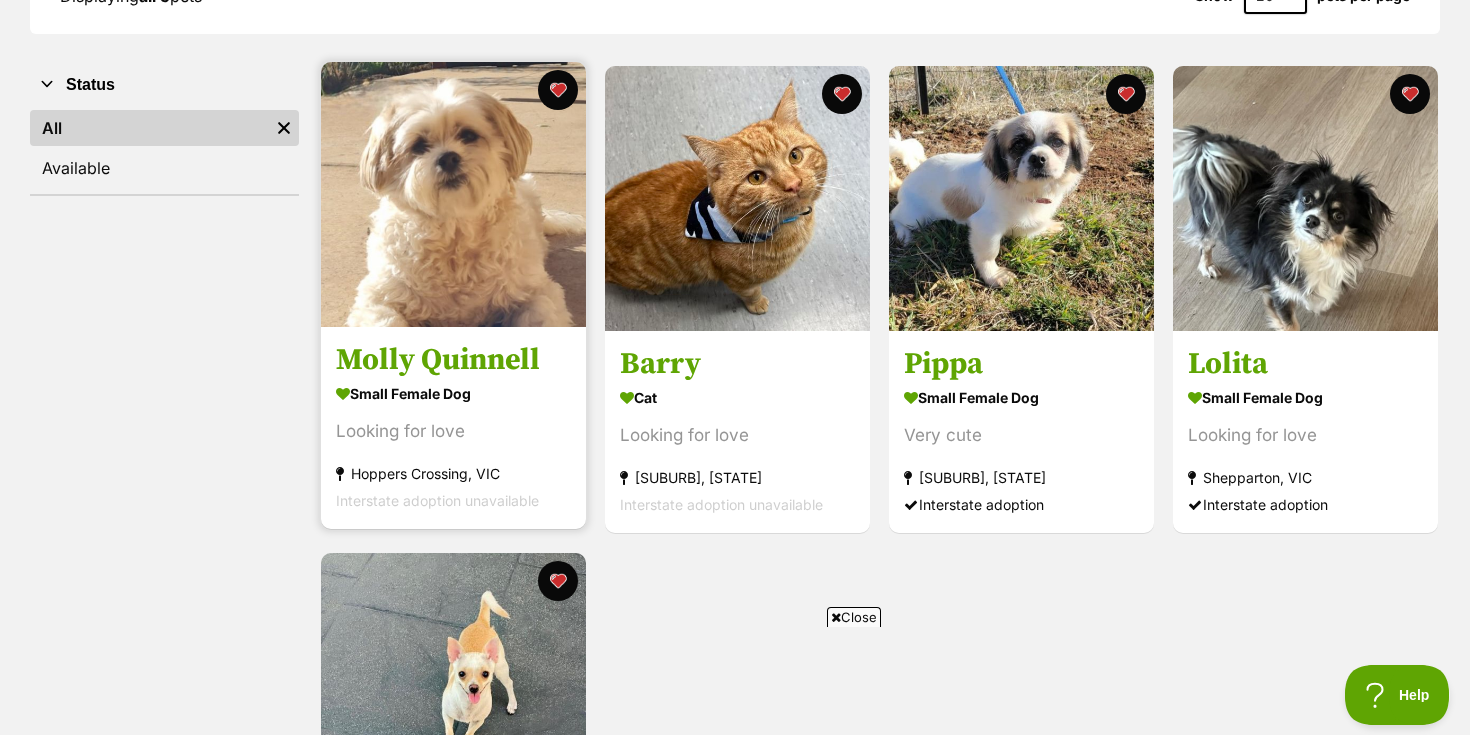 click on "Looking for love" at bounding box center [453, 432] 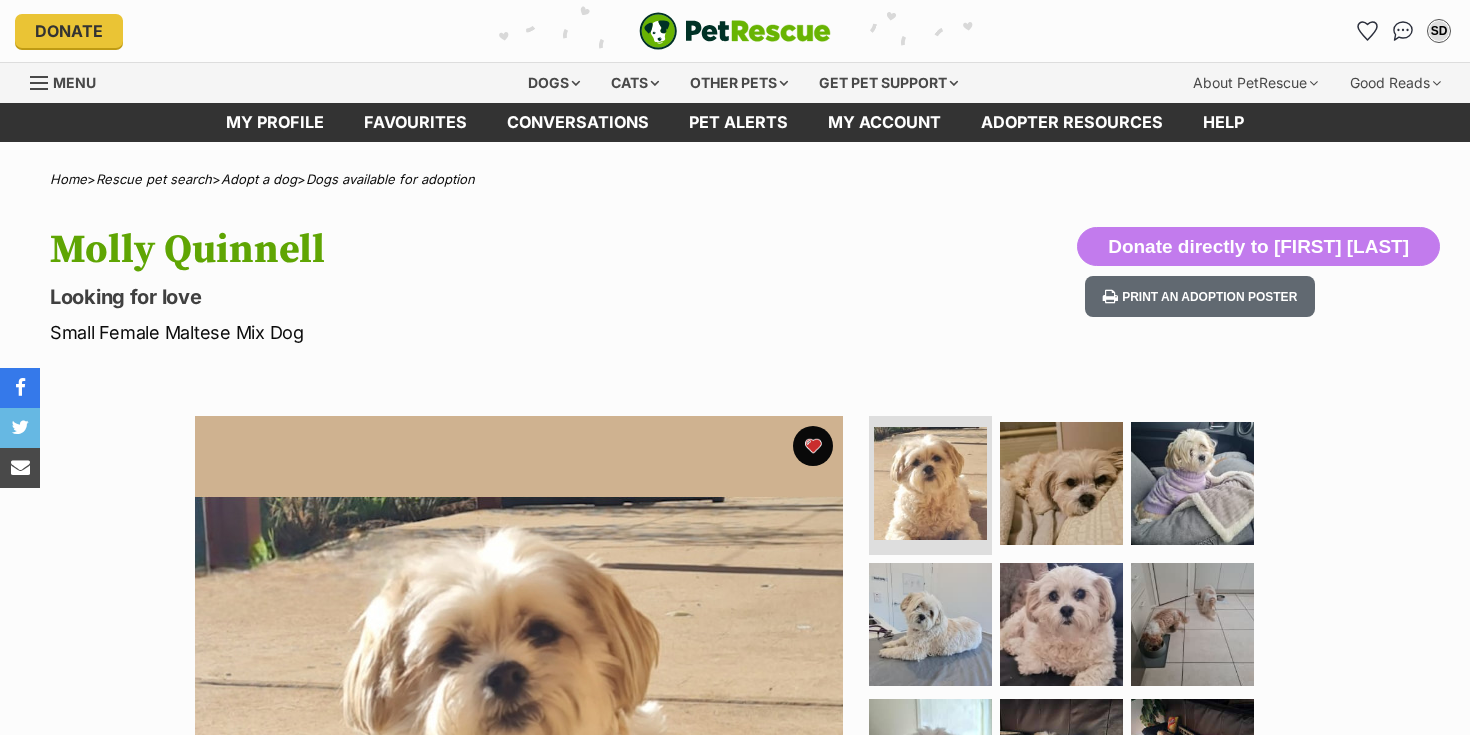 scroll, scrollTop: 0, scrollLeft: 0, axis: both 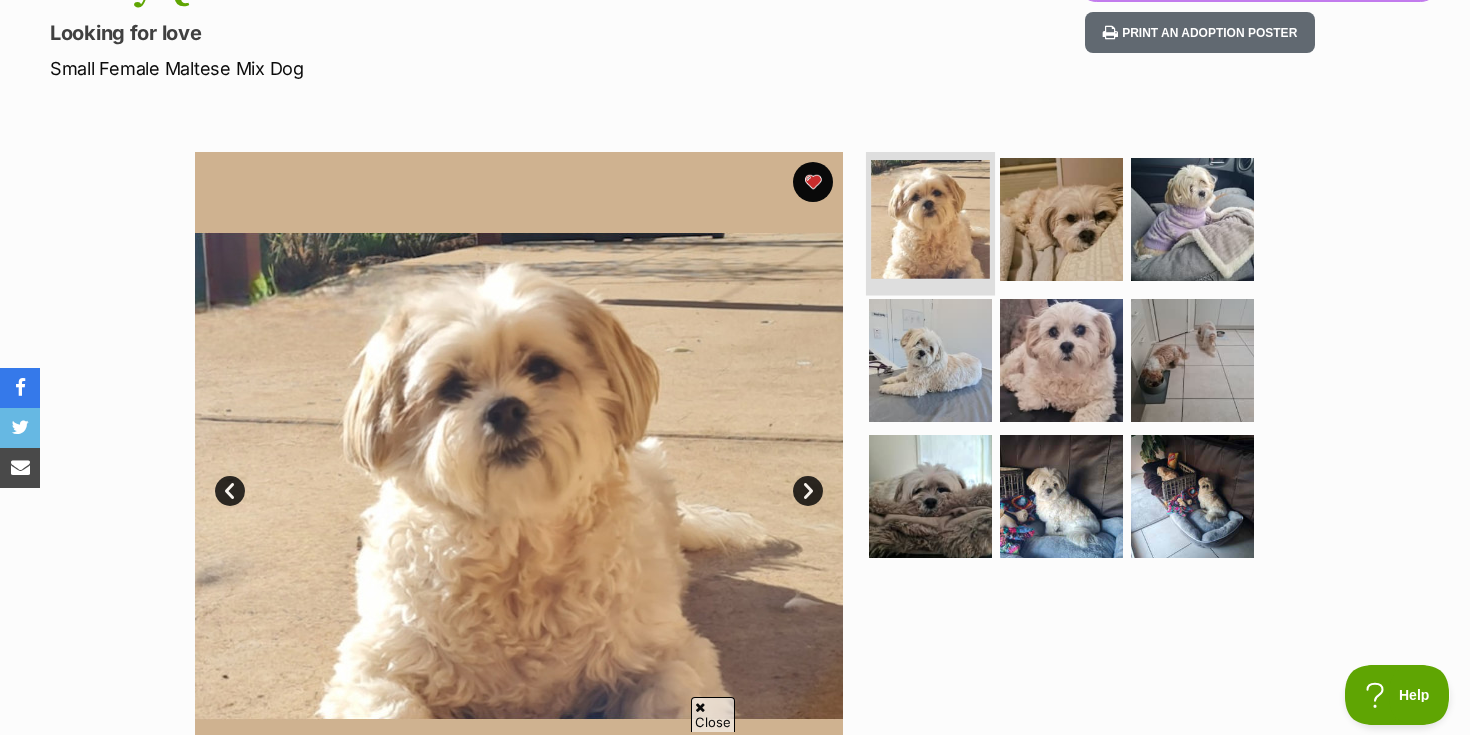 click at bounding box center [930, 496] 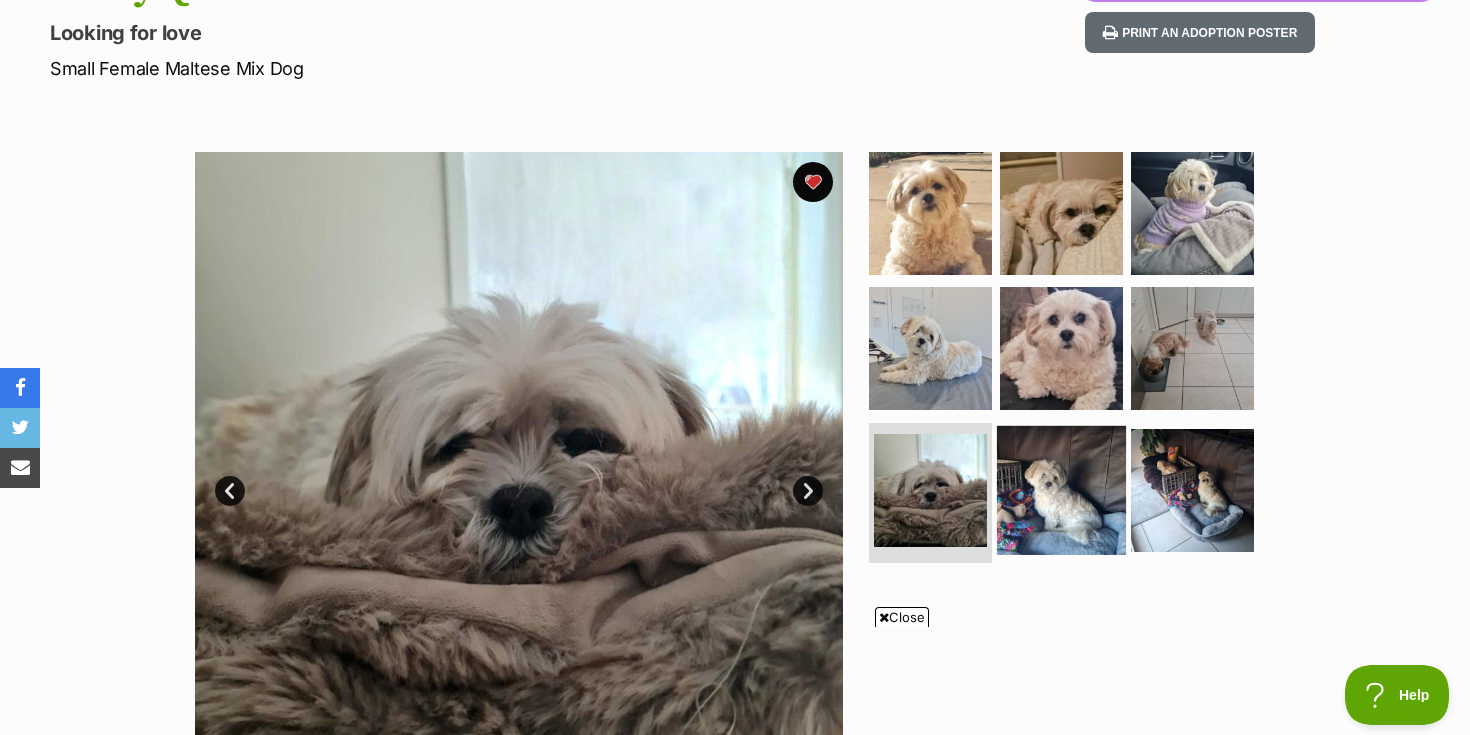 scroll, scrollTop: 0, scrollLeft: 0, axis: both 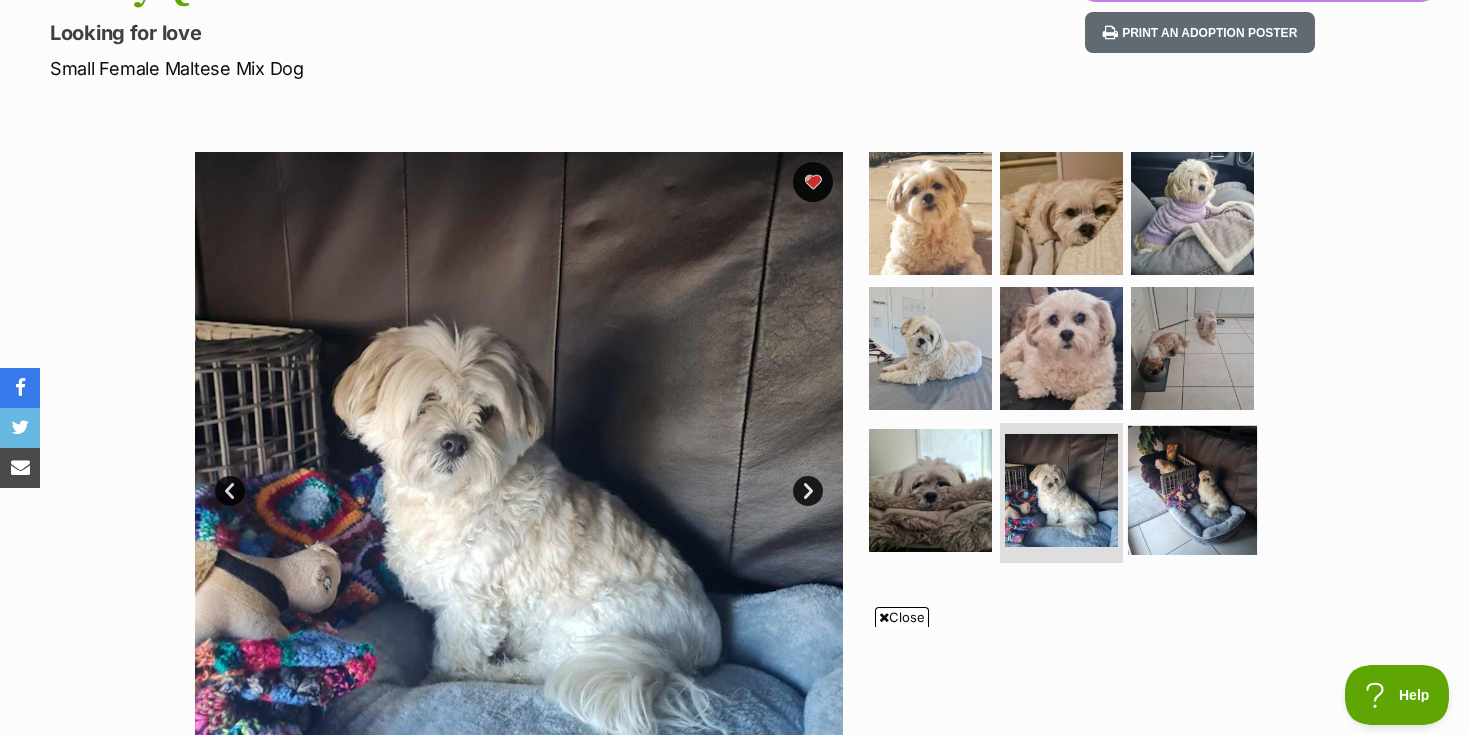 click at bounding box center [1192, 490] 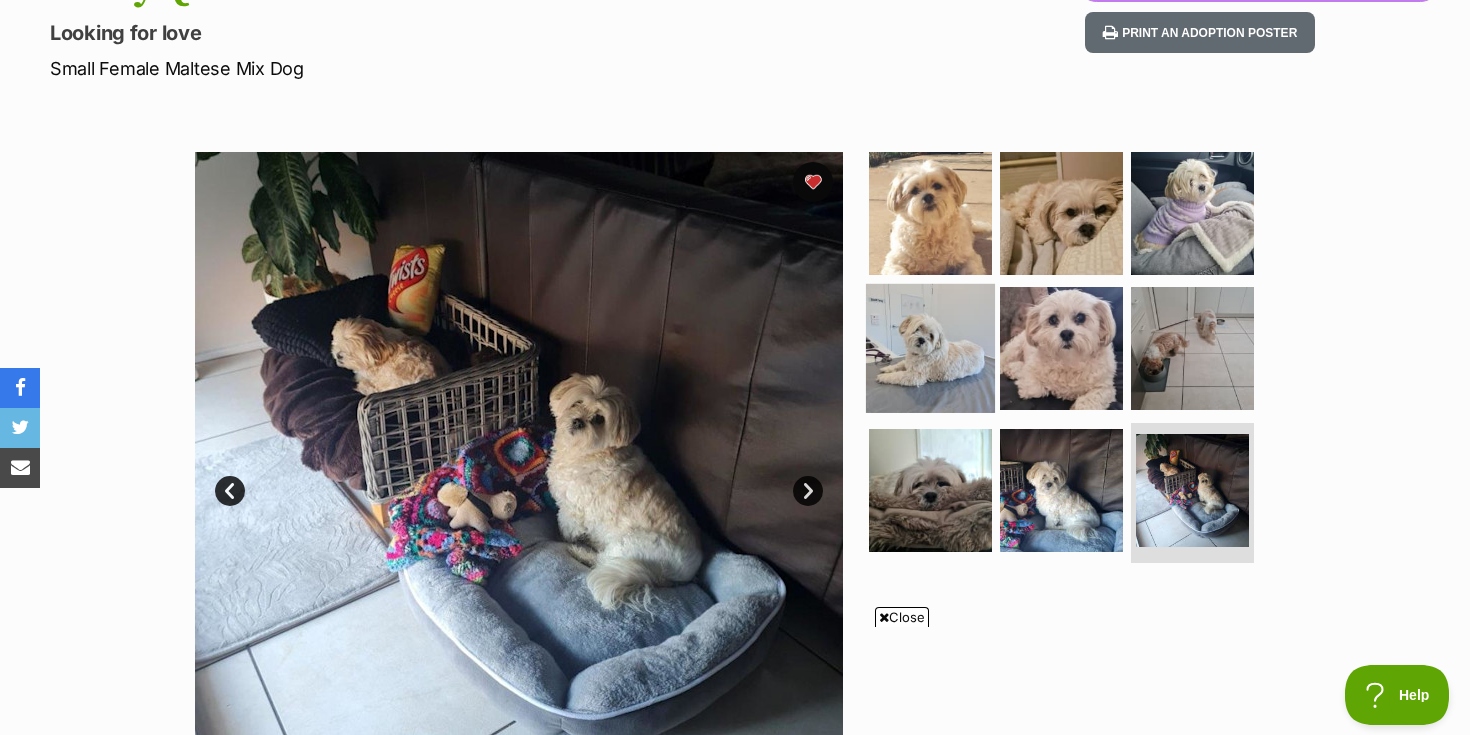 click at bounding box center (930, 348) 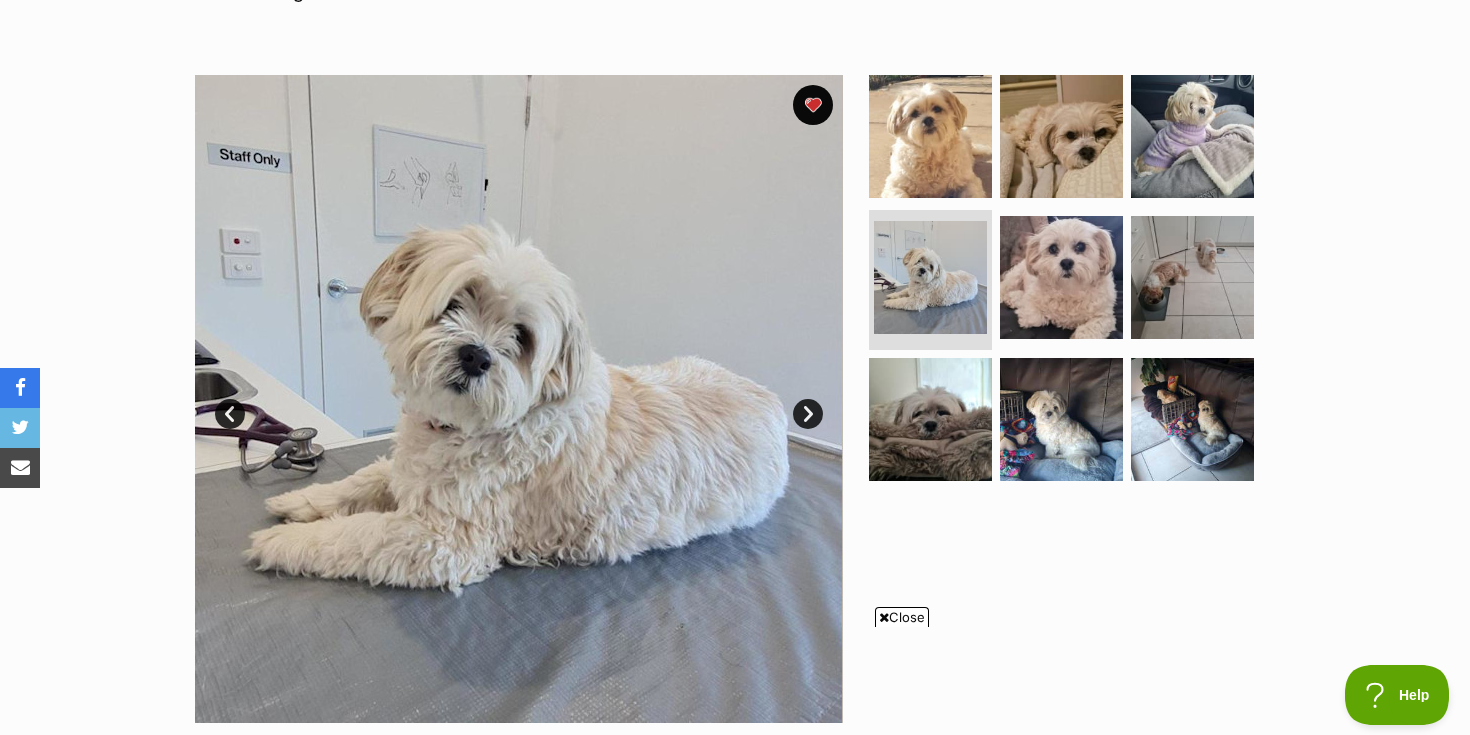 scroll, scrollTop: 349, scrollLeft: 0, axis: vertical 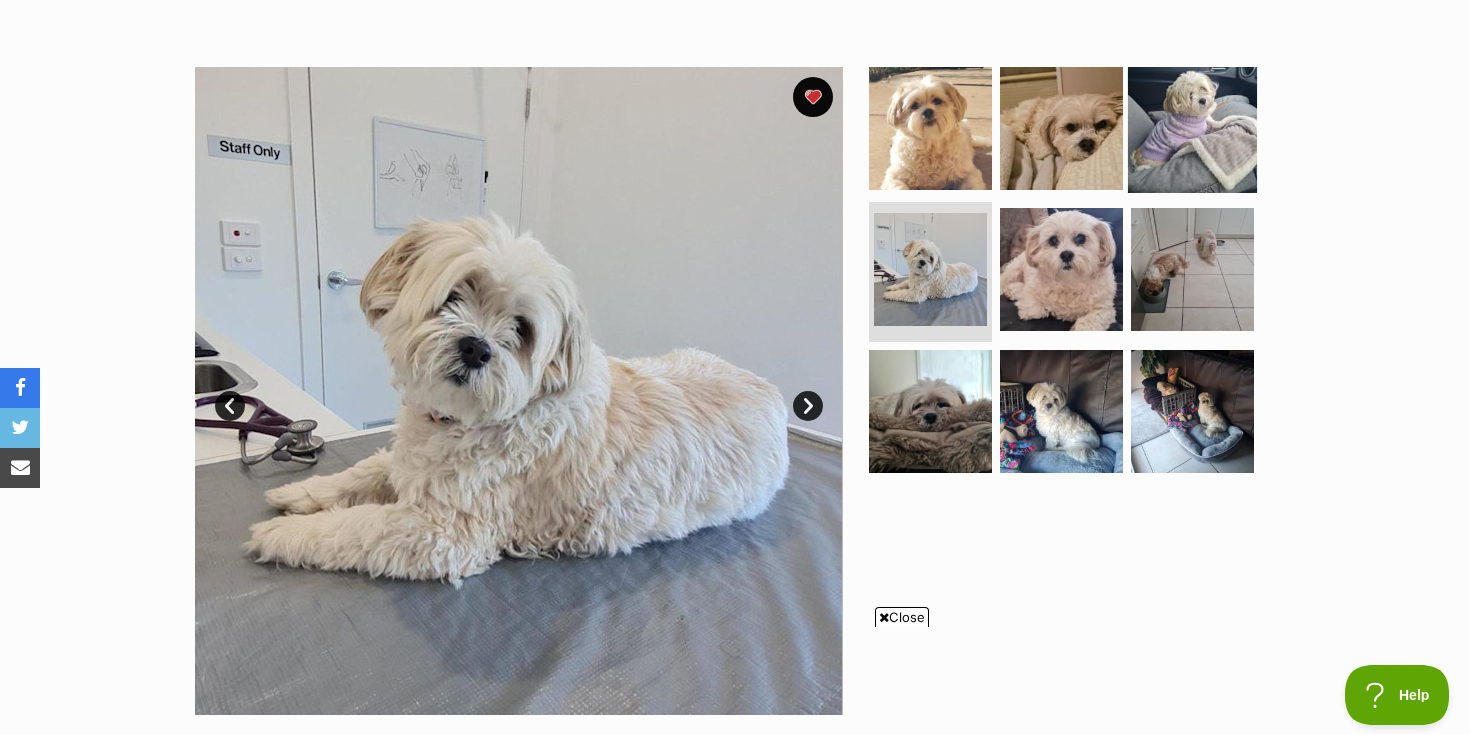 click at bounding box center (1192, 127) 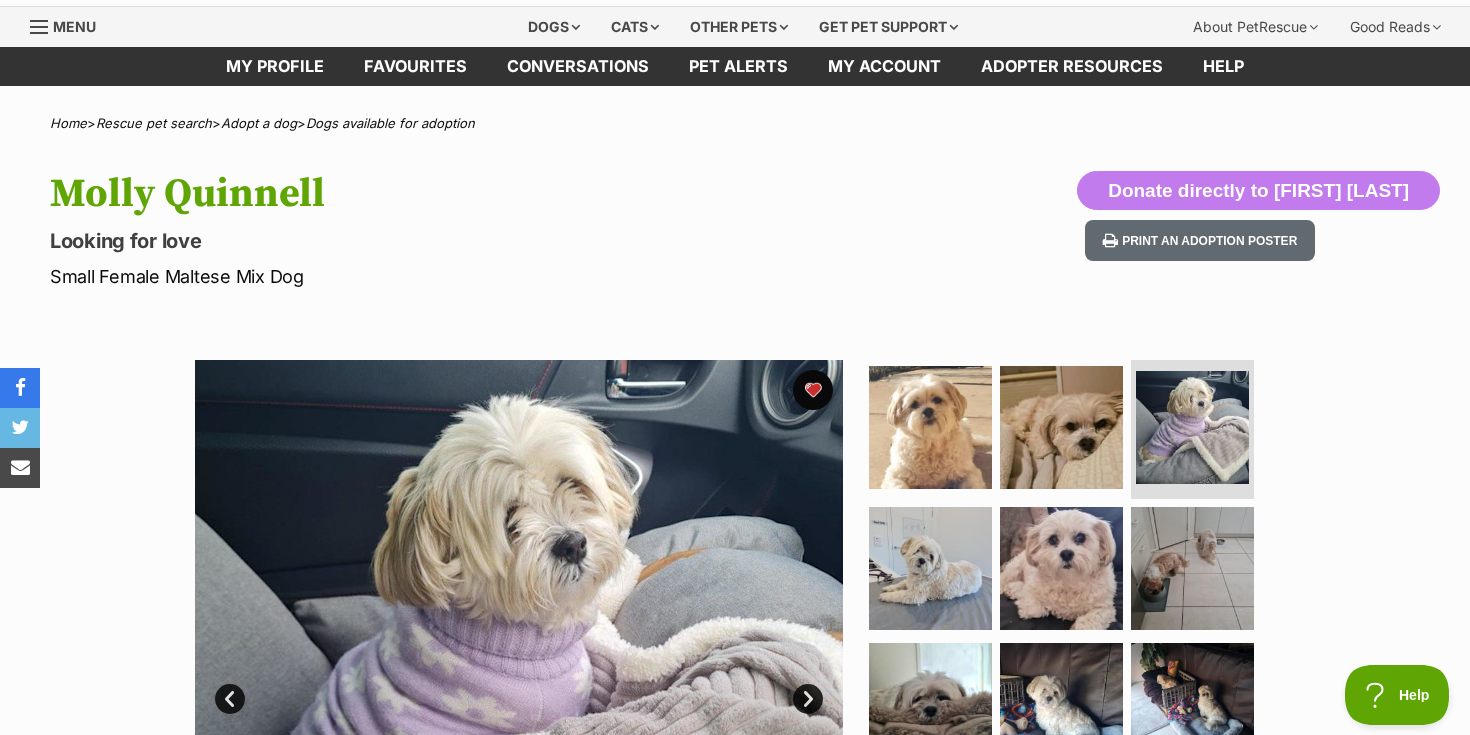 scroll, scrollTop: 14, scrollLeft: 0, axis: vertical 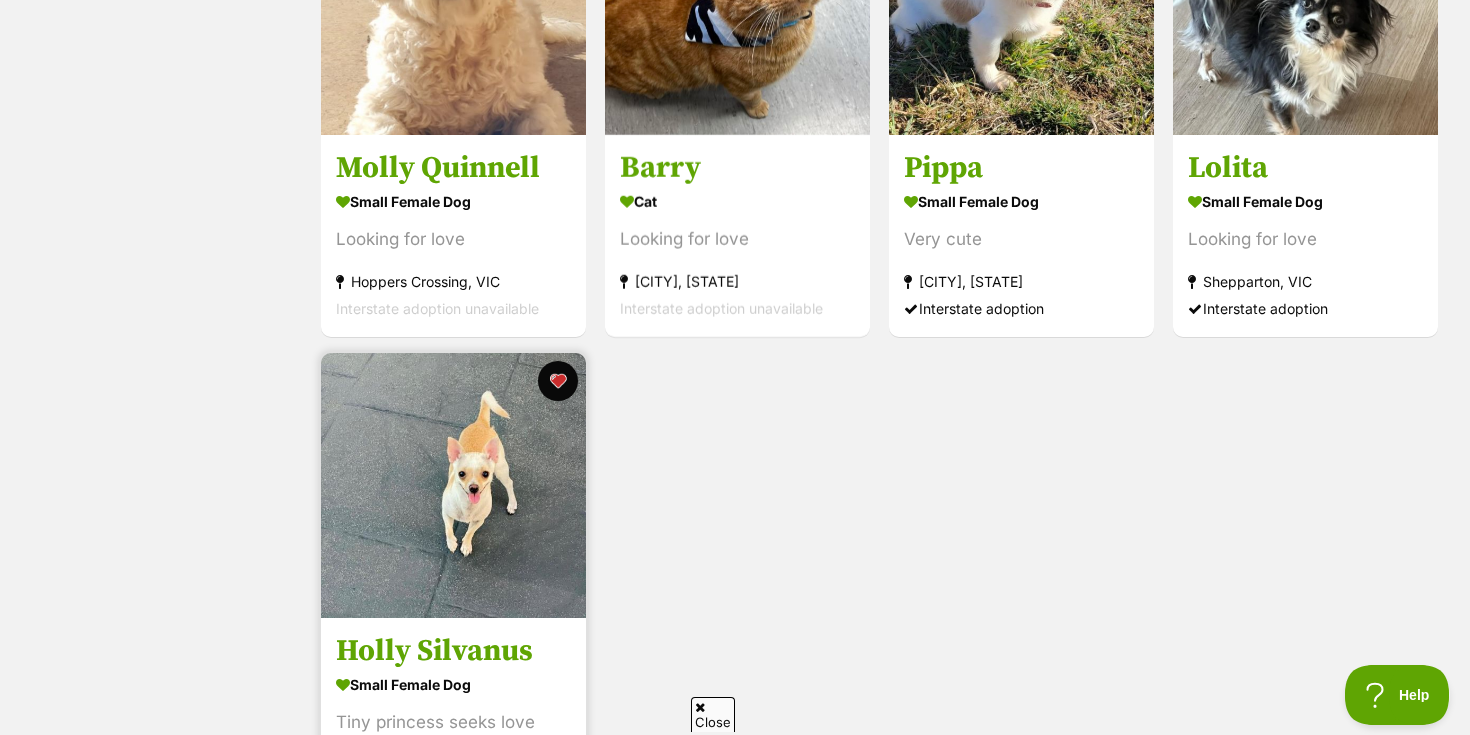 click at bounding box center (453, 485) 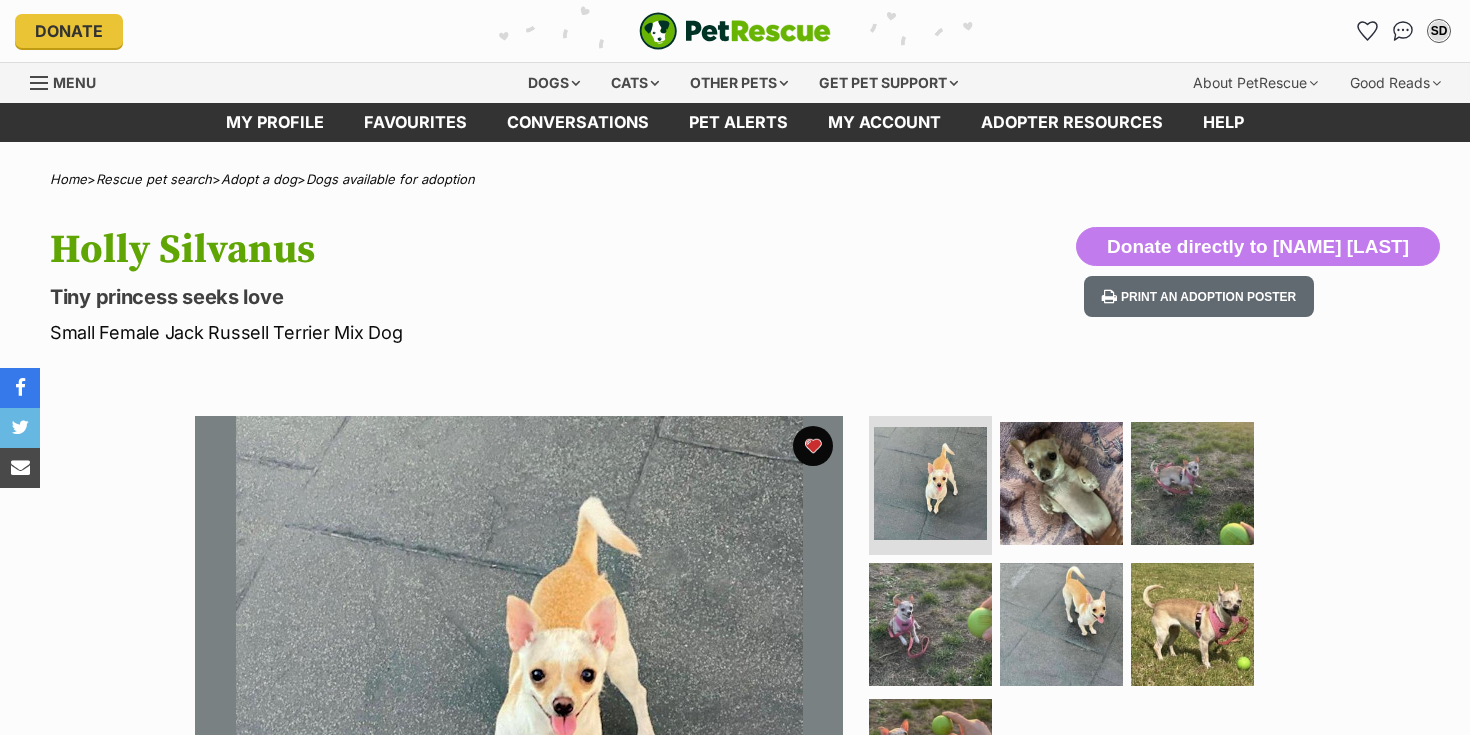 scroll, scrollTop: 0, scrollLeft: 0, axis: both 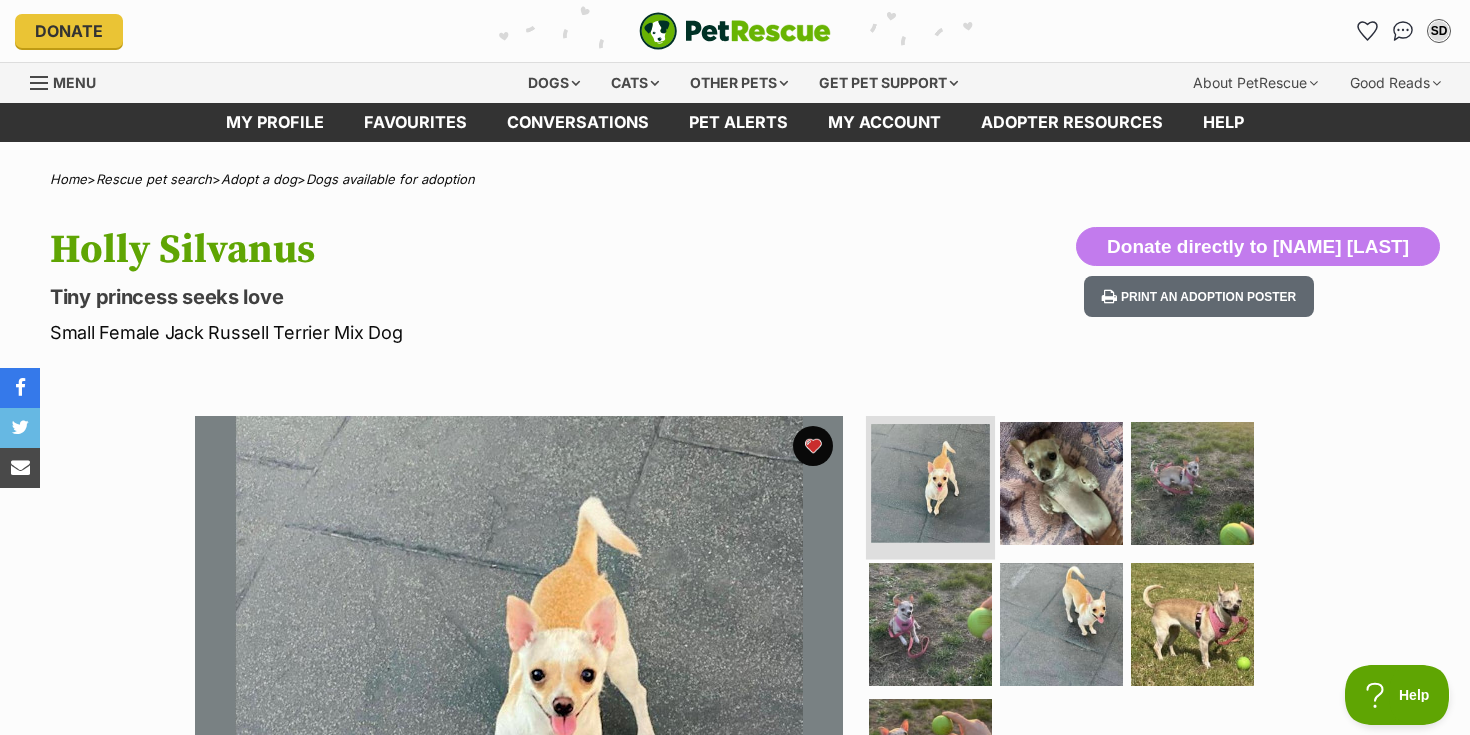 click at bounding box center (930, 483) 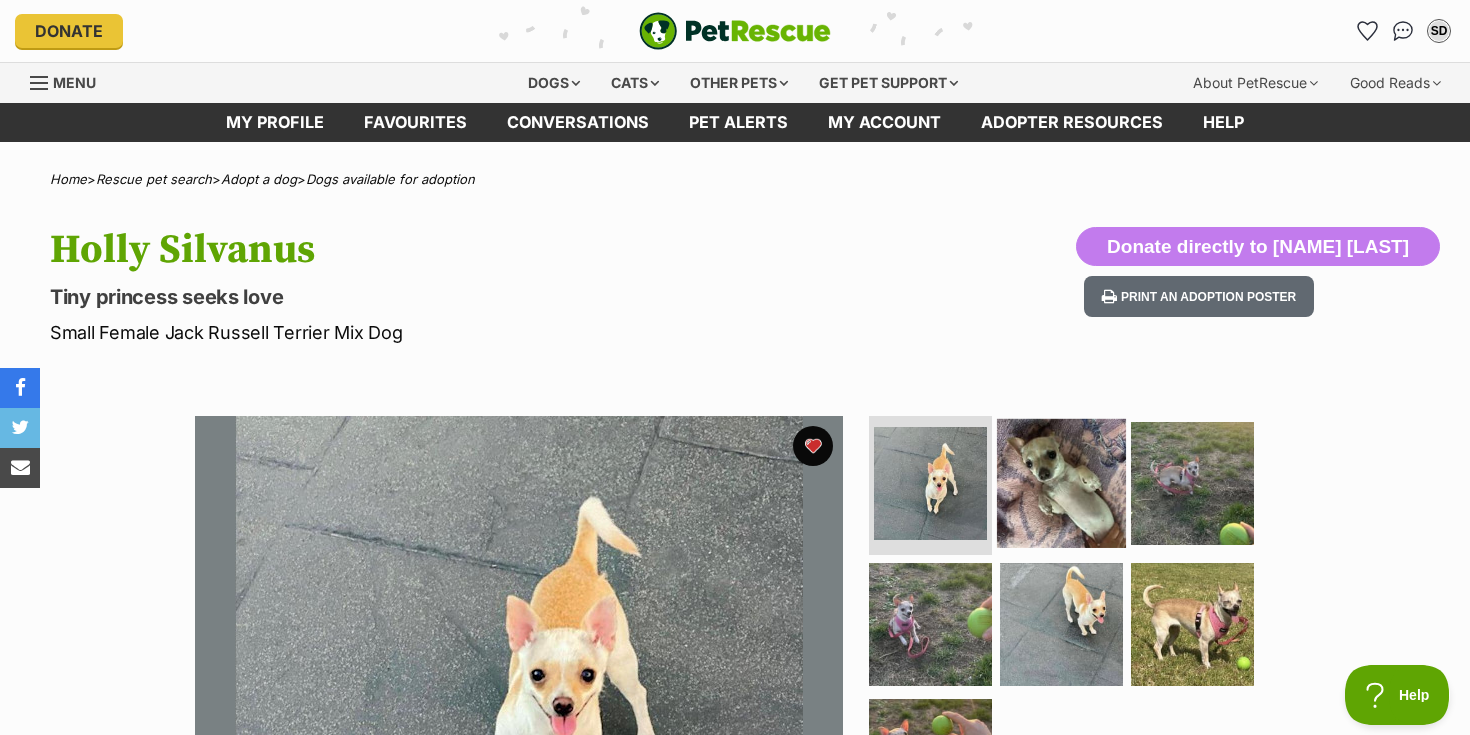 click at bounding box center (1061, 482) 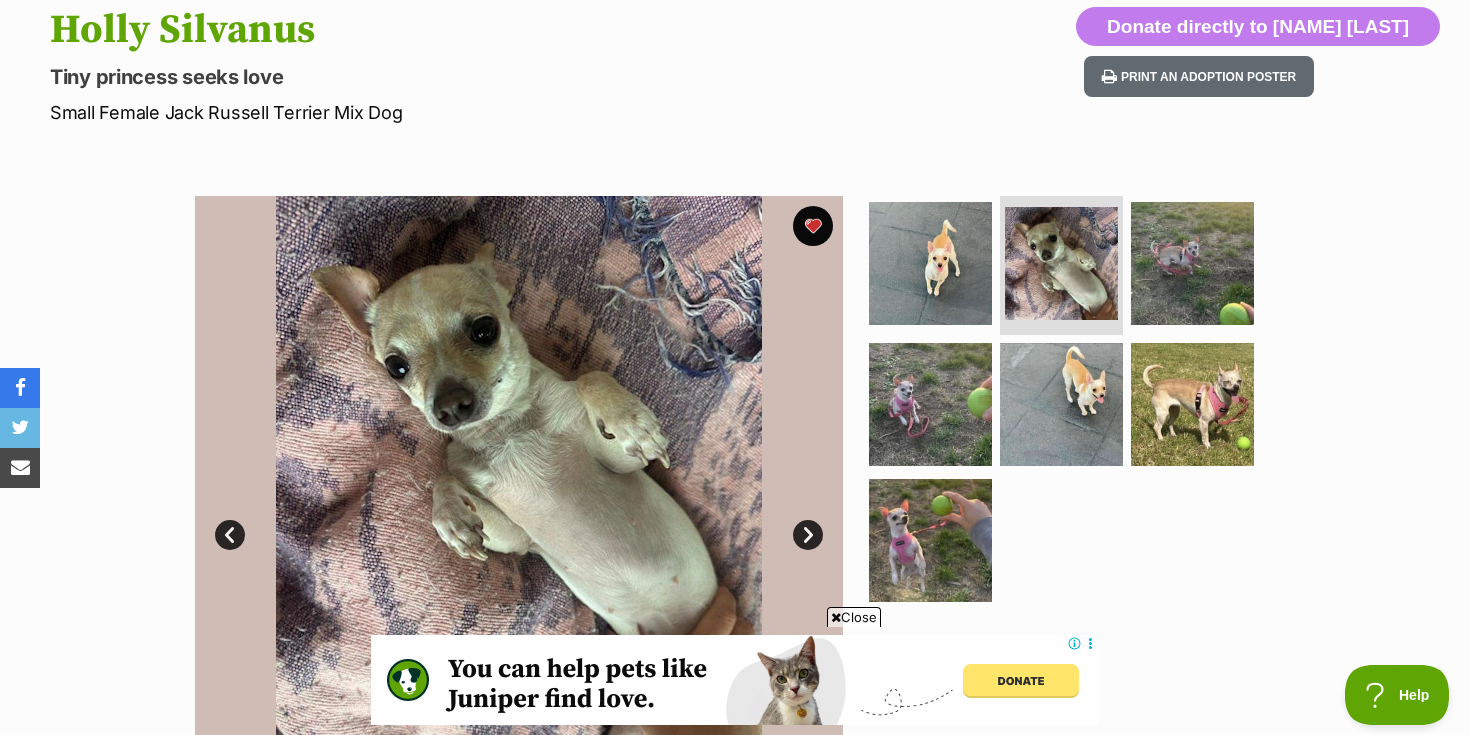 scroll, scrollTop: 0, scrollLeft: 0, axis: both 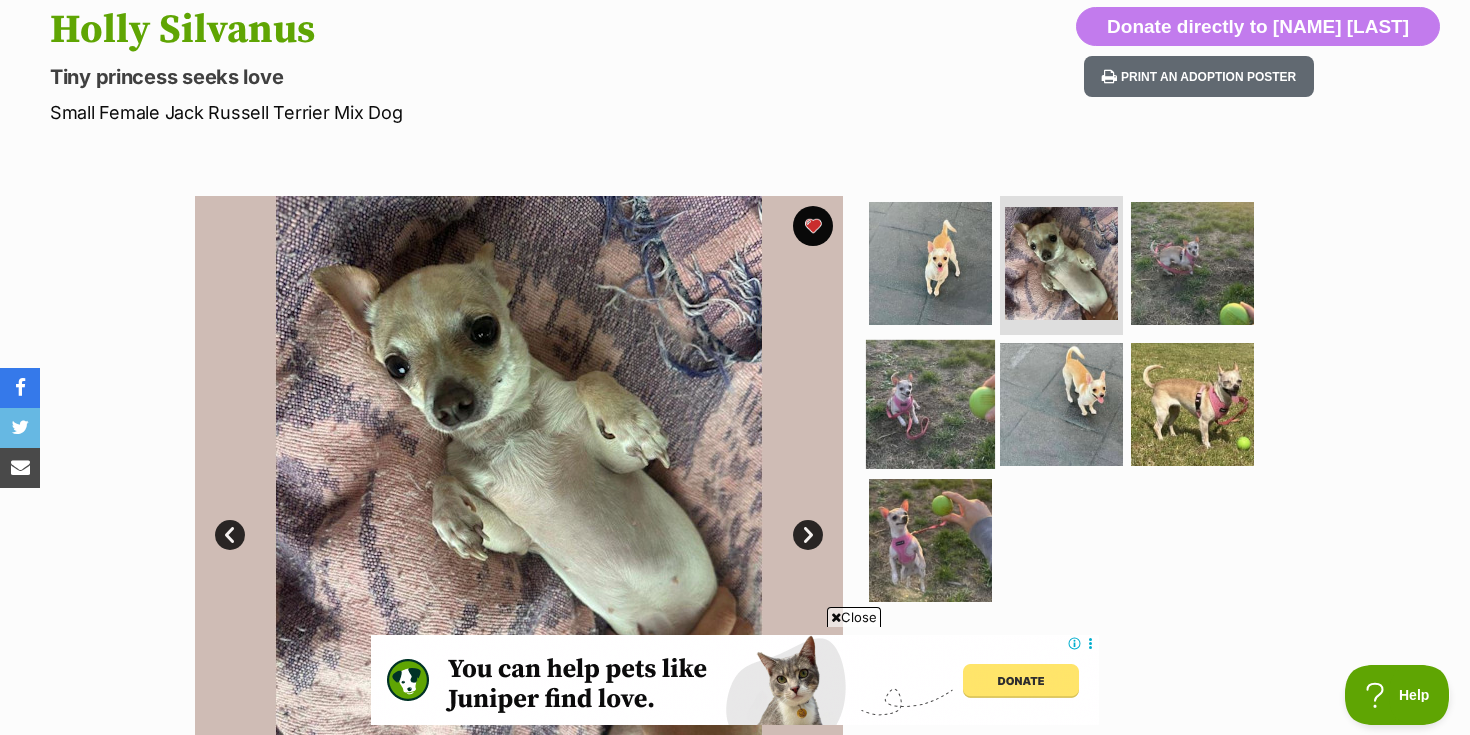 click at bounding box center [930, 404] 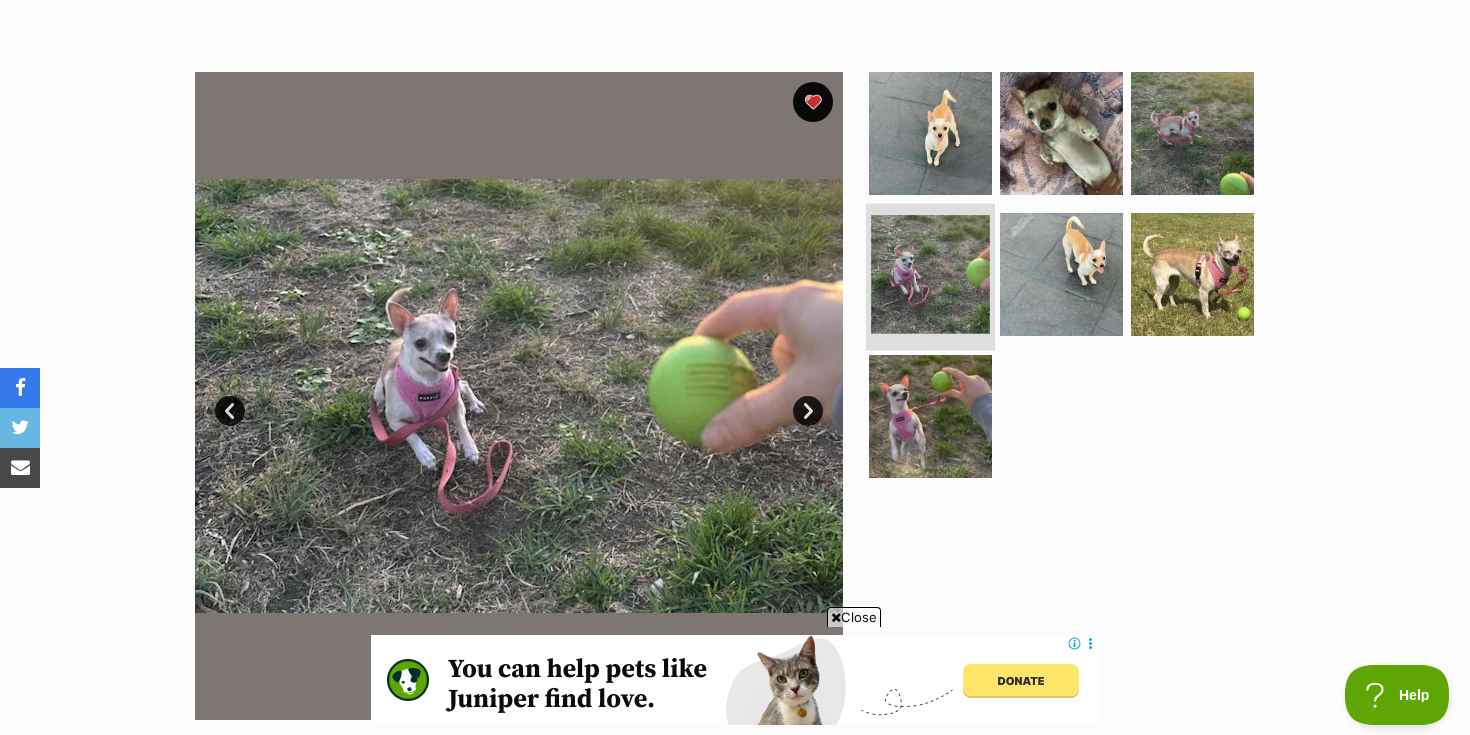 scroll, scrollTop: 347, scrollLeft: 0, axis: vertical 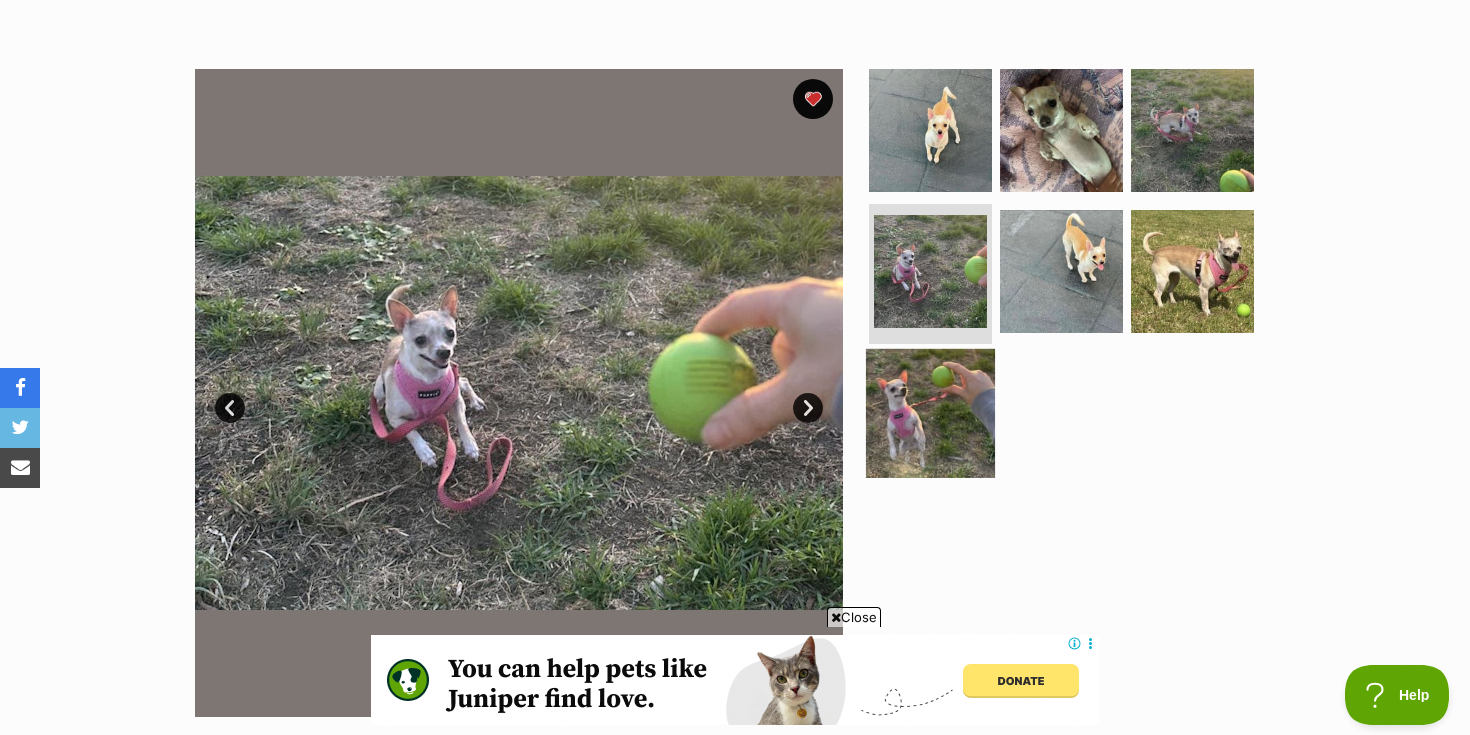 click at bounding box center (930, 413) 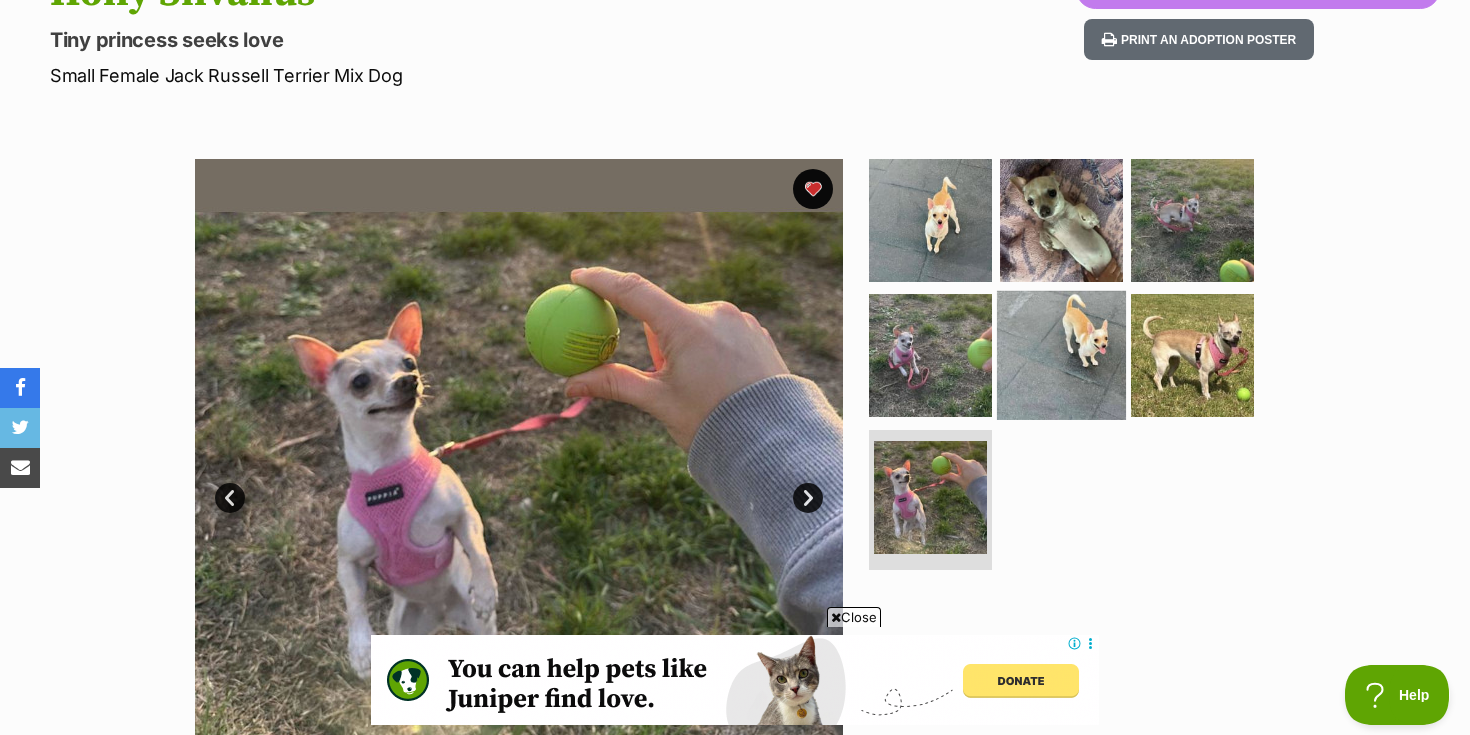 scroll, scrollTop: 238, scrollLeft: 0, axis: vertical 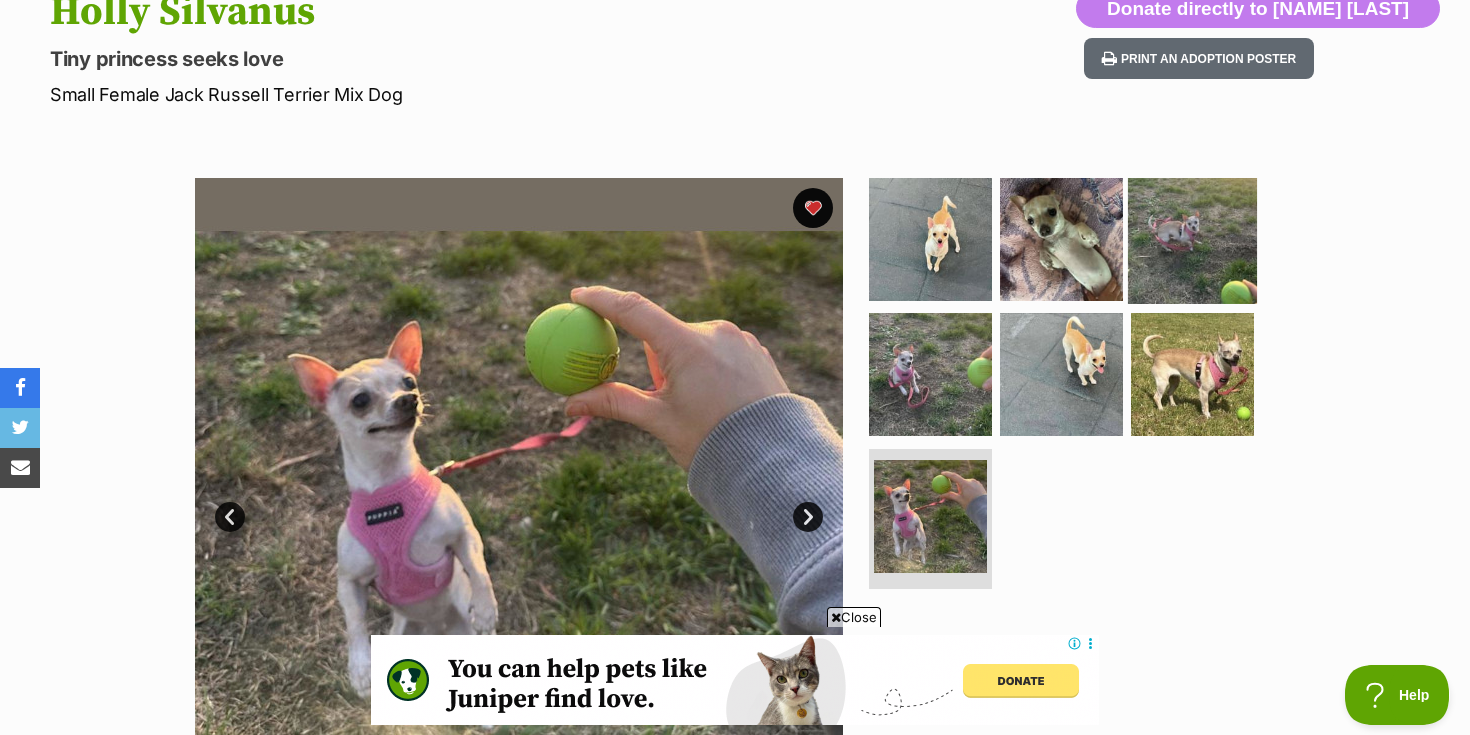 click at bounding box center (1192, 238) 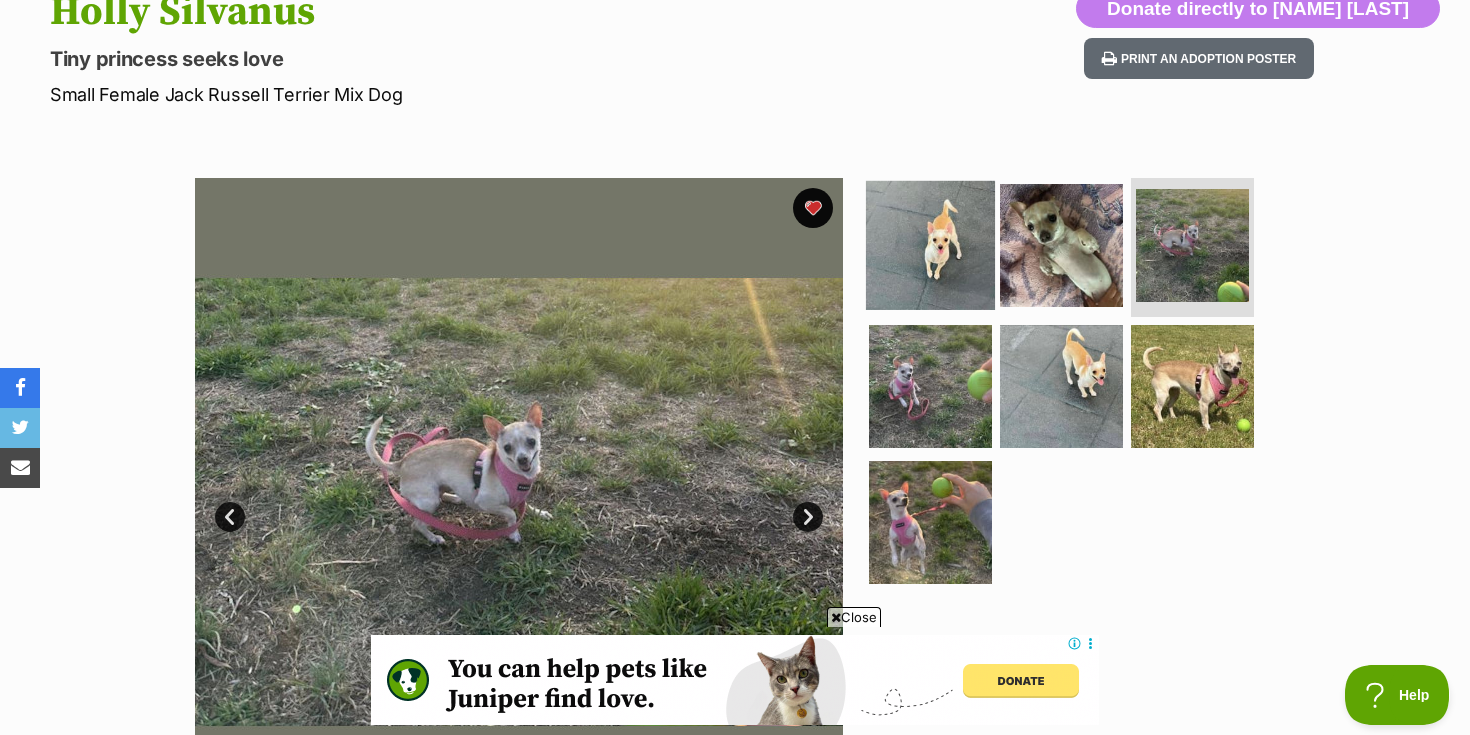 click at bounding box center (930, 244) 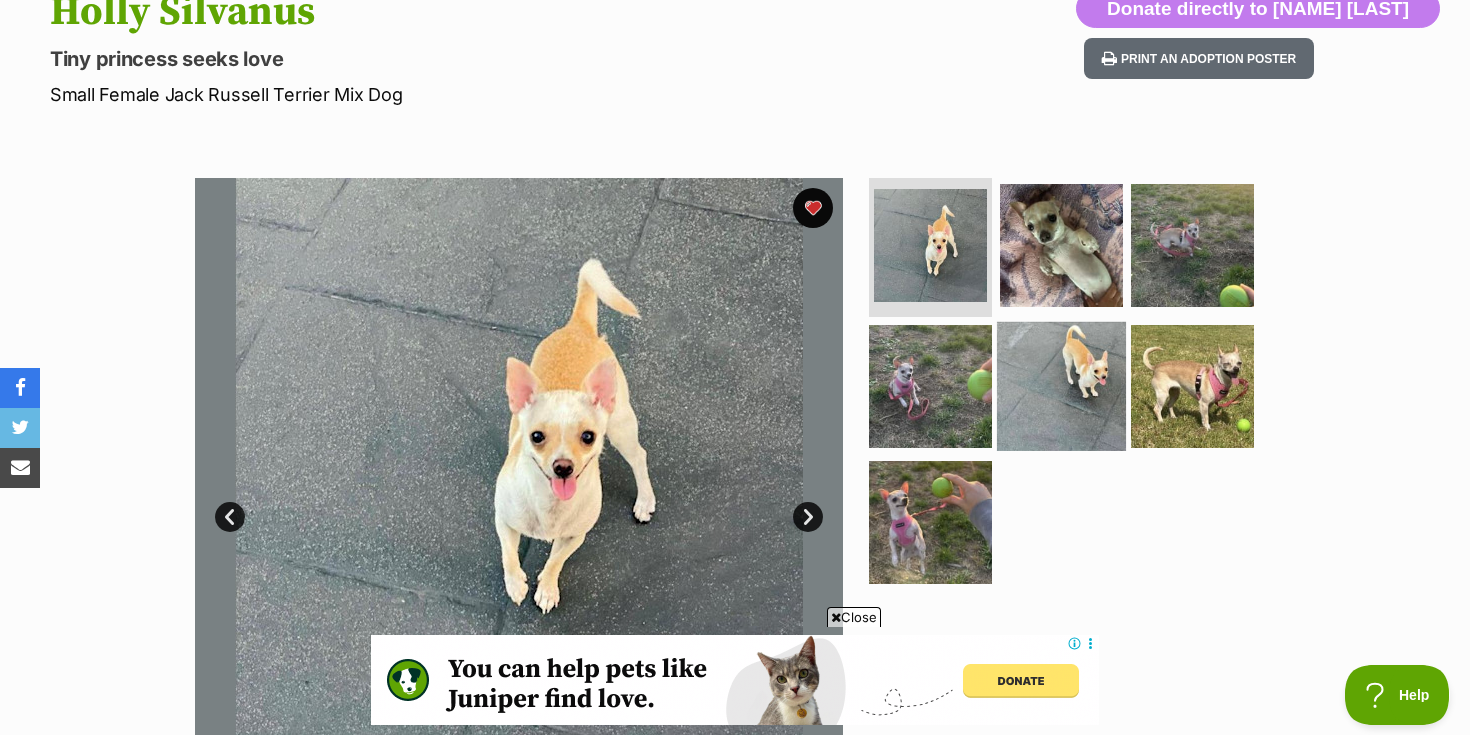 click at bounding box center (1061, 386) 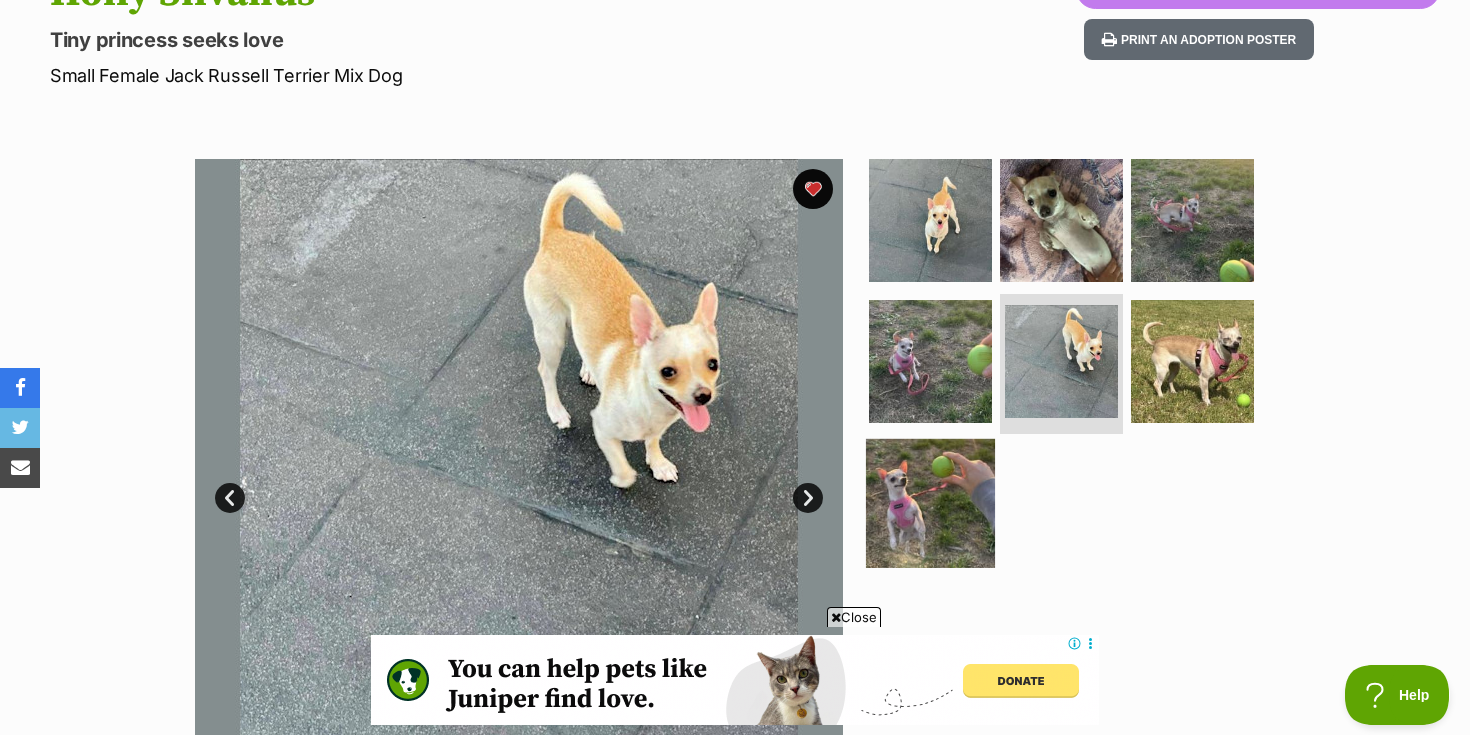 scroll, scrollTop: 262, scrollLeft: 0, axis: vertical 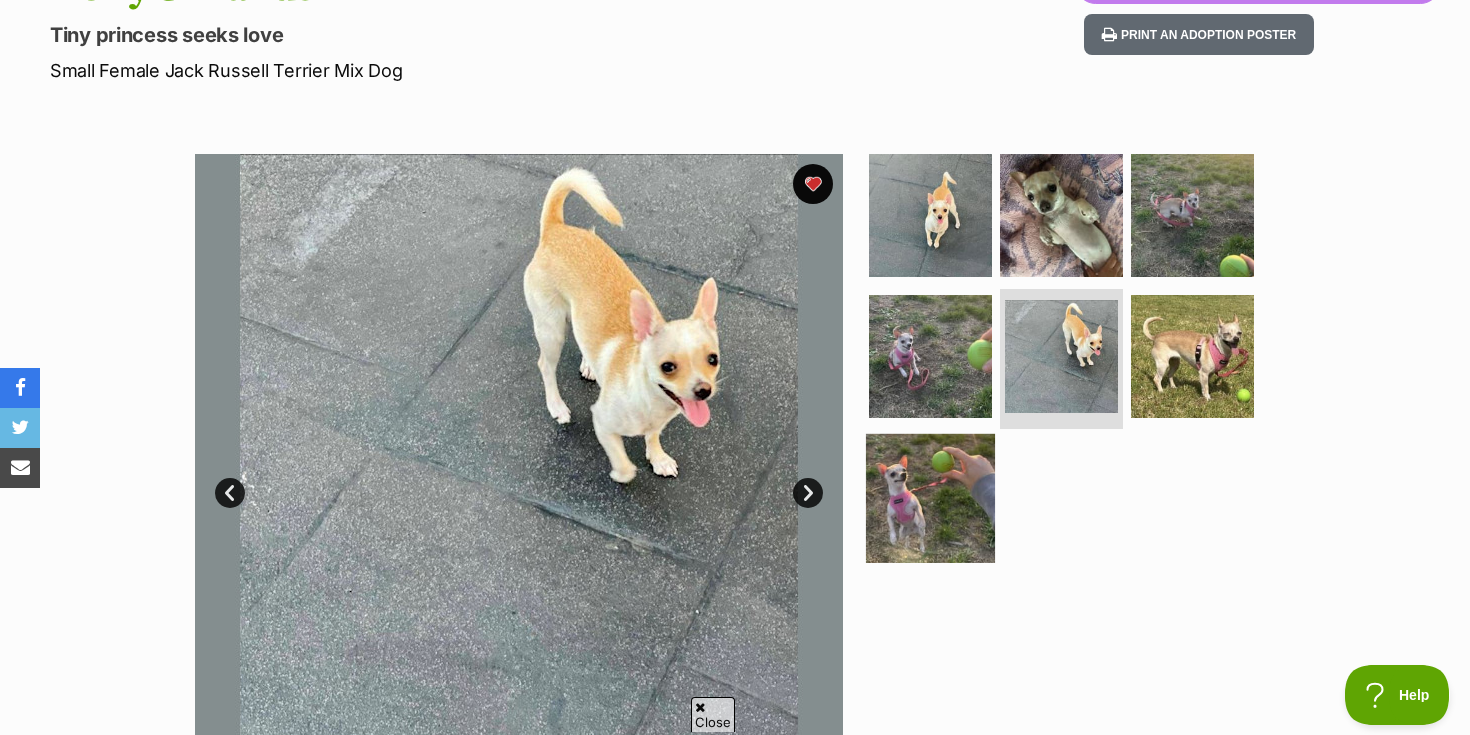 click at bounding box center [930, 498] 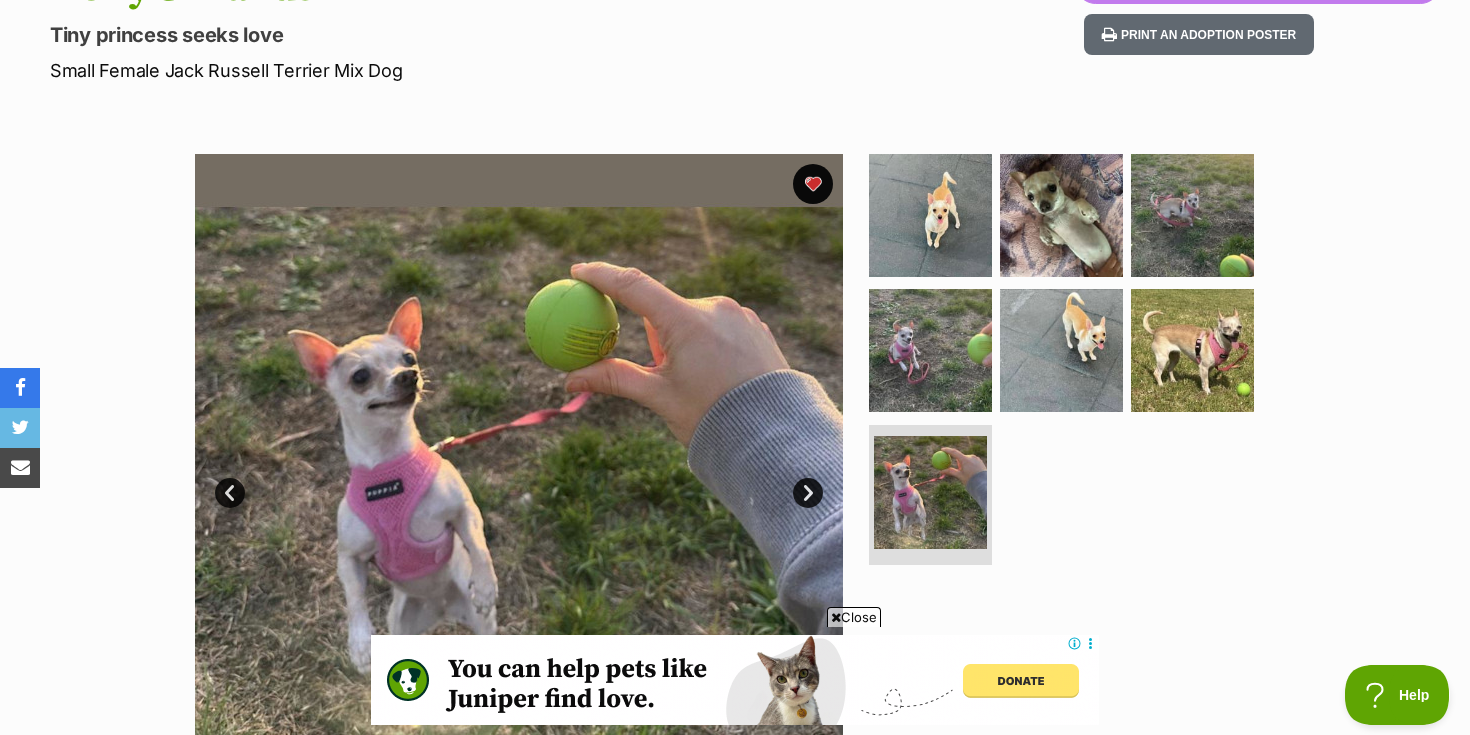 scroll, scrollTop: 0, scrollLeft: 0, axis: both 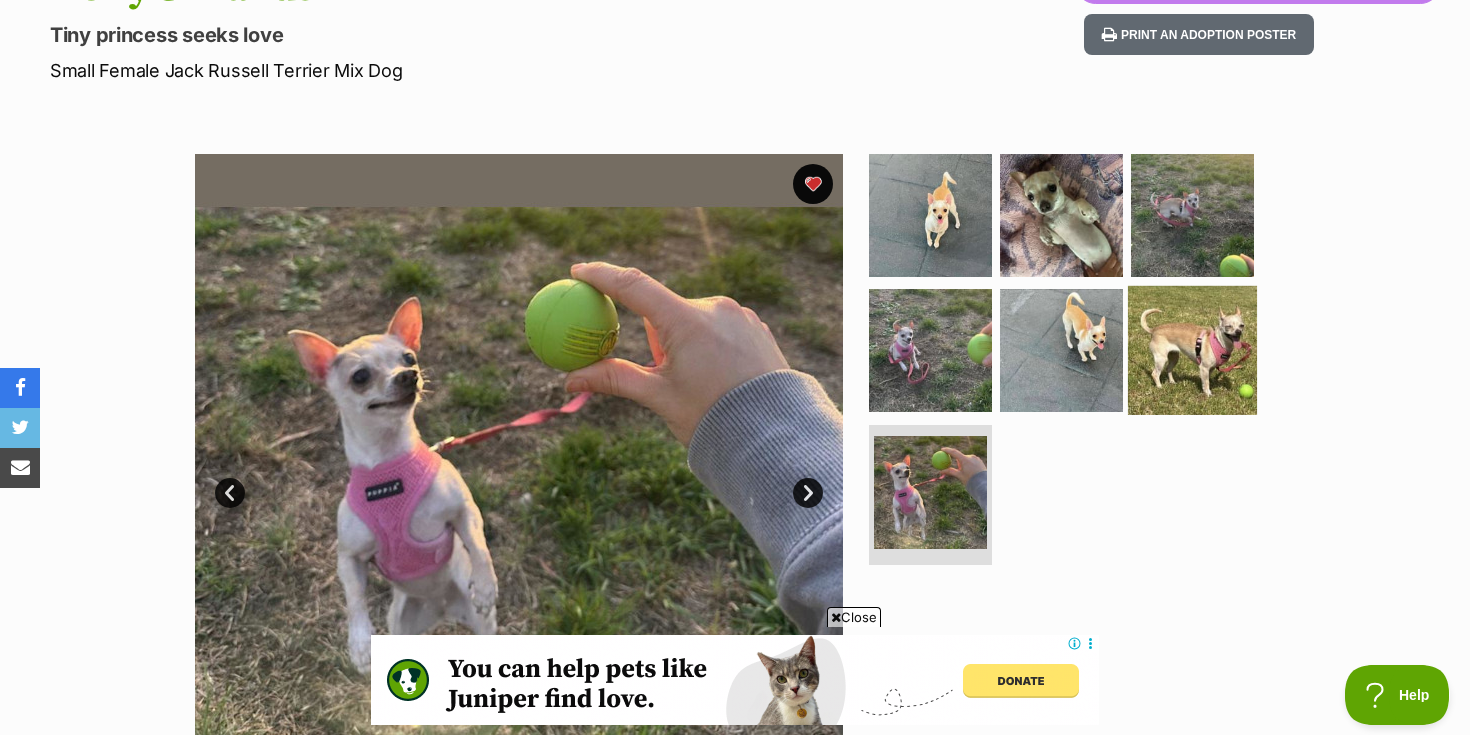 click at bounding box center (1192, 350) 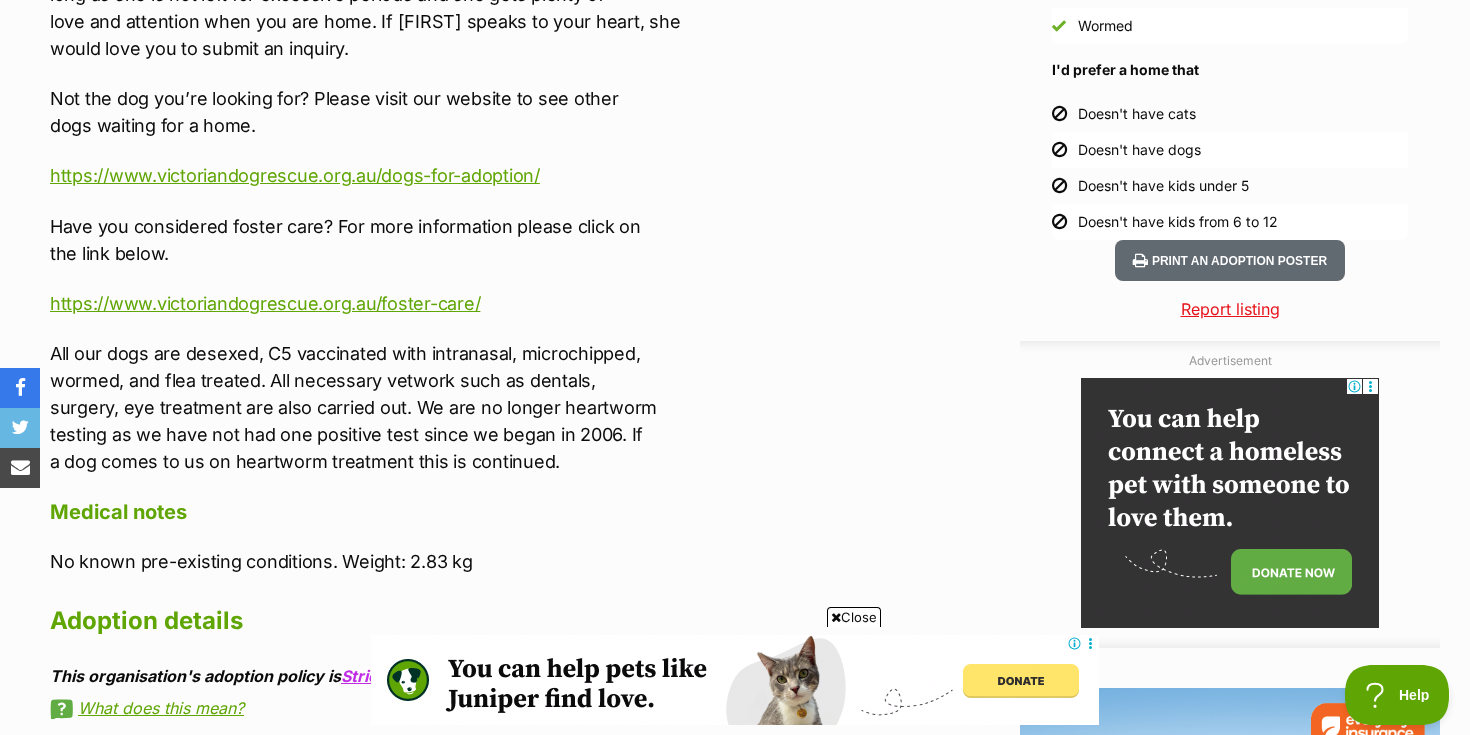 scroll, scrollTop: 2059, scrollLeft: 0, axis: vertical 